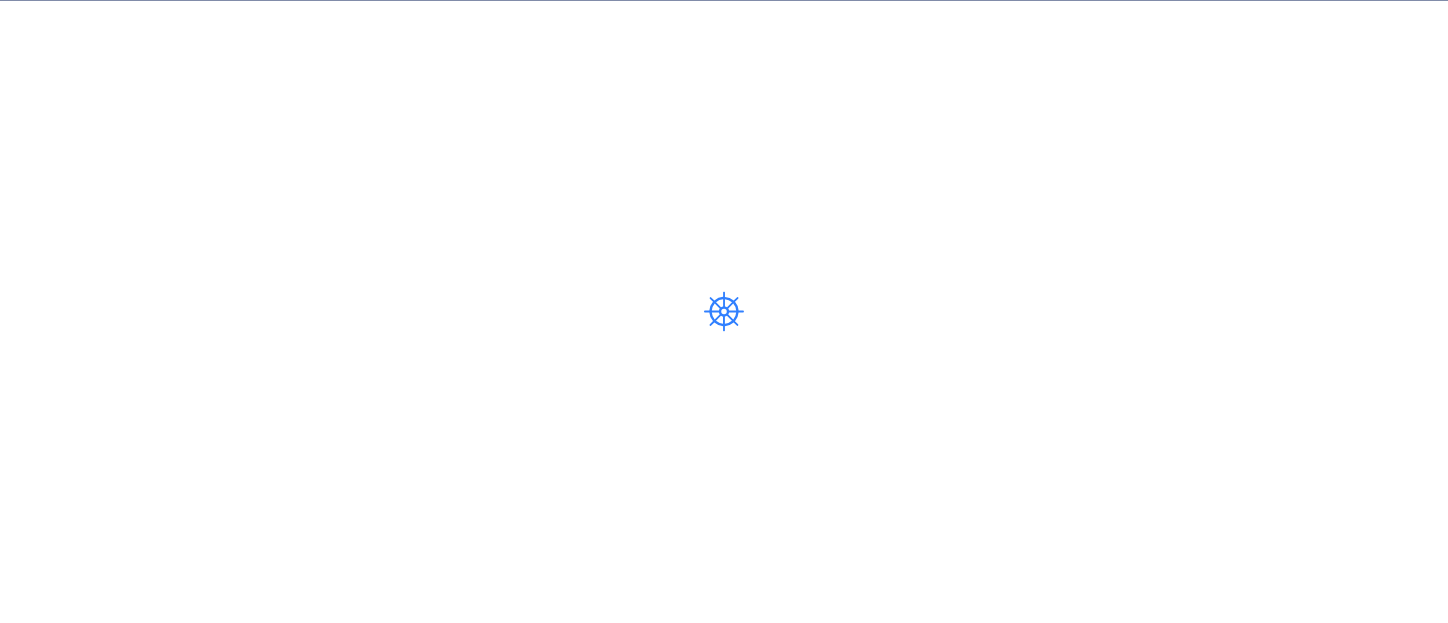 scroll, scrollTop: 0, scrollLeft: 0, axis: both 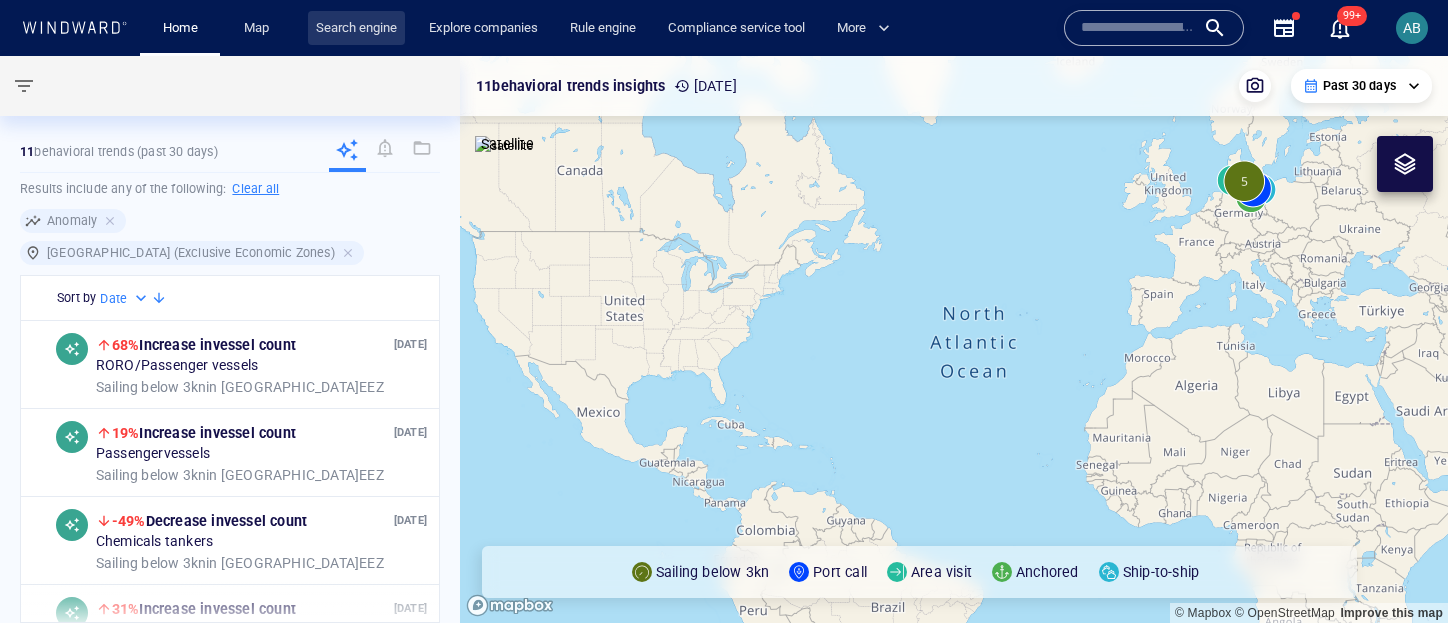 click on "Search engine" at bounding box center (356, 28) 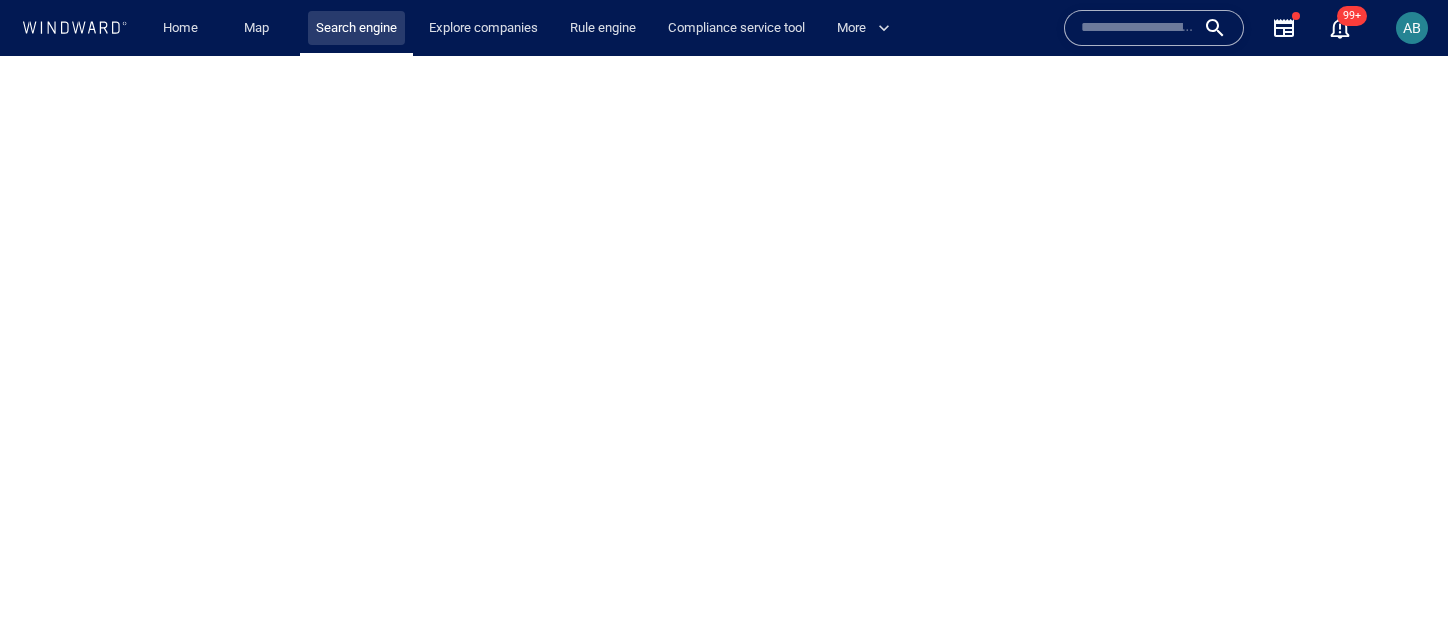 scroll, scrollTop: 0, scrollLeft: 0, axis: both 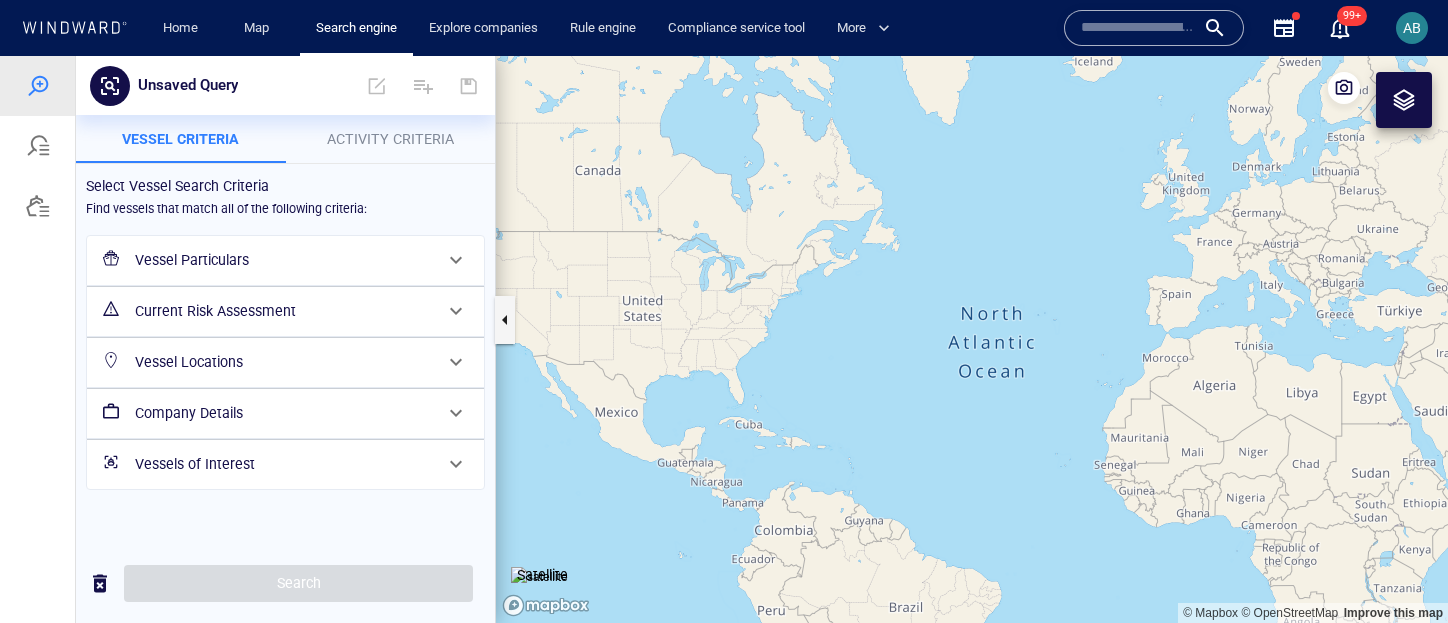 click on "Vessel Particulars" at bounding box center (283, 260) 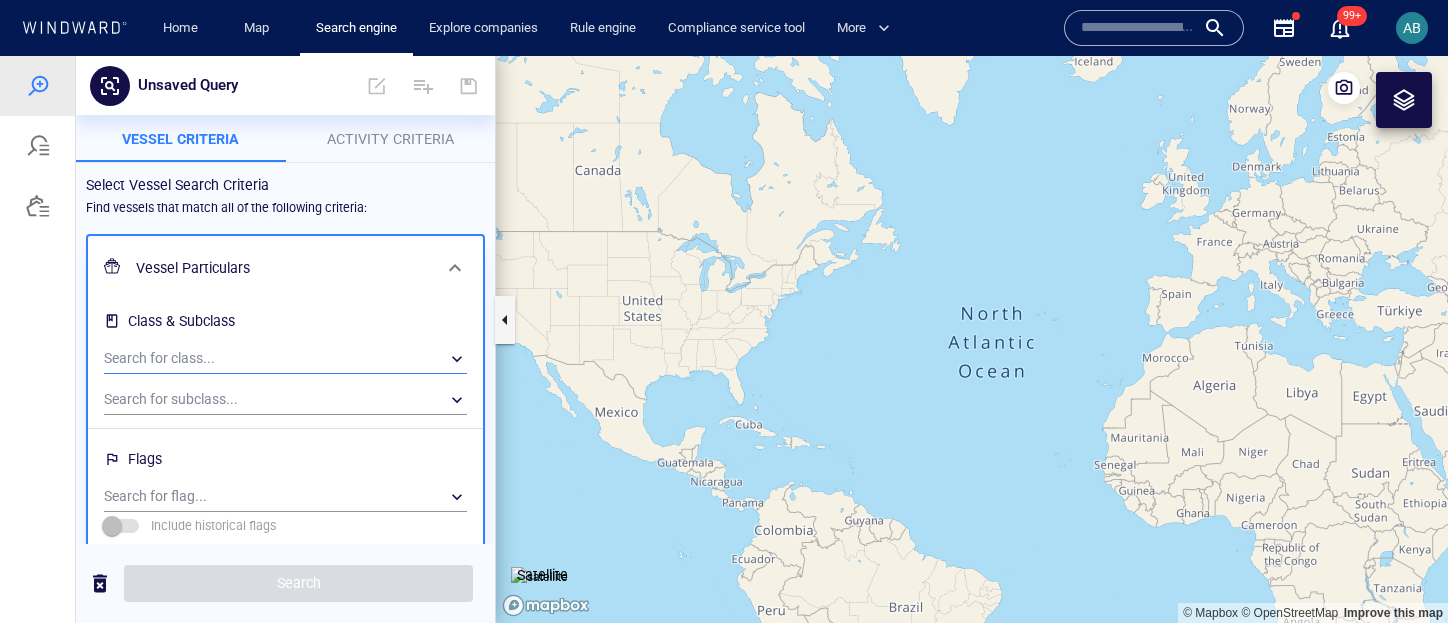 click on "​" at bounding box center (285, 359) 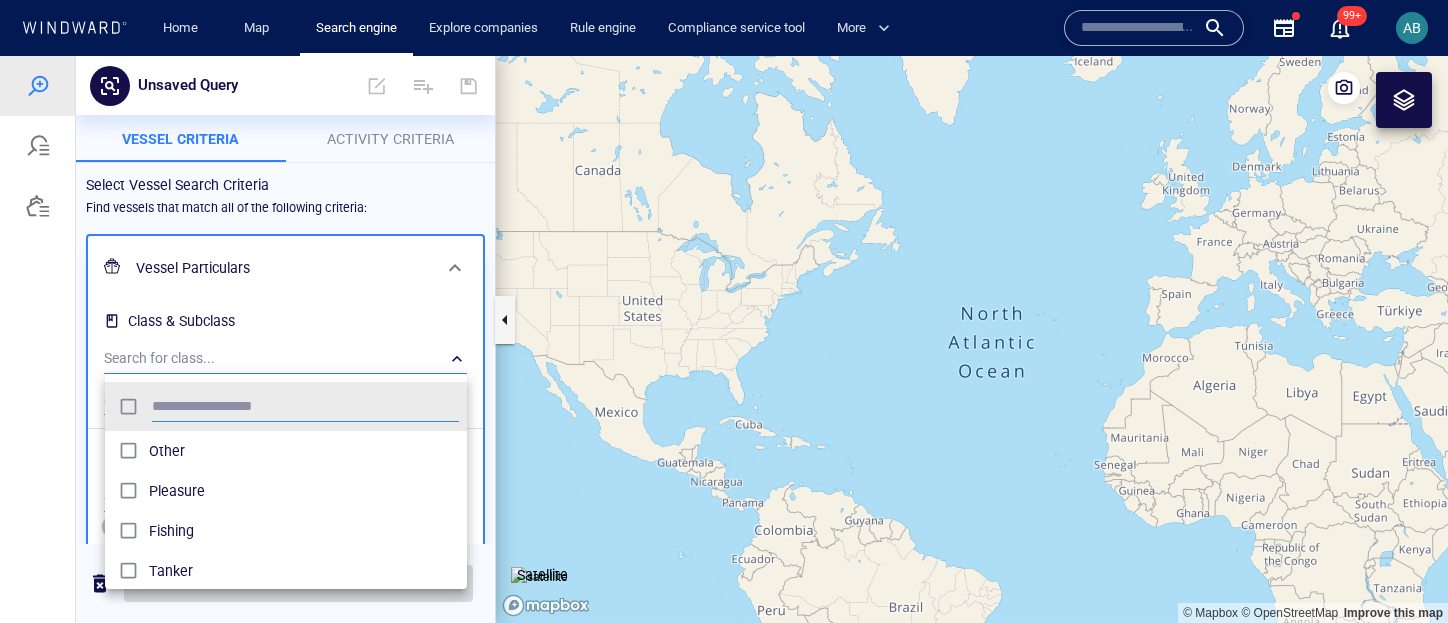 scroll, scrollTop: 0, scrollLeft: 1, axis: horizontal 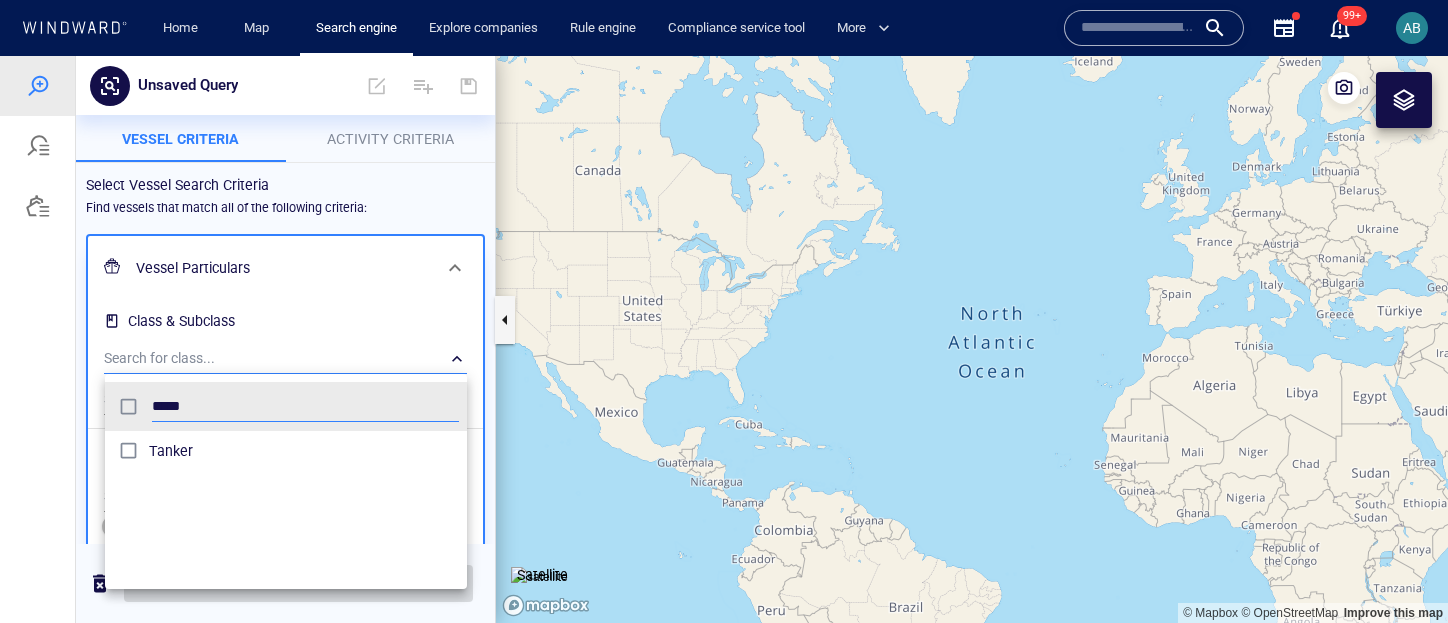 type on "*****" 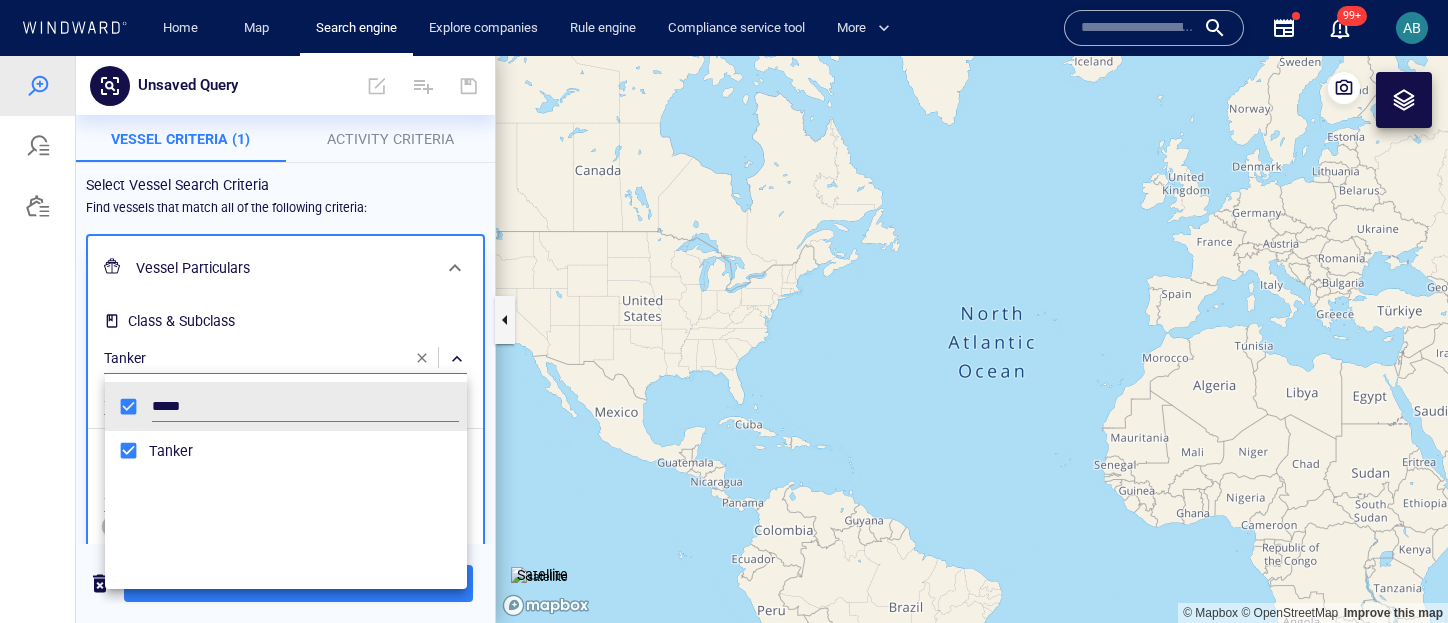 click at bounding box center (724, 339) 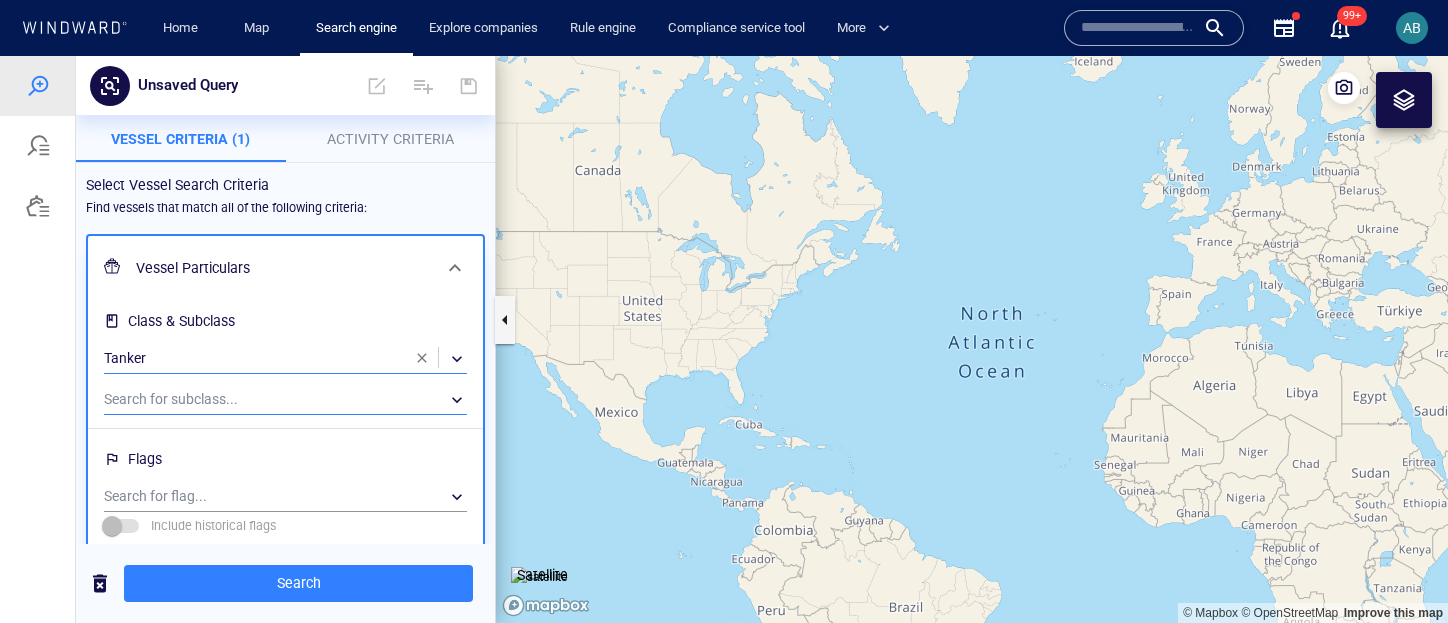 click on "​" at bounding box center (285, 400) 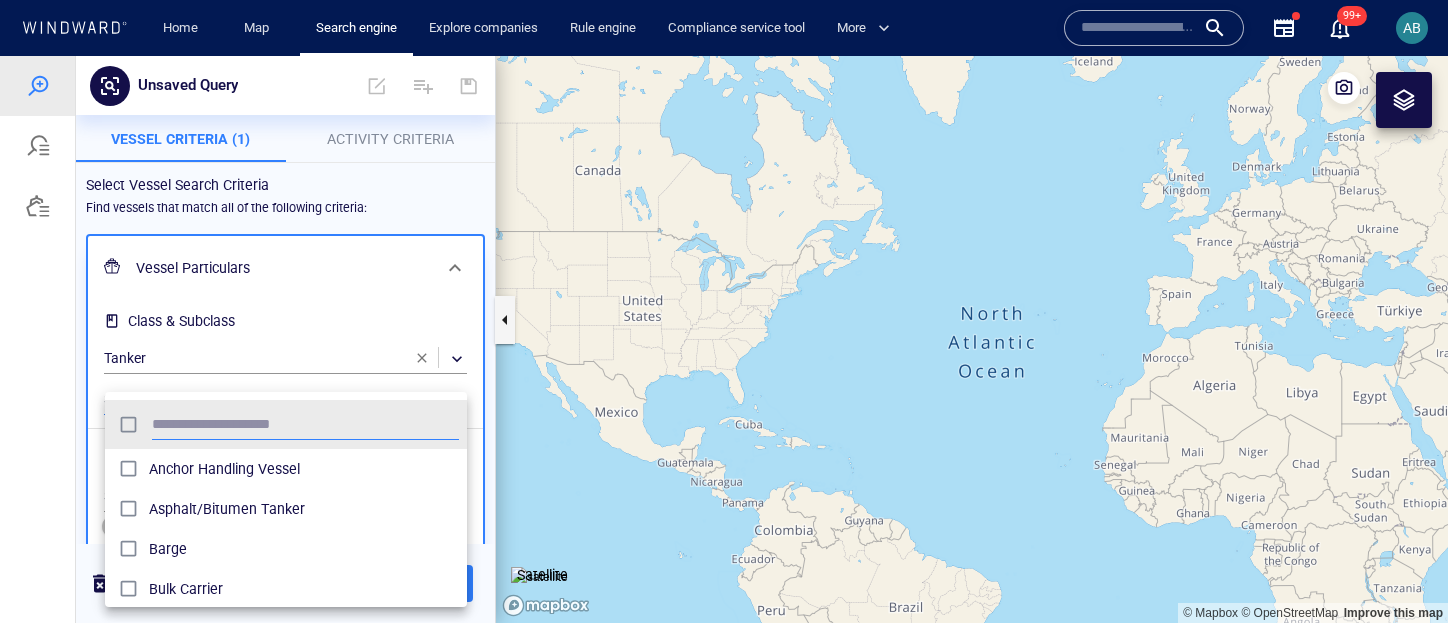 scroll, scrollTop: 0, scrollLeft: 1, axis: horizontal 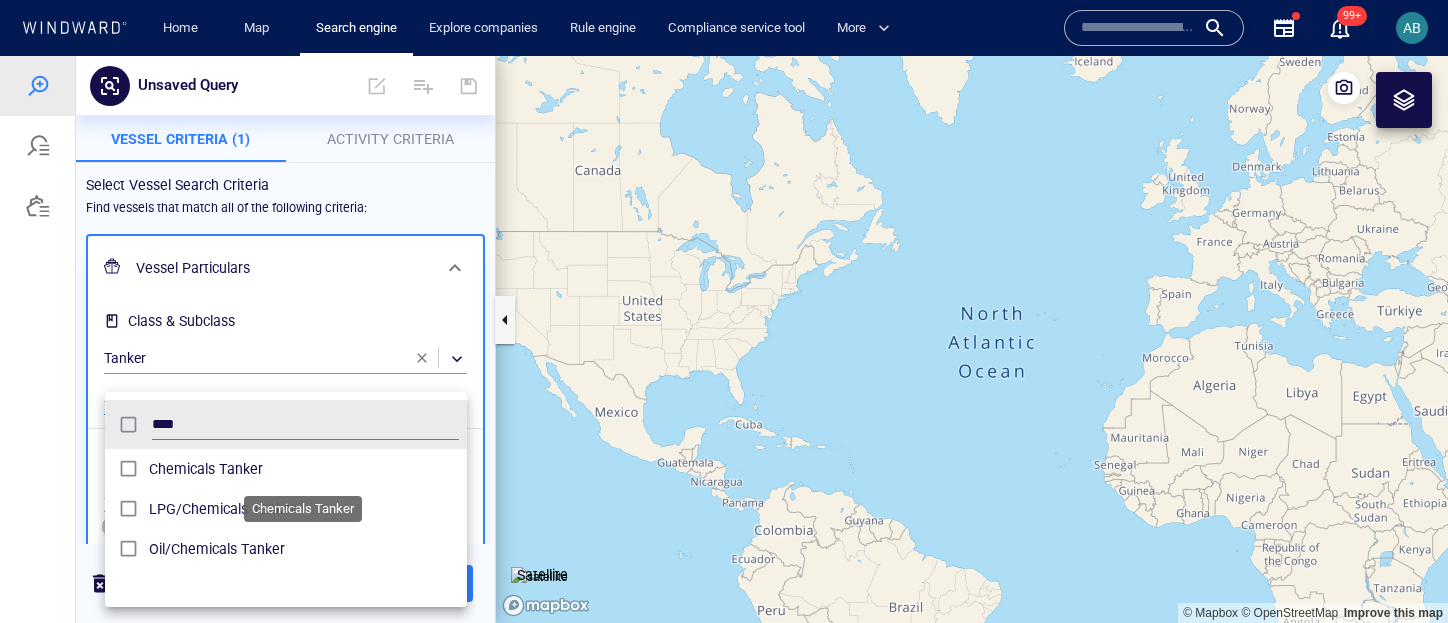 type on "****" 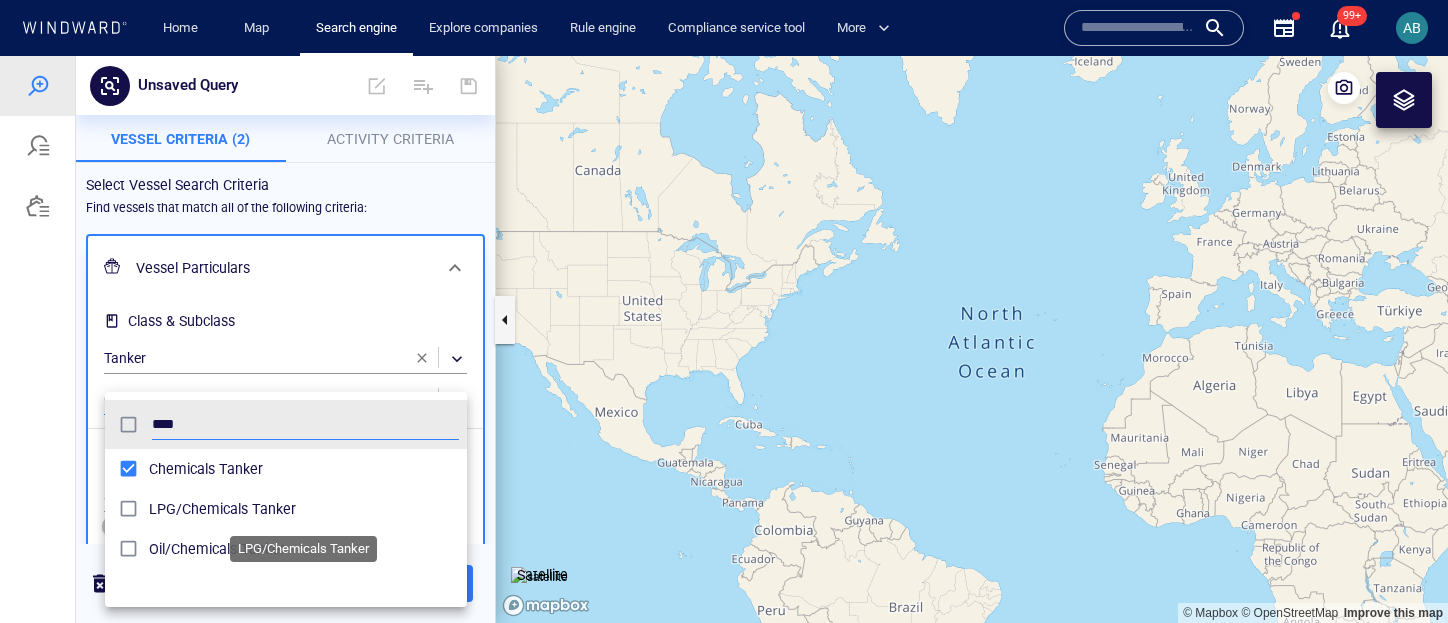 click on "LPG/Chemicals Tanker" at bounding box center [304, 509] 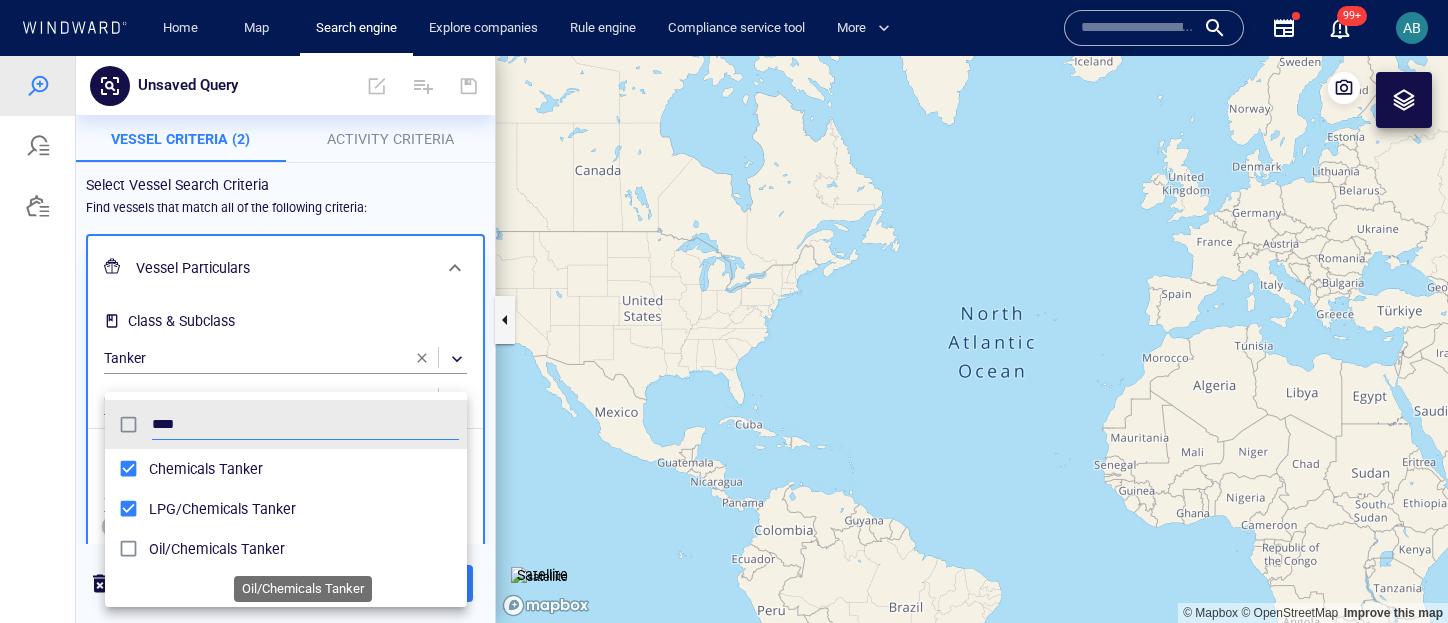 click on "Oil/Chemicals Tanker" at bounding box center [304, 549] 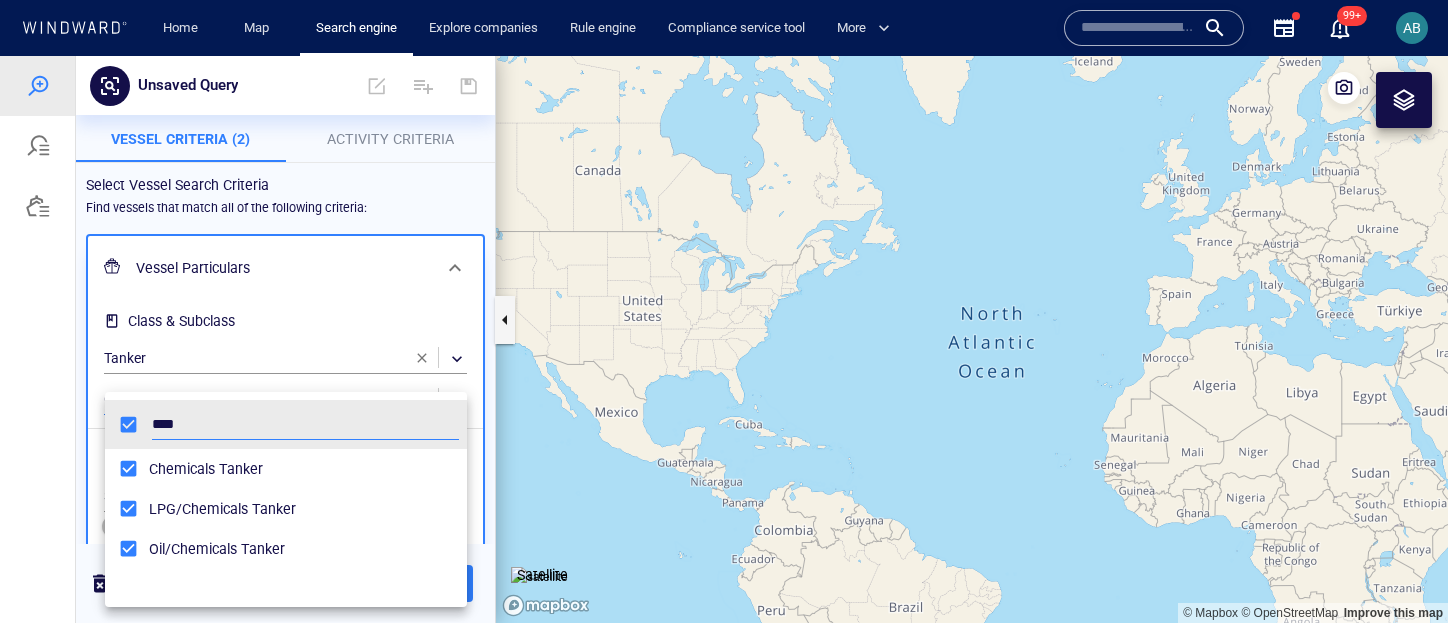 click at bounding box center [724, 339] 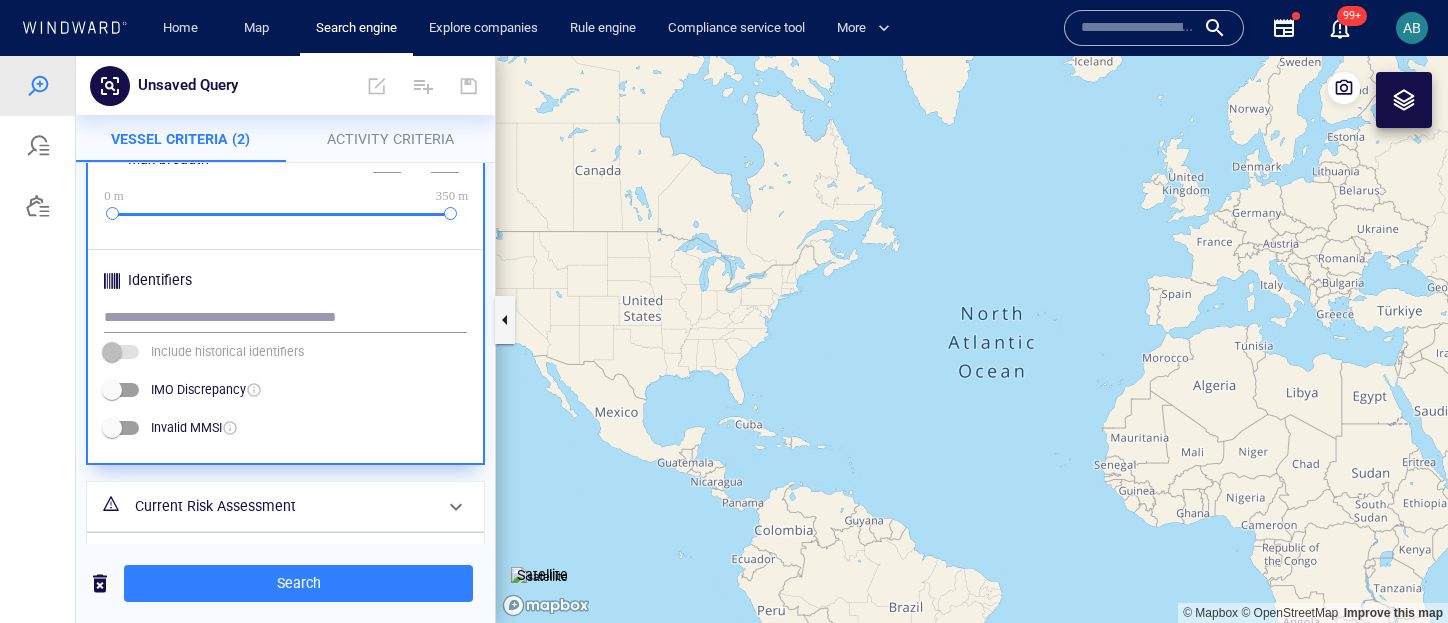scroll, scrollTop: 909, scrollLeft: 0, axis: vertical 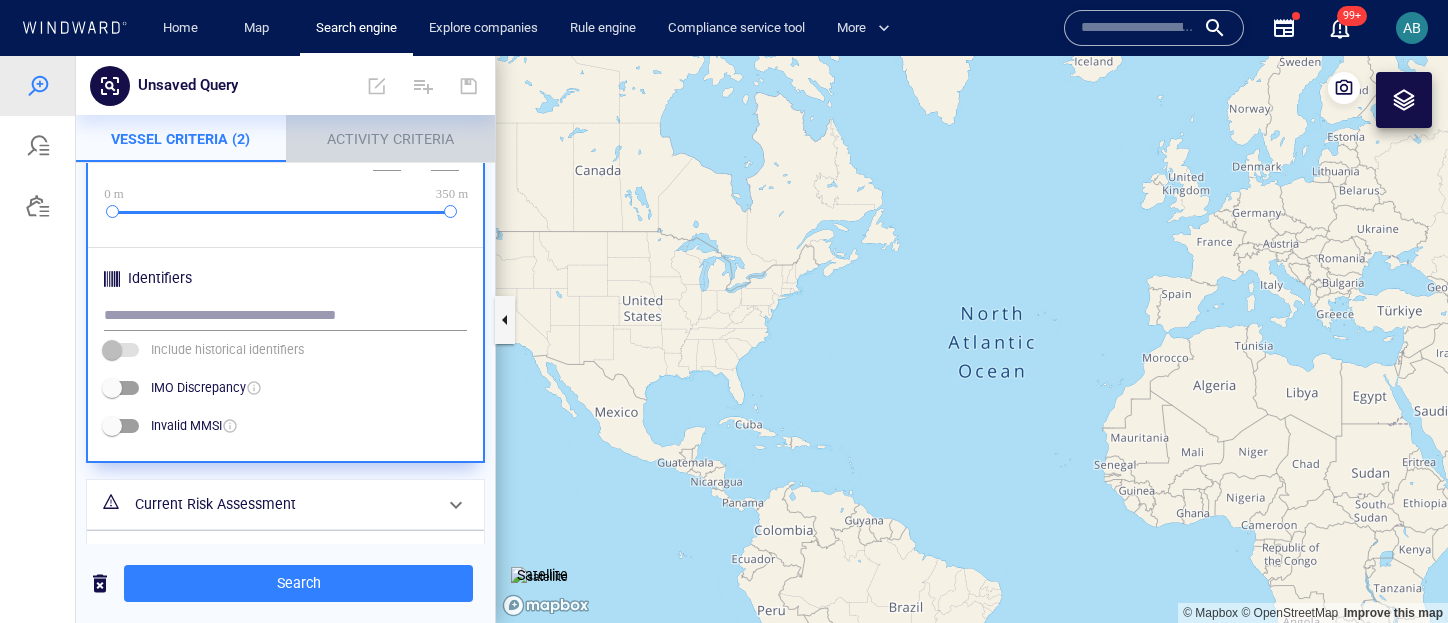 click on "Activity Criteria" at bounding box center (391, 139) 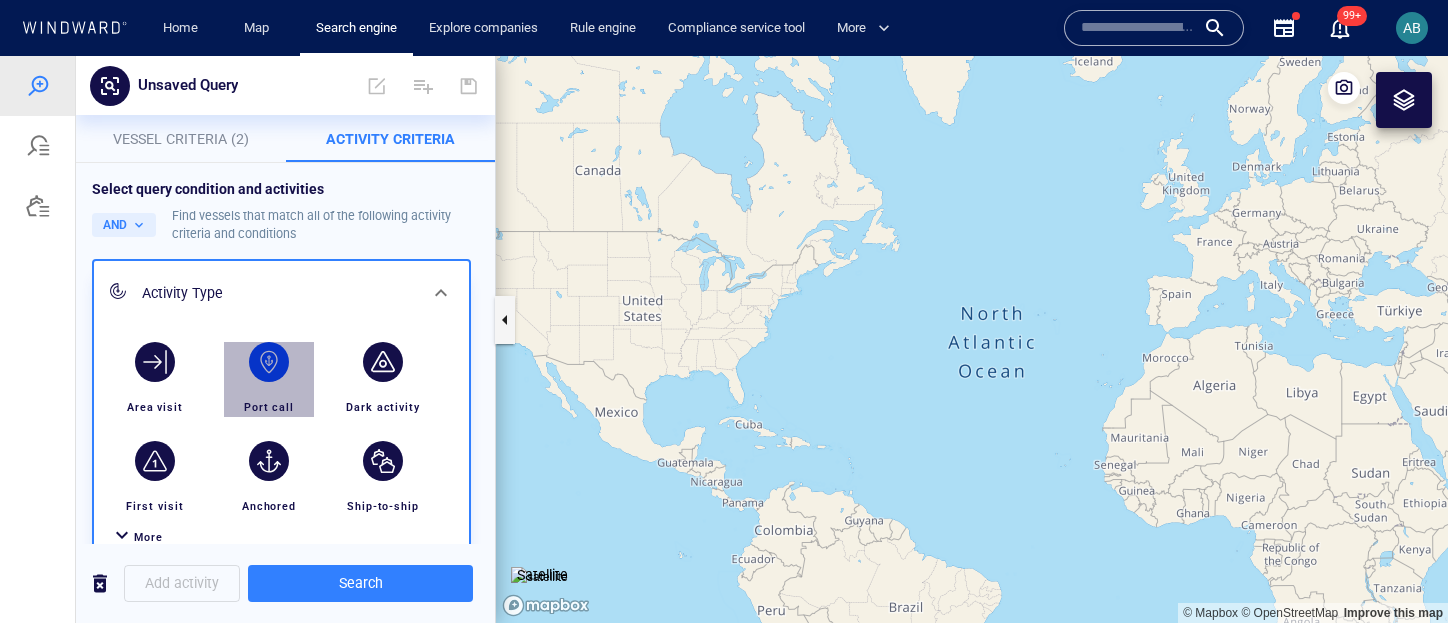 click at bounding box center [269, 362] 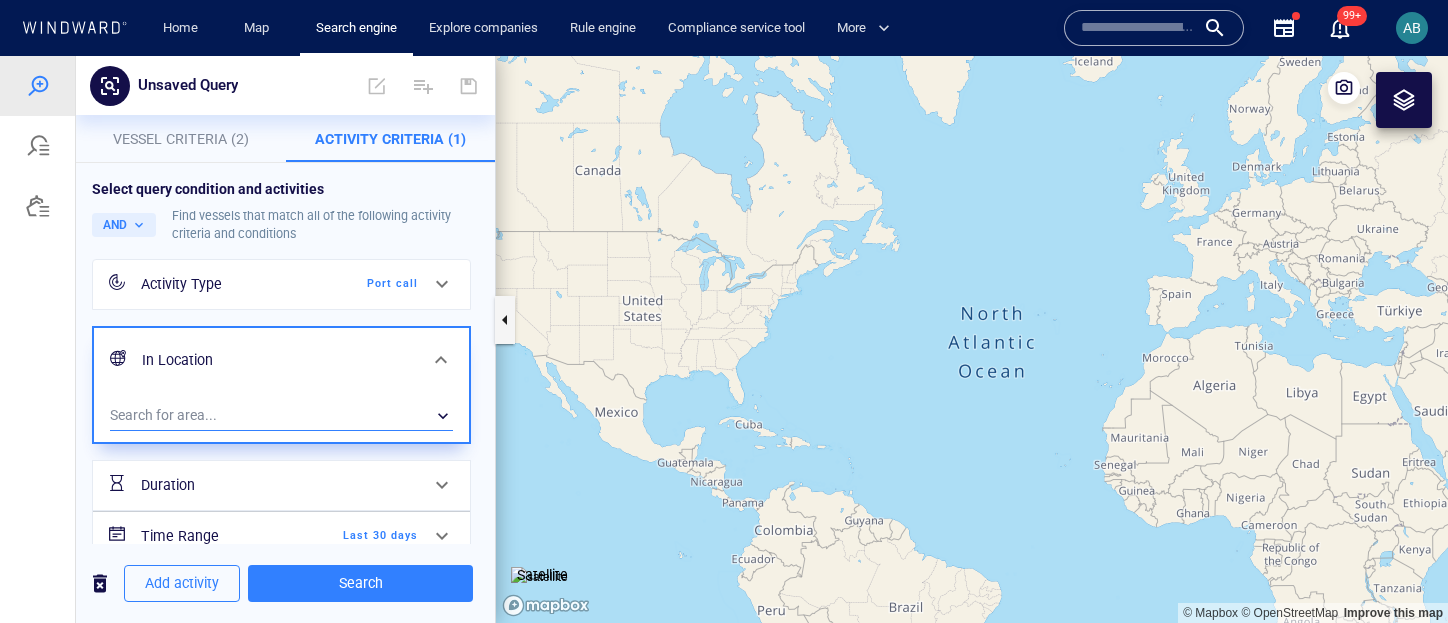 click on "​" at bounding box center (281, 416) 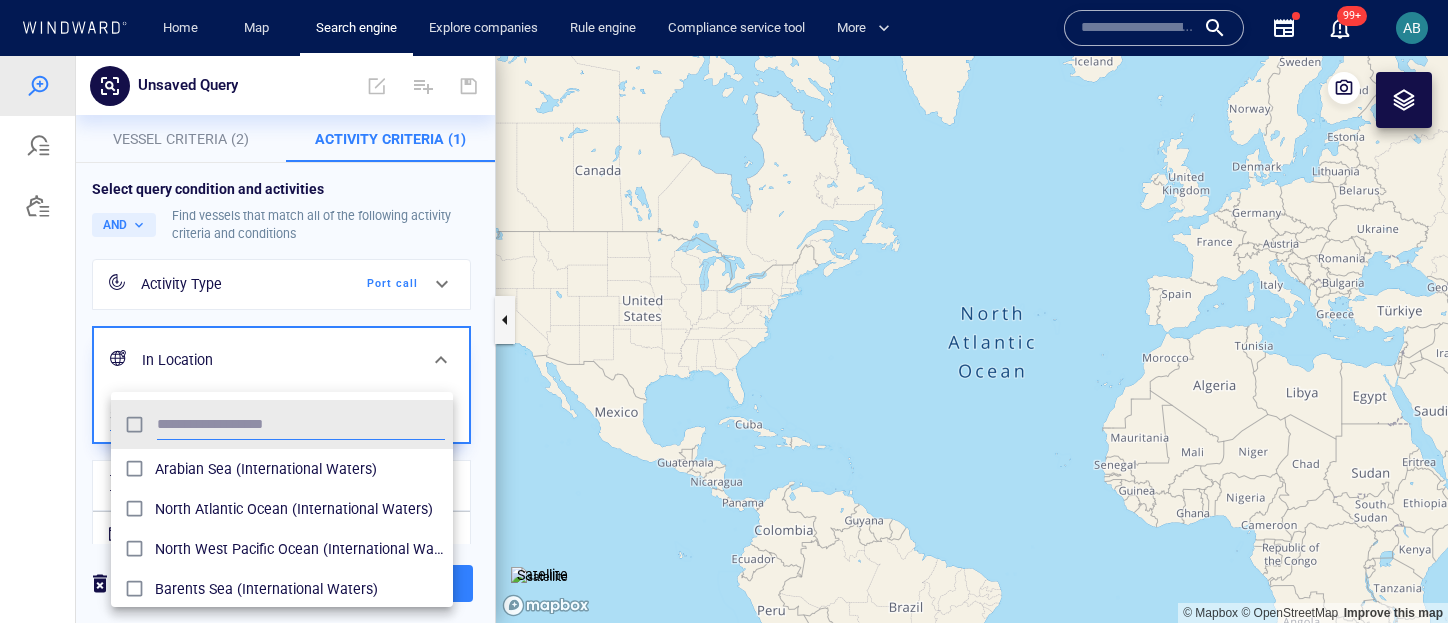 scroll, scrollTop: 0, scrollLeft: 1, axis: horizontal 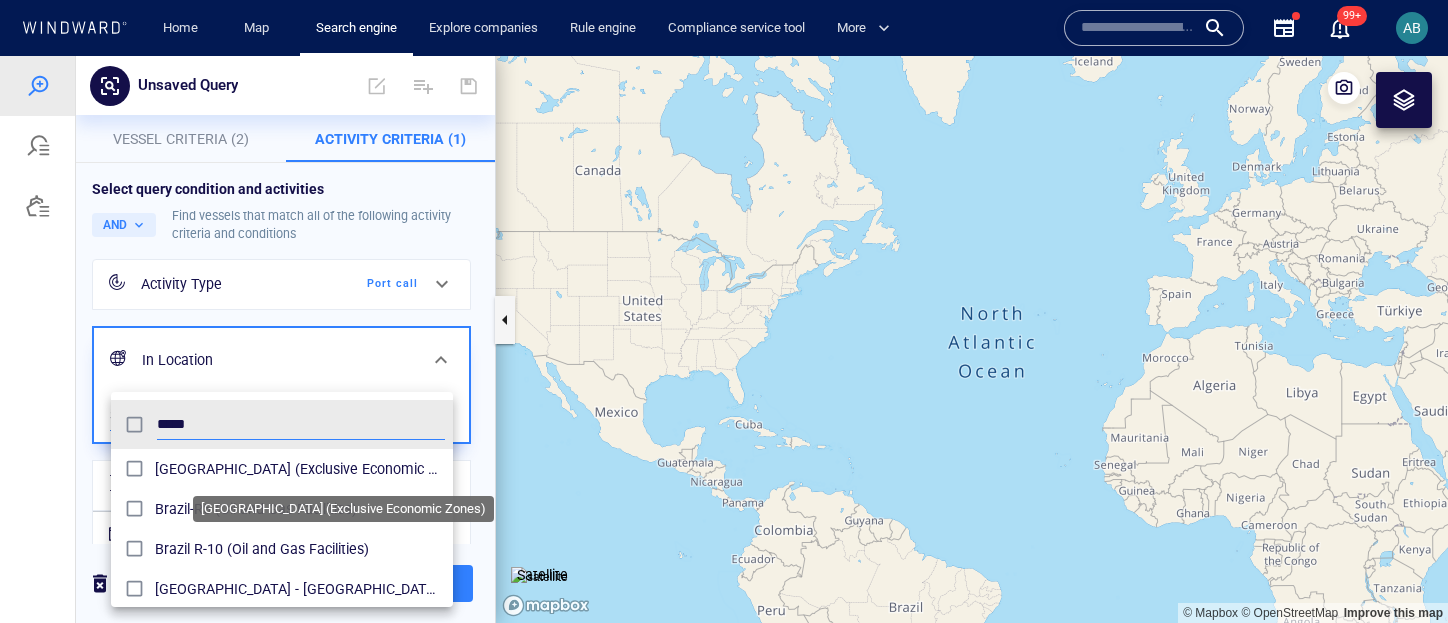 type on "*****" 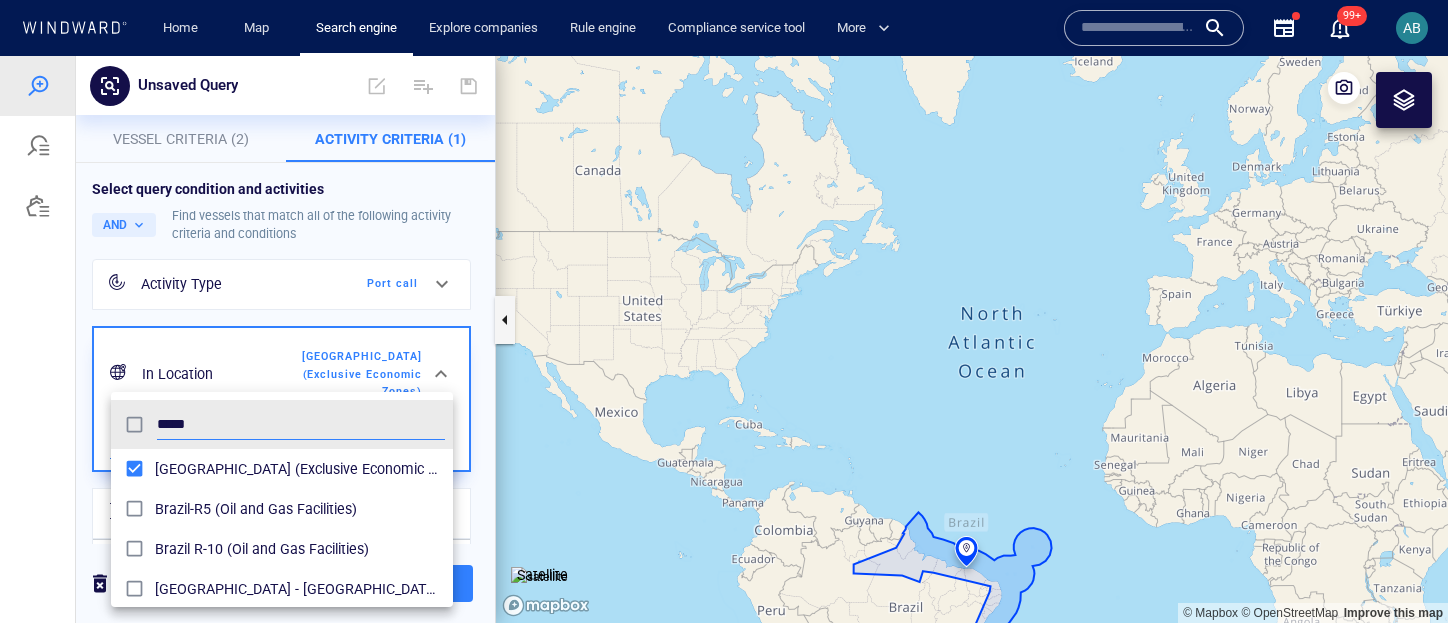 click at bounding box center [724, 339] 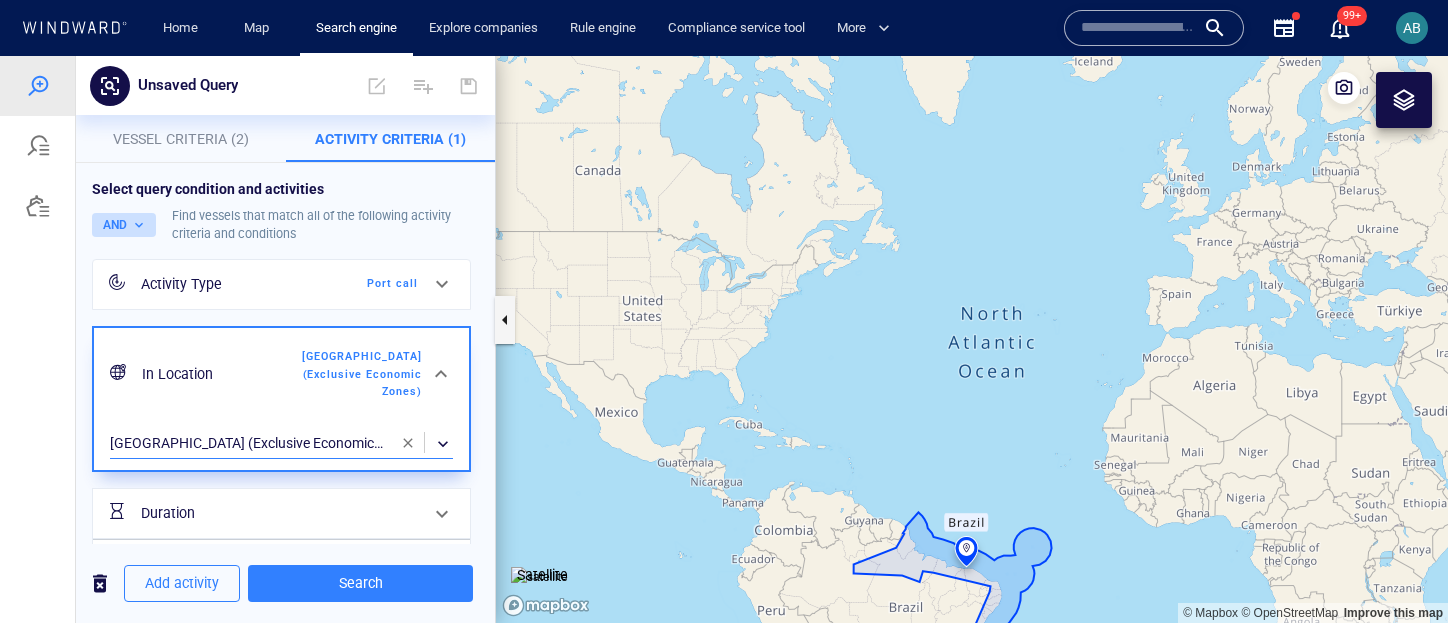 click on "AND" at bounding box center [124, 225] 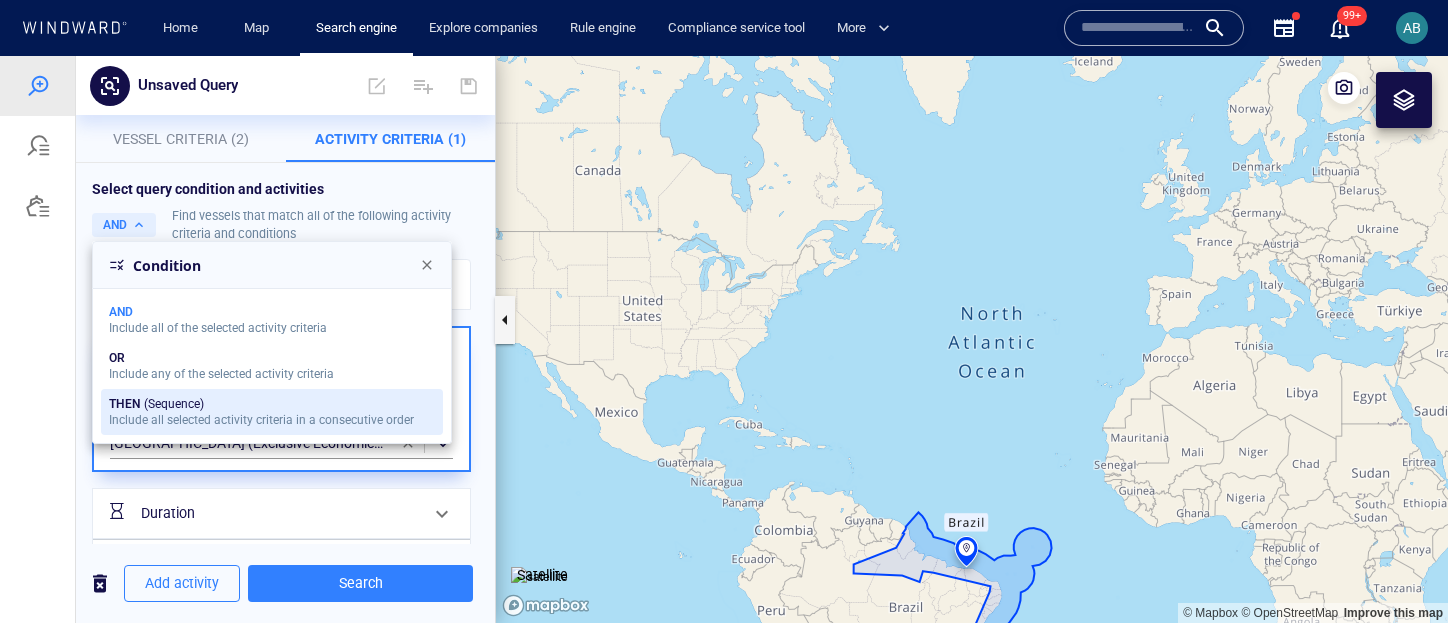 click on "THEN (Sequence)" at bounding box center (261, 404) 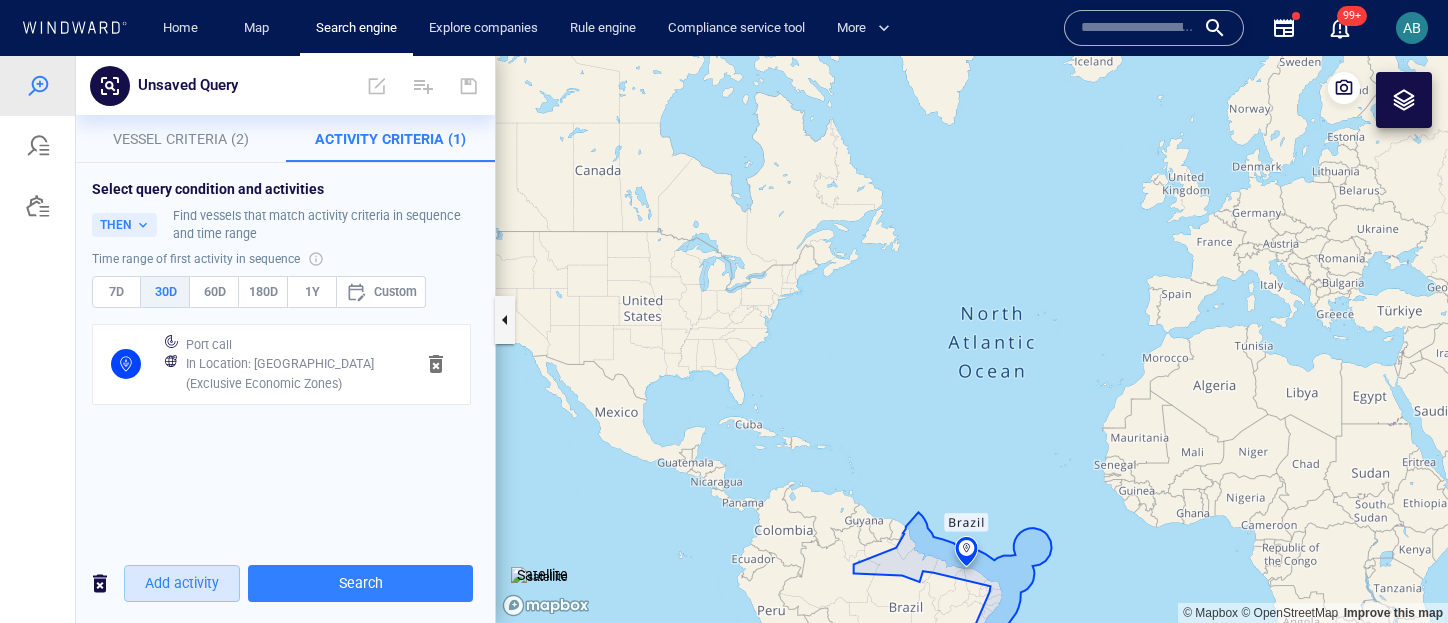 click on "Add activity" at bounding box center [182, 583] 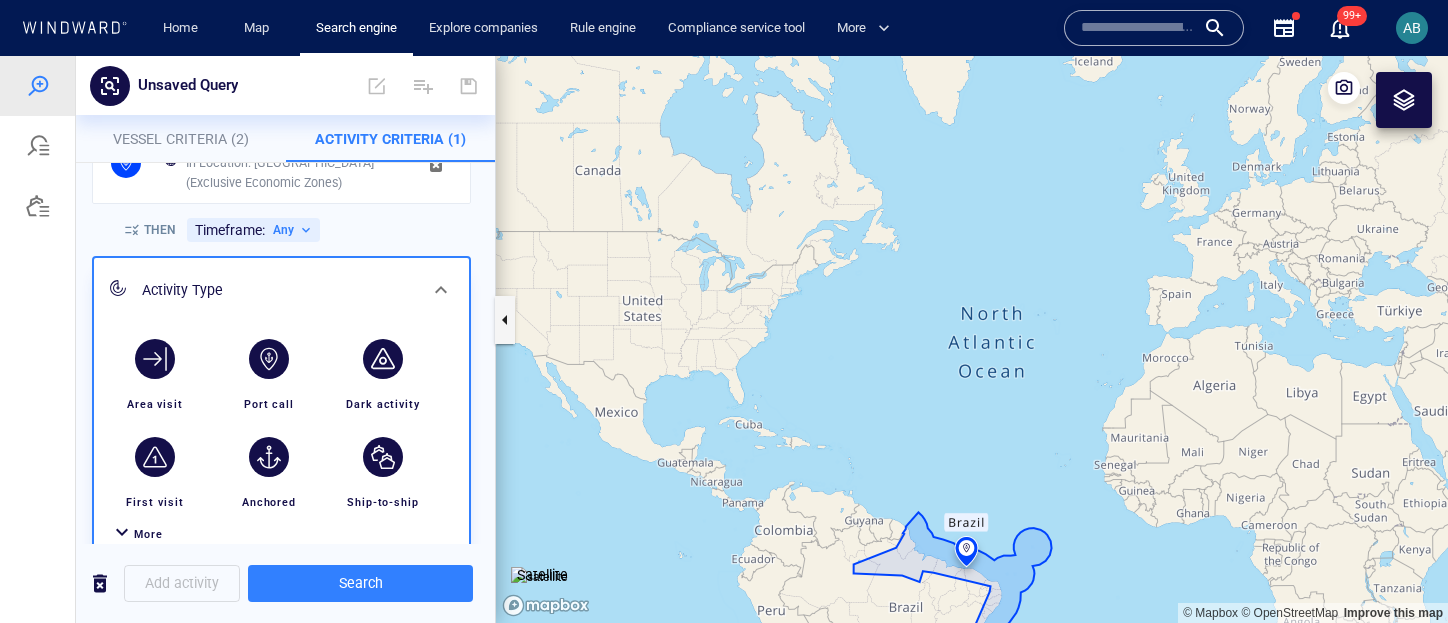 scroll, scrollTop: 228, scrollLeft: 0, axis: vertical 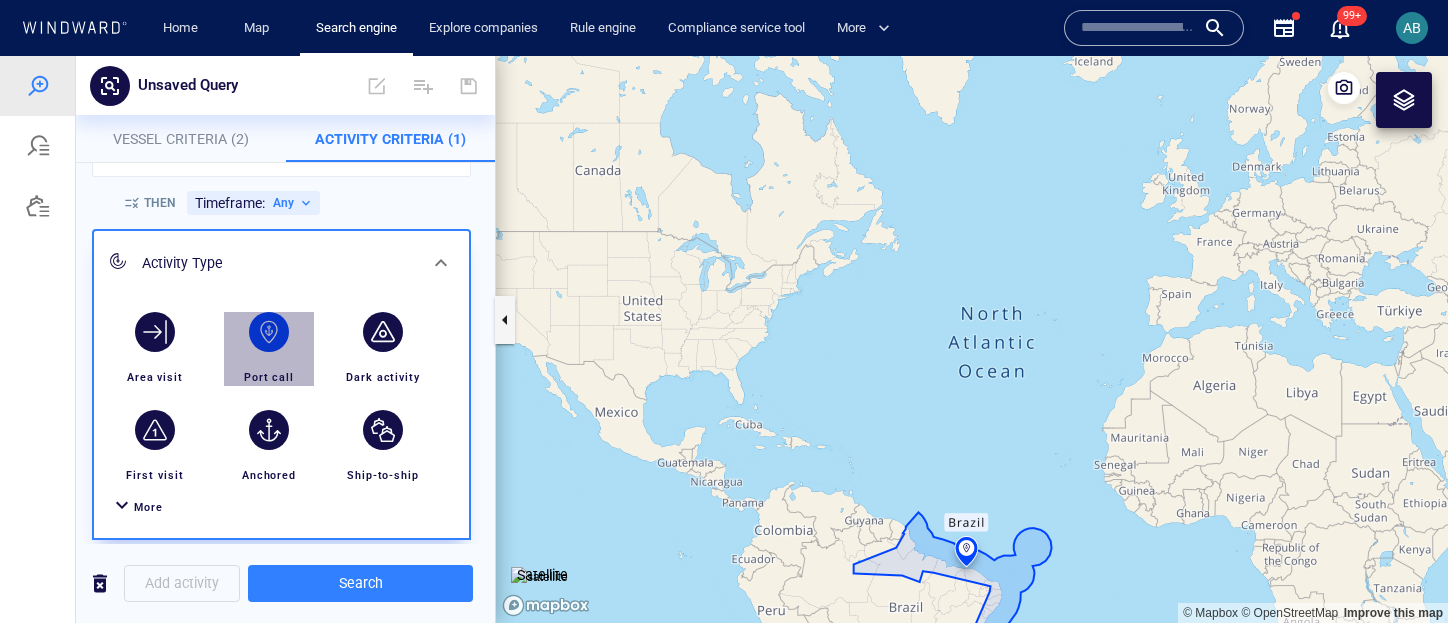 click at bounding box center (269, 332) 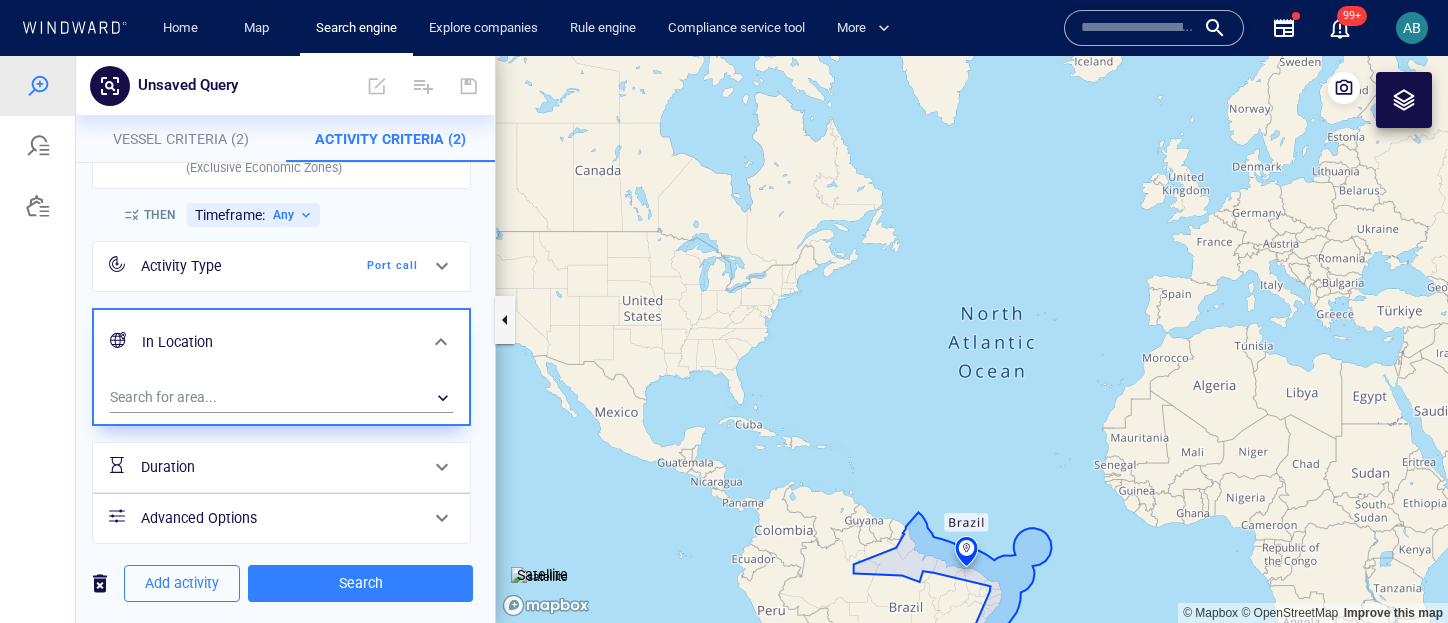 scroll, scrollTop: 228, scrollLeft: 0, axis: vertical 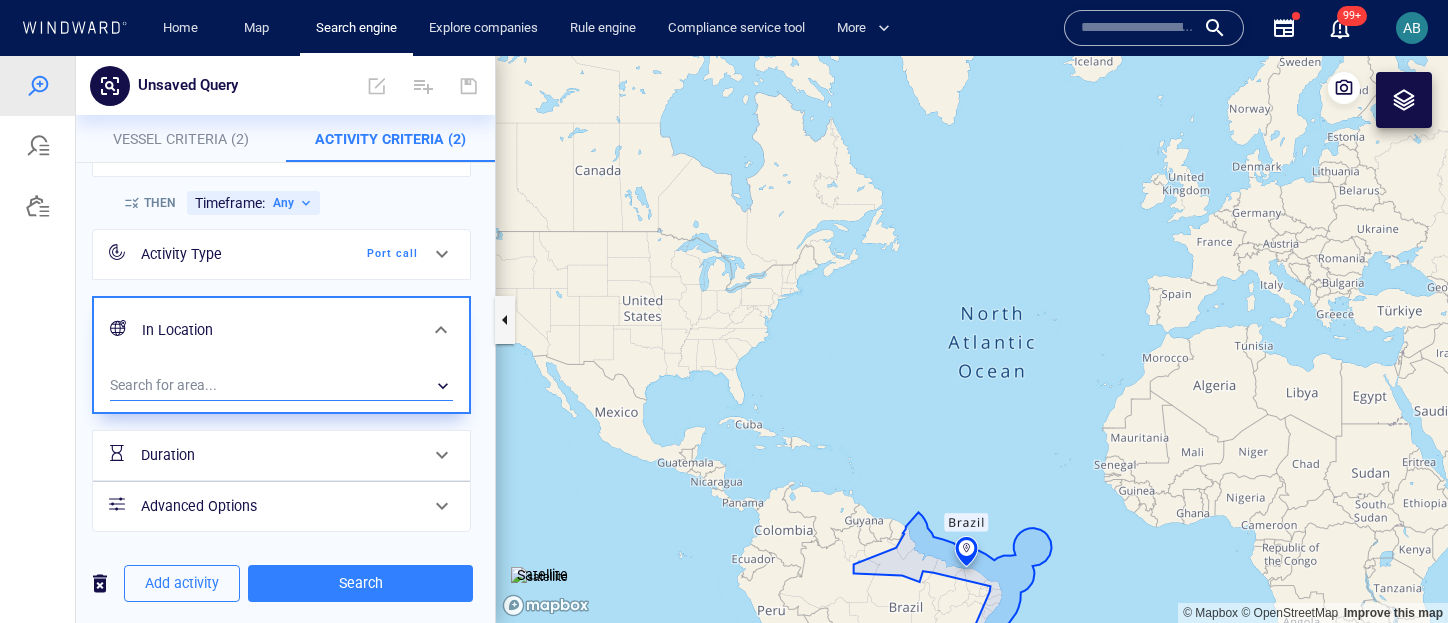 click on "​" at bounding box center [281, 386] 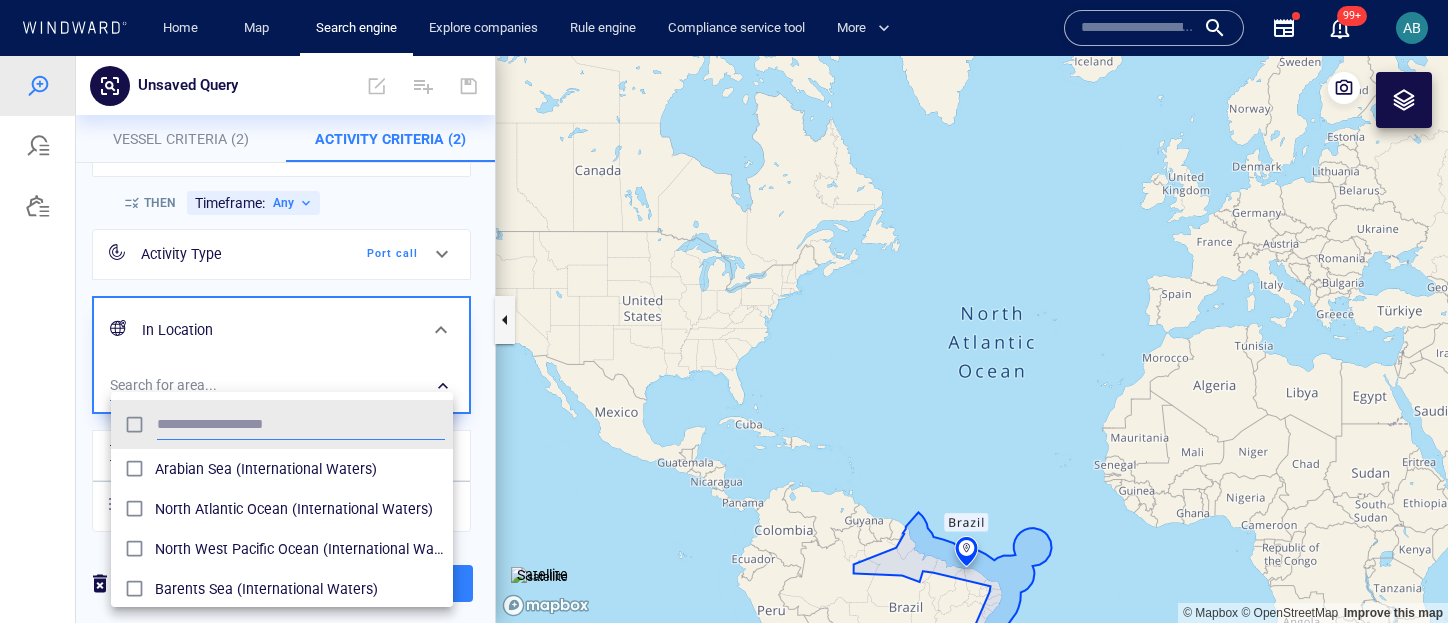 scroll, scrollTop: 0, scrollLeft: 1, axis: horizontal 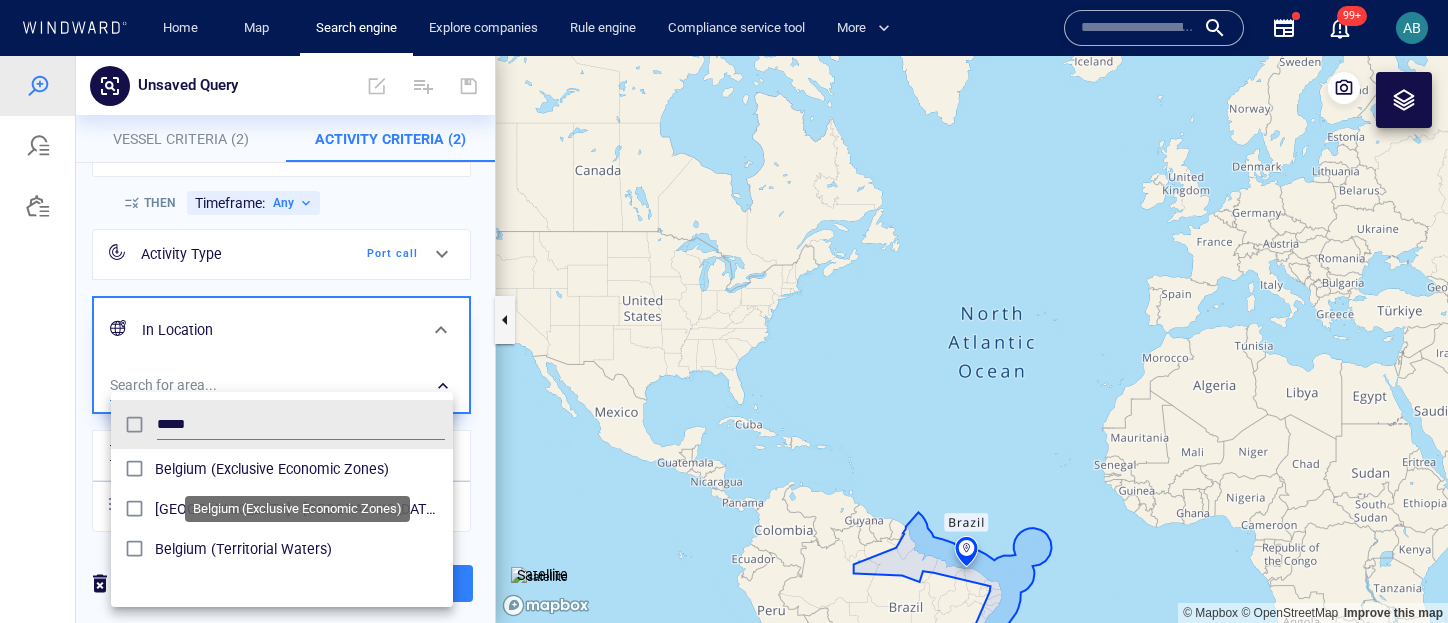 type on "*****" 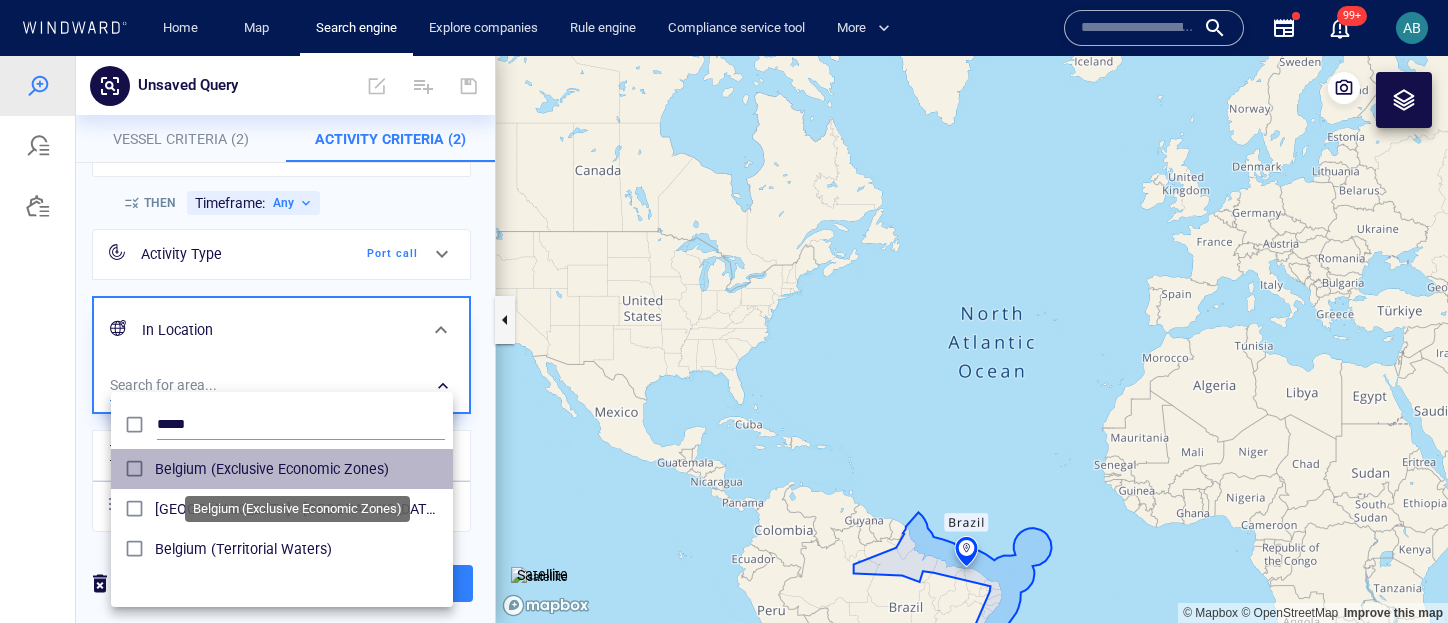 click on "Belgium (Exclusive Economic Zones)" at bounding box center (300, 469) 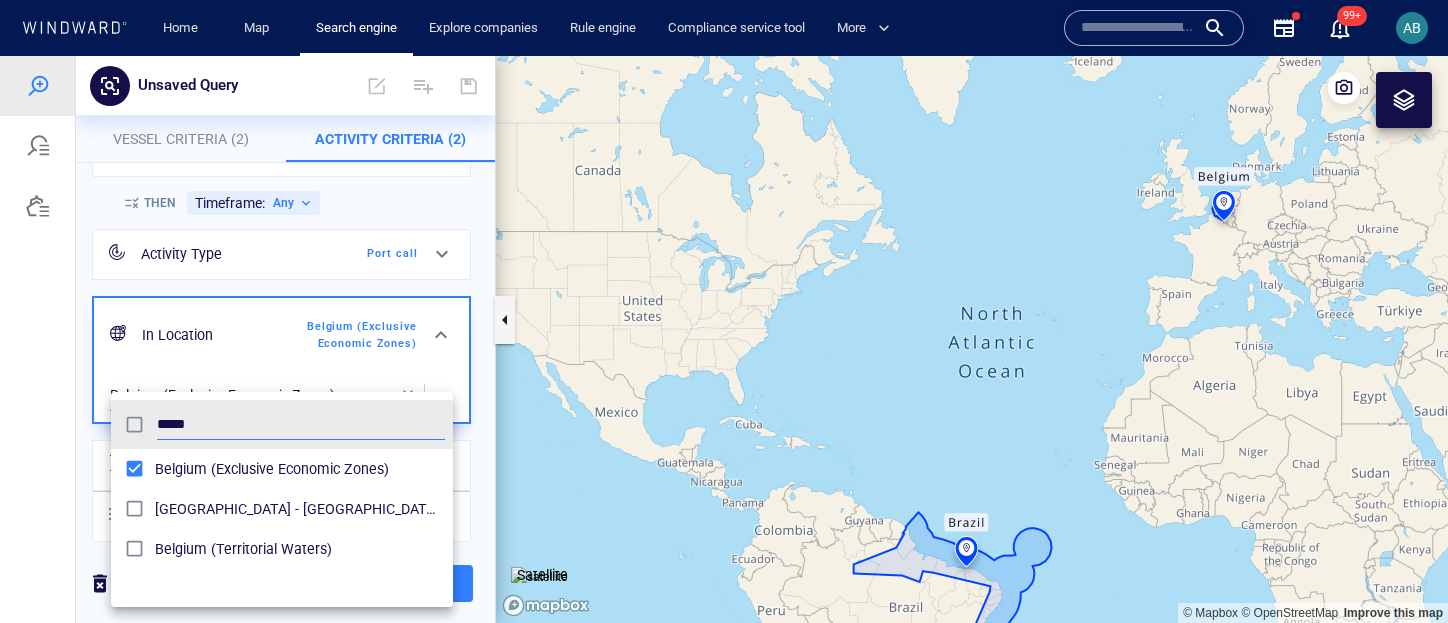 click at bounding box center [724, 339] 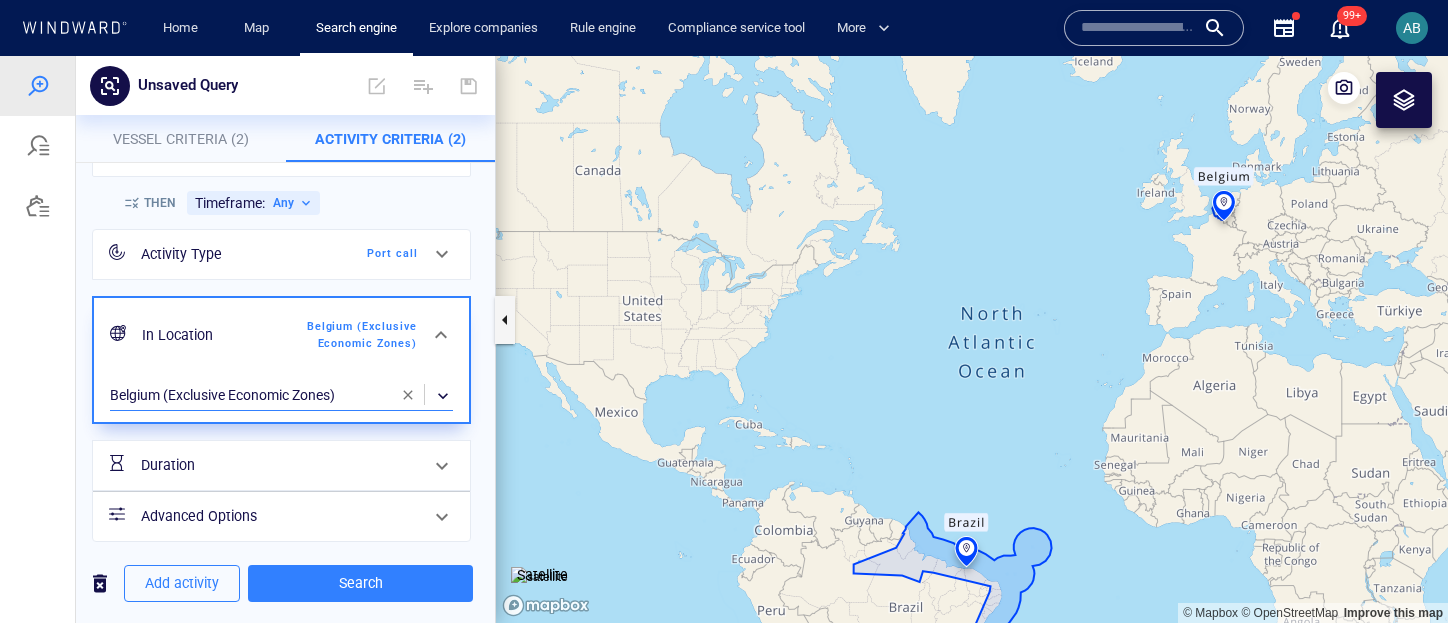 click on "Add activity Search" at bounding box center (285, 583) 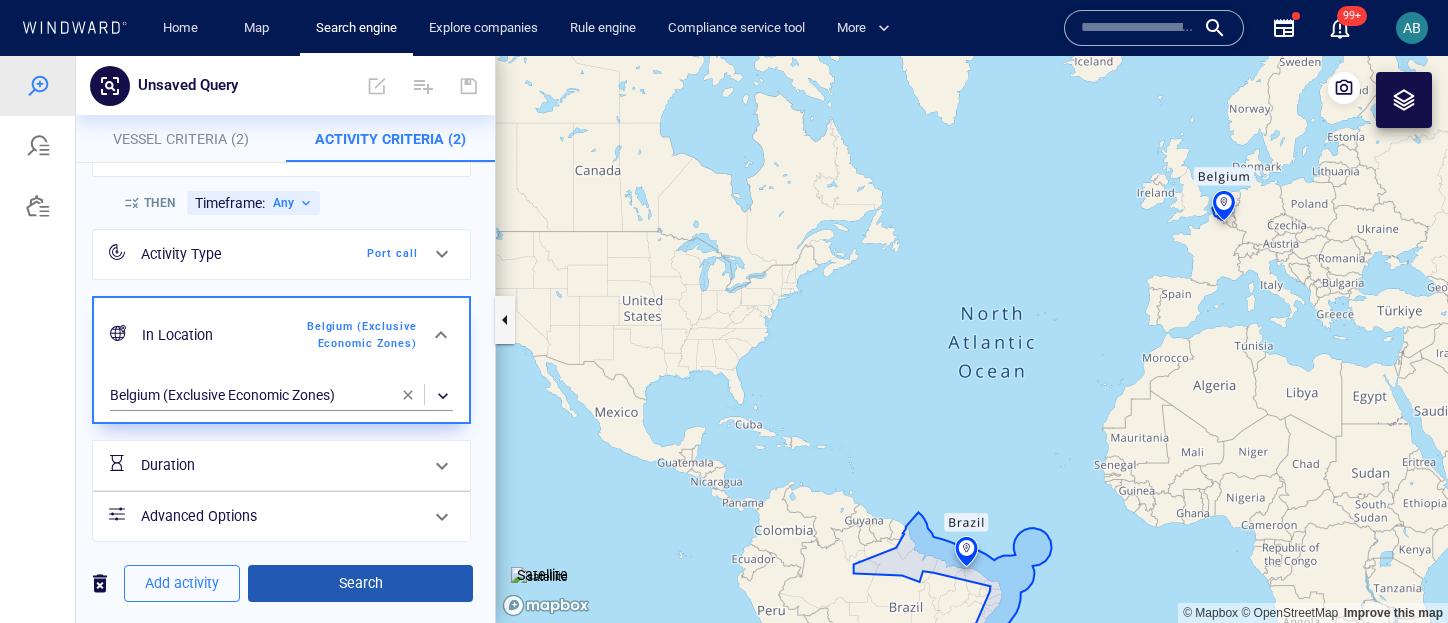 click on "Search" at bounding box center [360, 583] 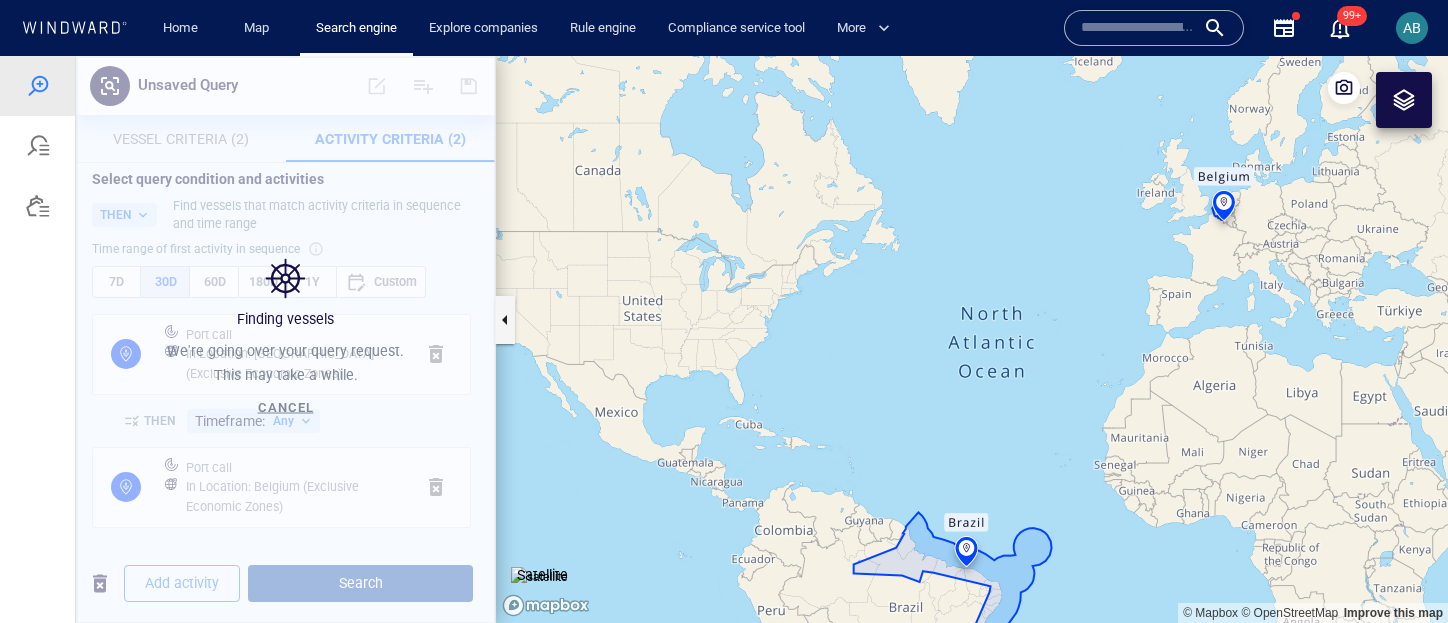 scroll, scrollTop: 9, scrollLeft: 0, axis: vertical 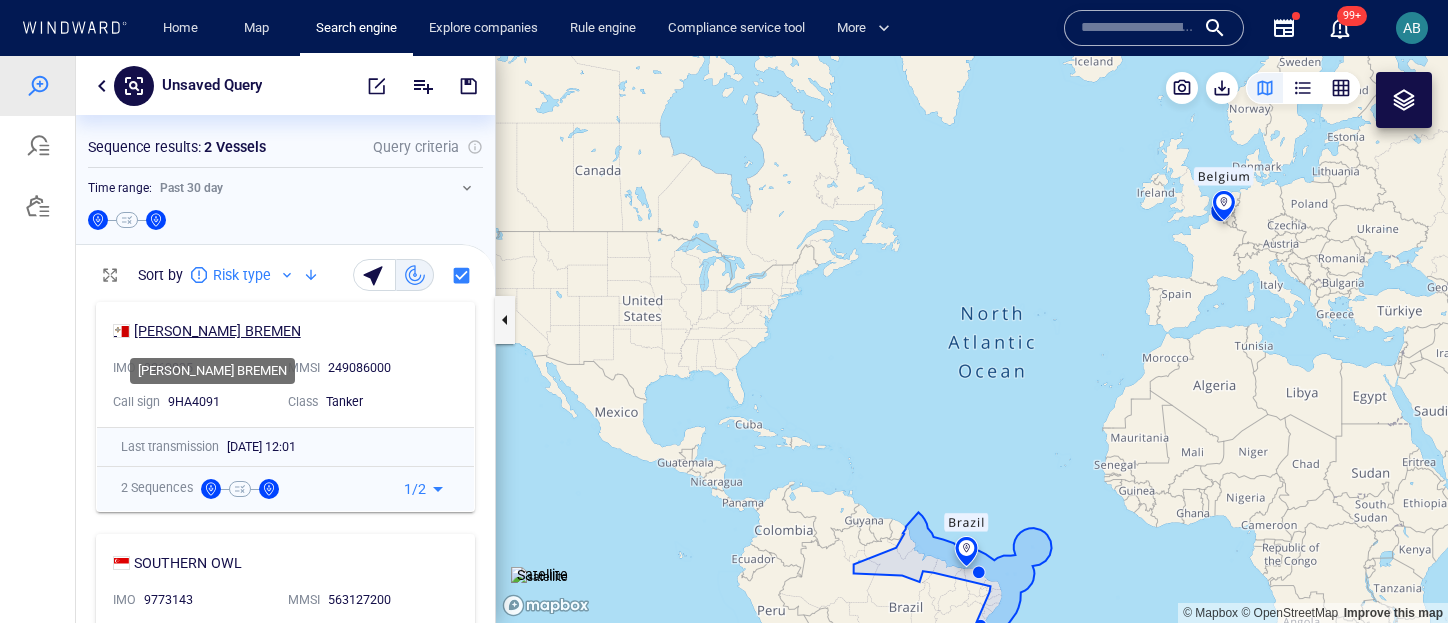 click on "SCOT BREMEN" at bounding box center (217, 331) 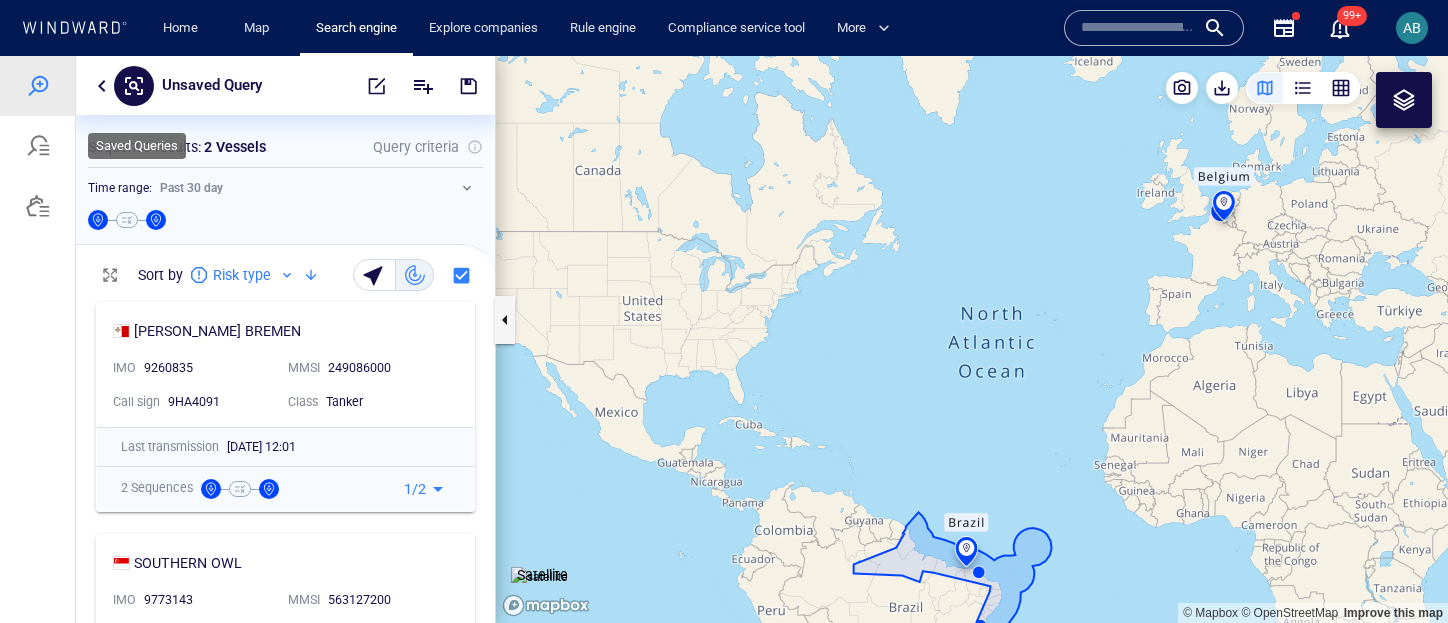 click at bounding box center [38, 146] 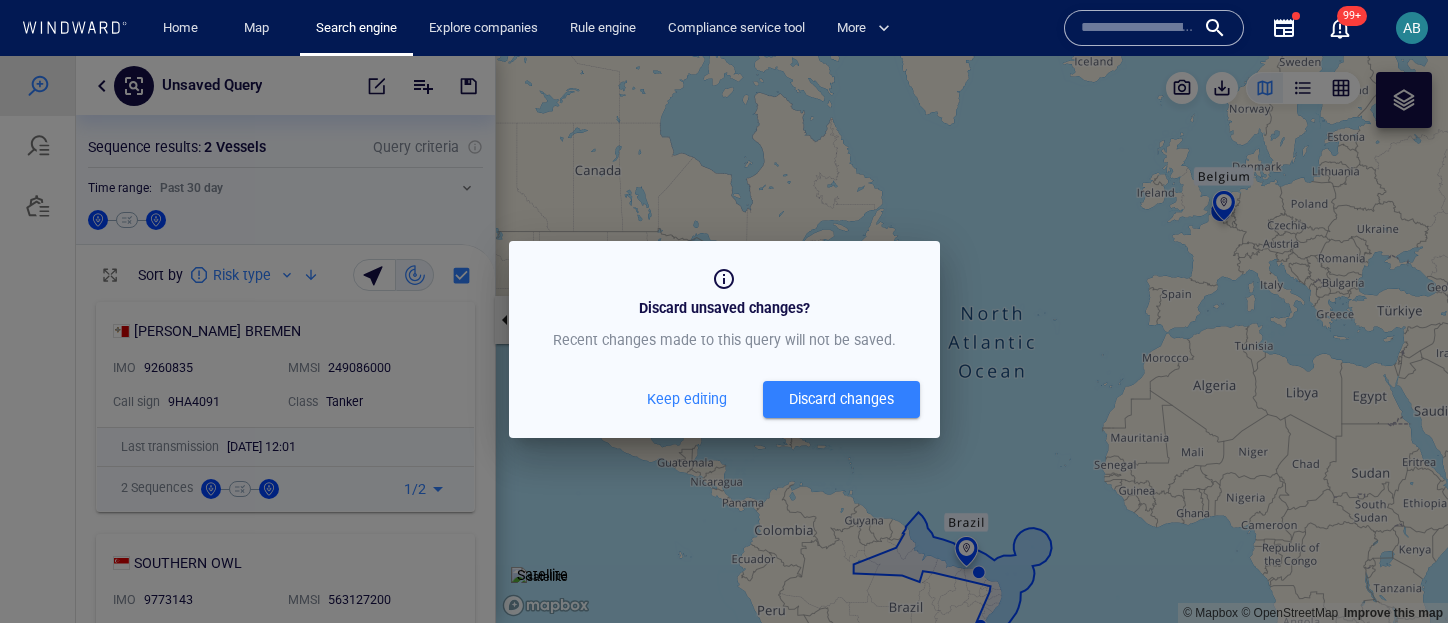 click on "Discard changes" at bounding box center (841, 399) 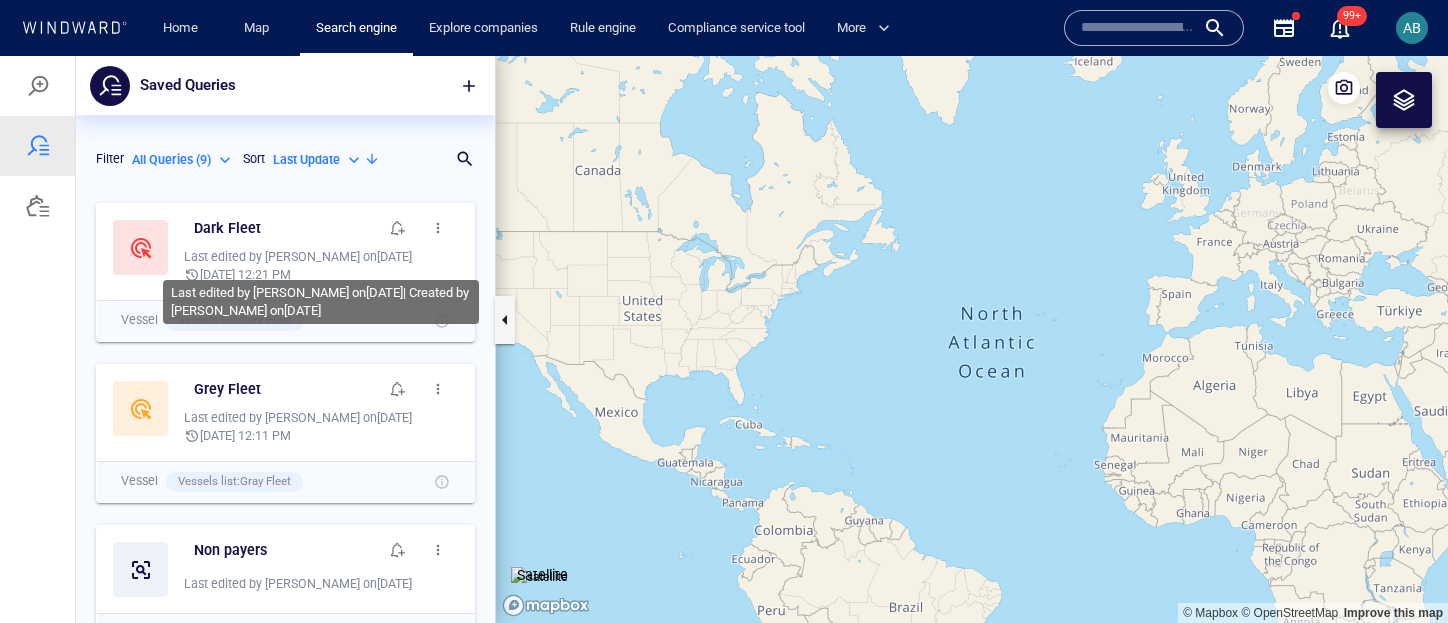 scroll, scrollTop: 1, scrollLeft: 1, axis: both 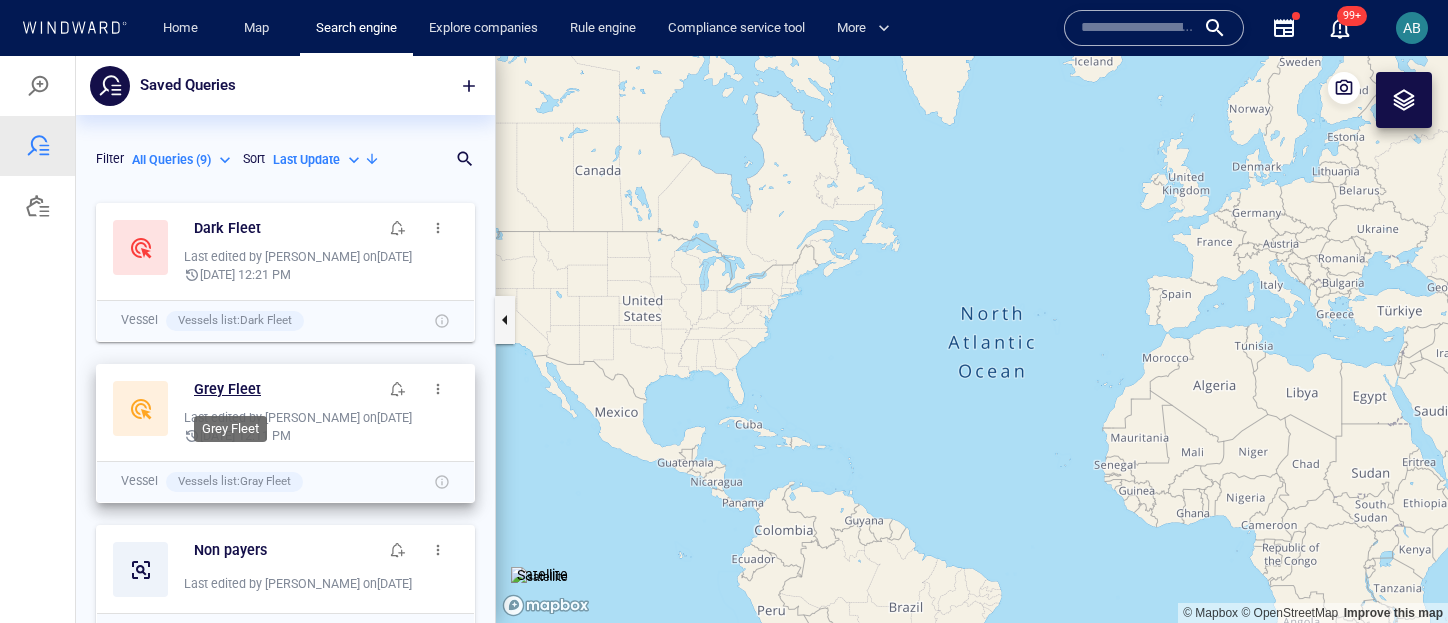click on "Grey Fleet" at bounding box center [227, 389] 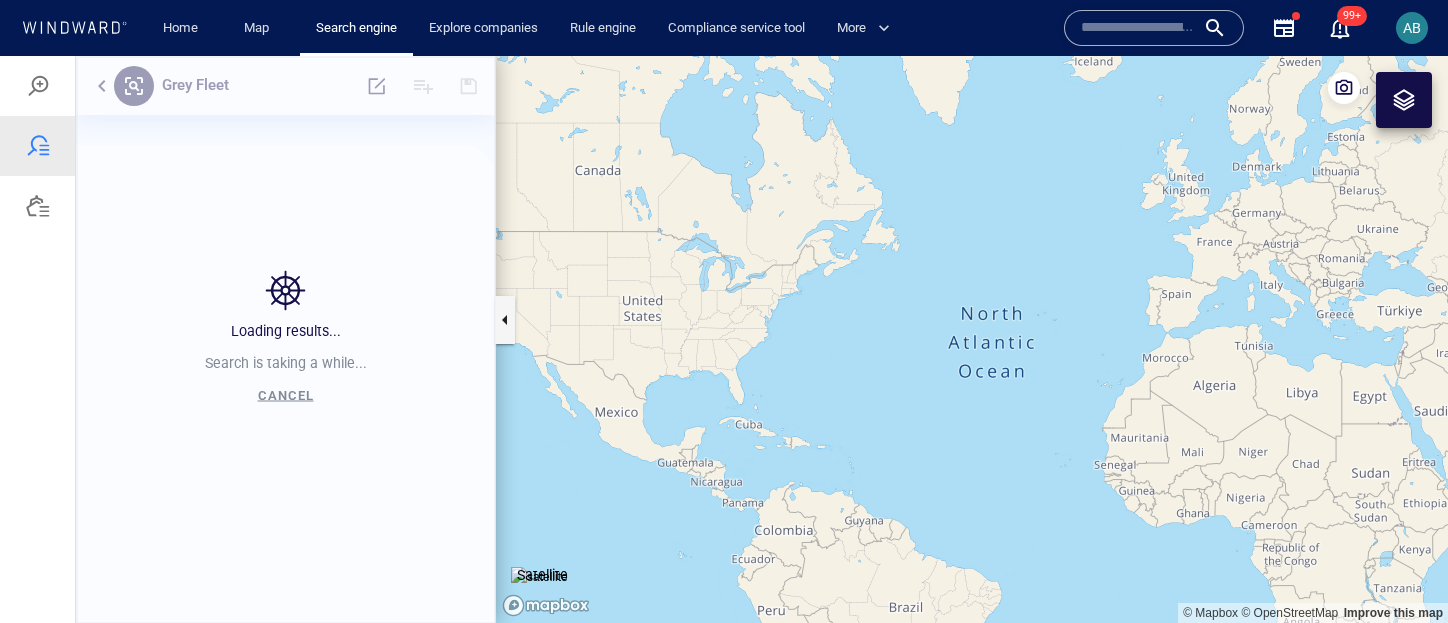scroll, scrollTop: 1, scrollLeft: 1, axis: both 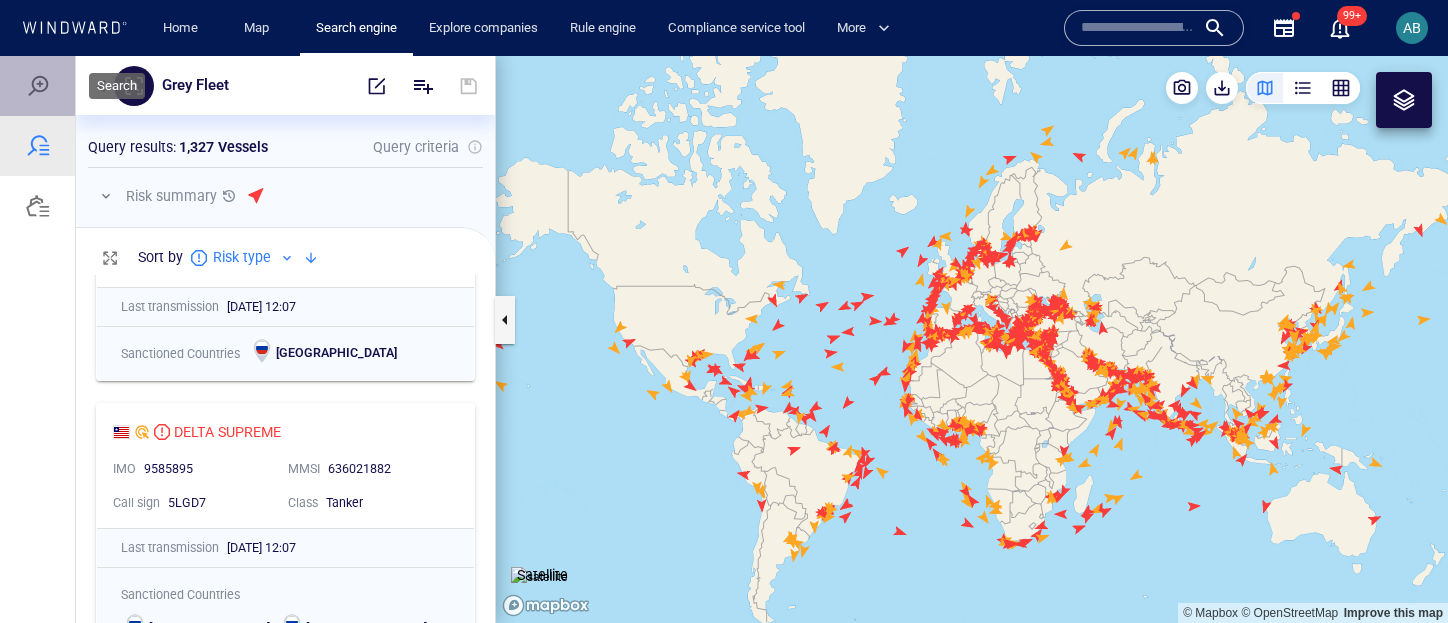 click at bounding box center (38, 86) 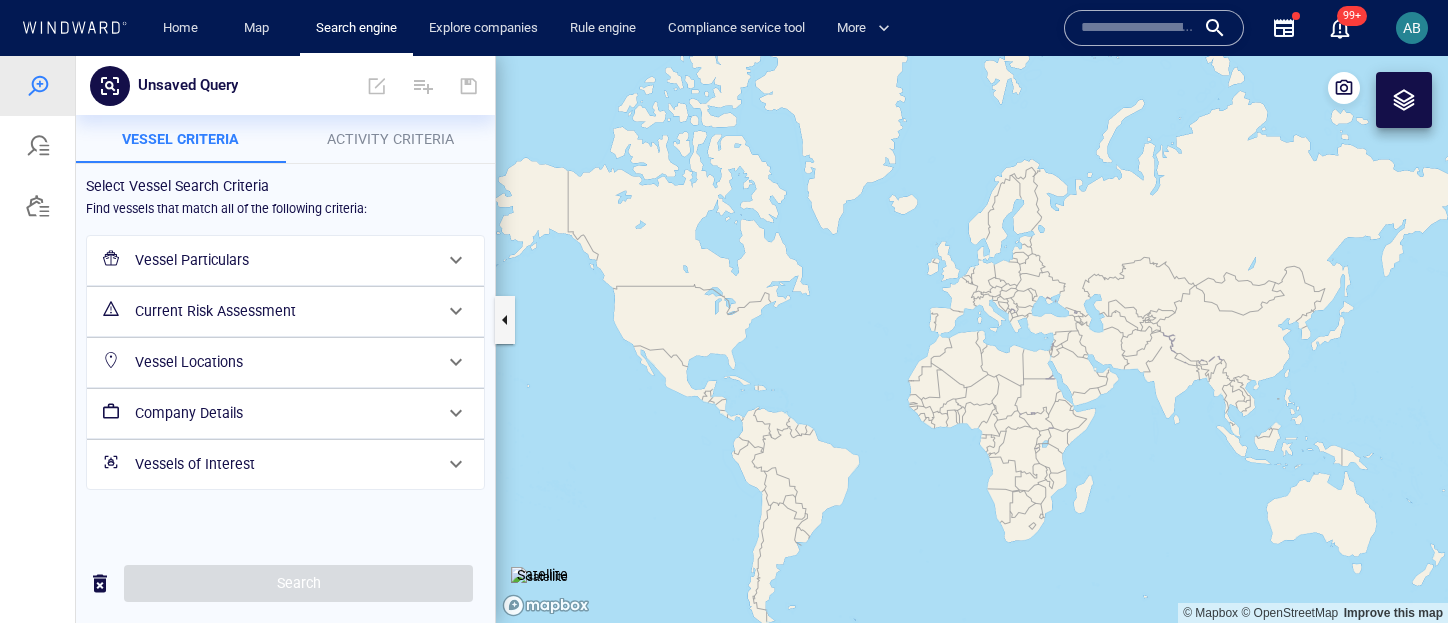 click on "Vessels of Interest" at bounding box center [283, 464] 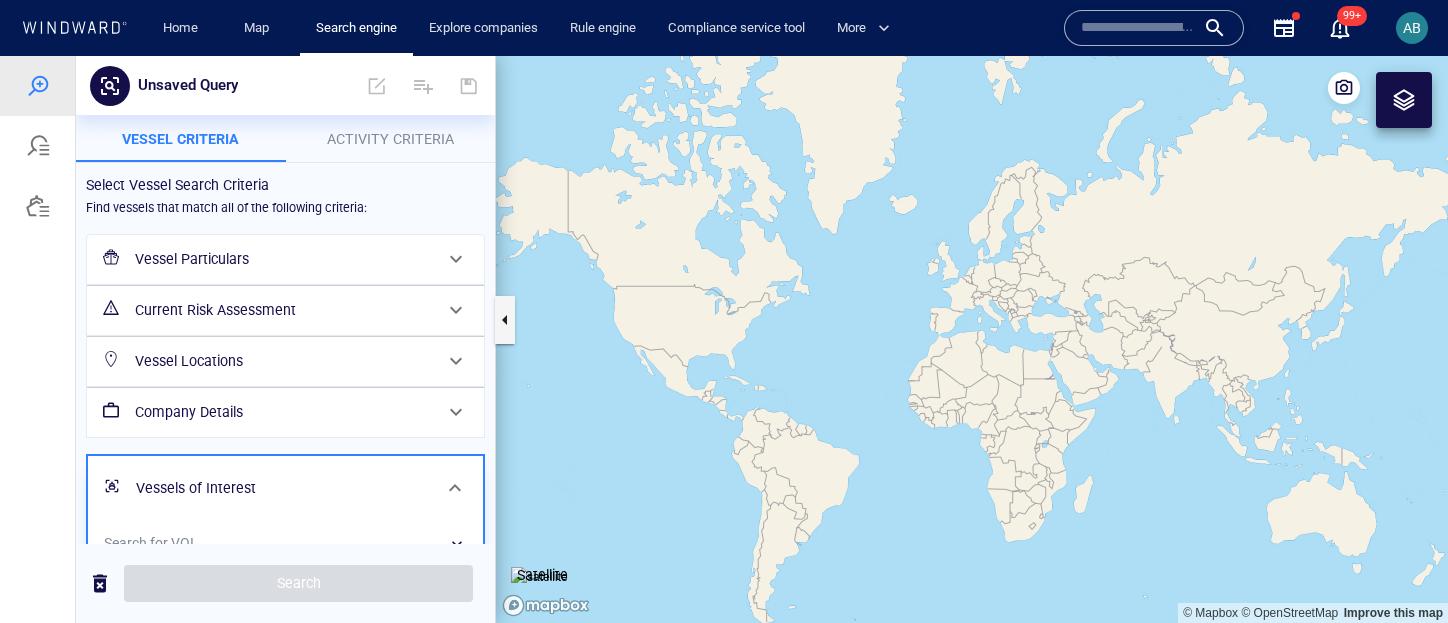 click on "​" at bounding box center [285, 544] 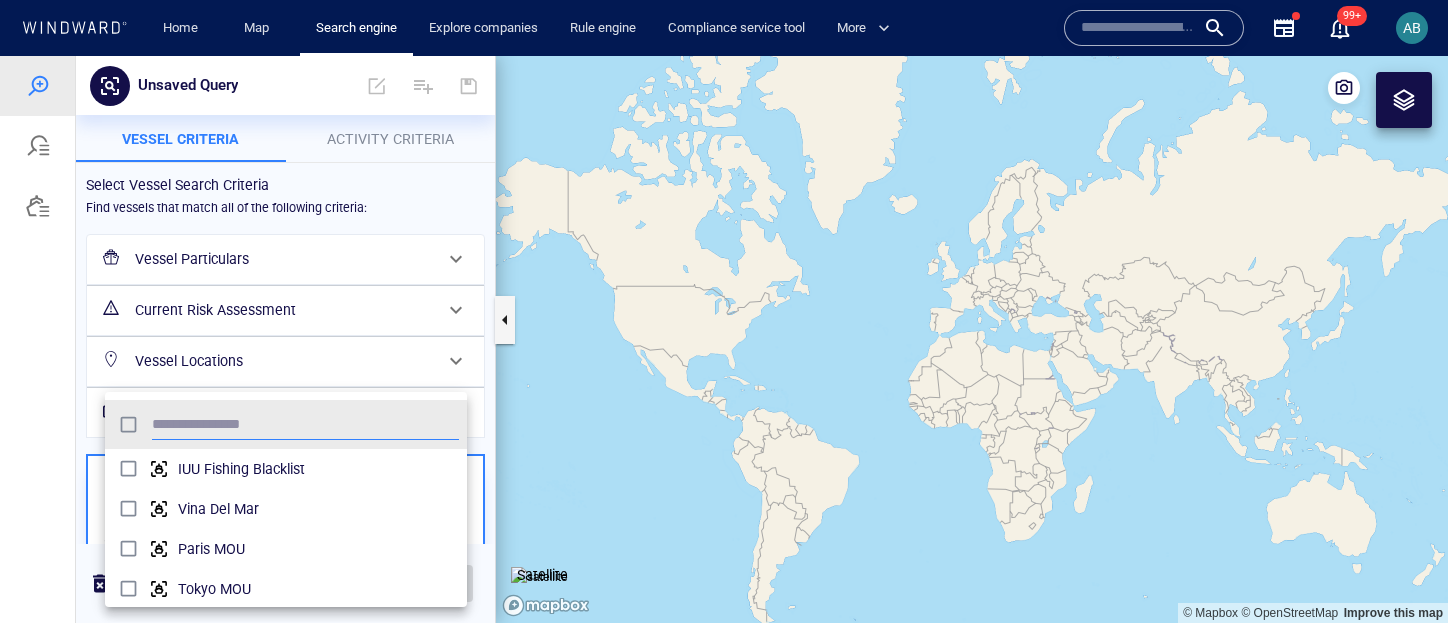 scroll, scrollTop: 0, scrollLeft: 1, axis: horizontal 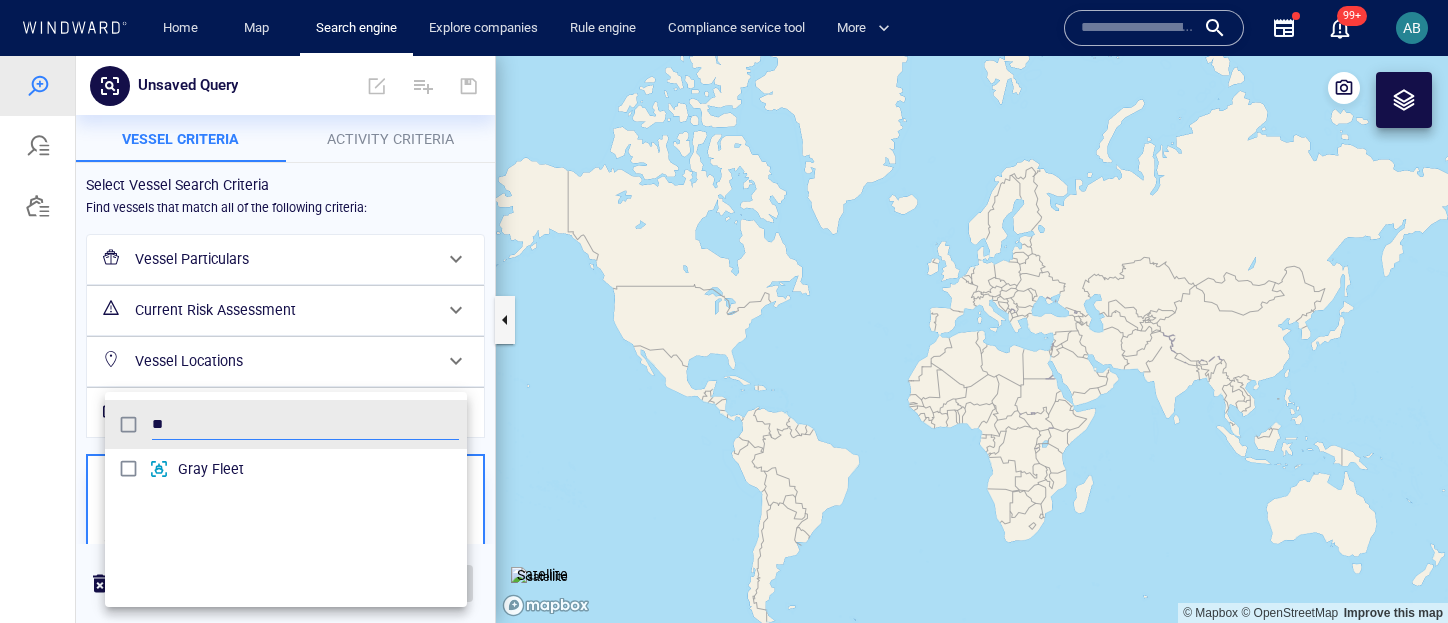 type on "**" 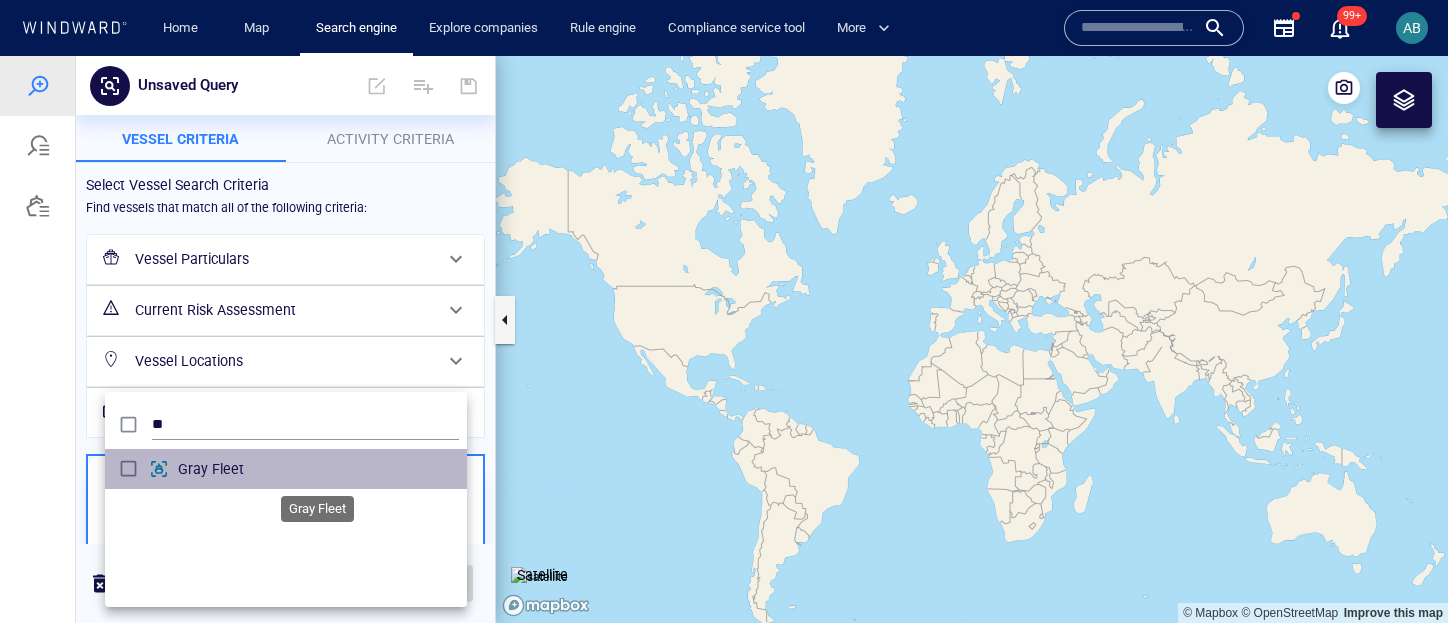 click on "Gray Fleet" at bounding box center (318, 469) 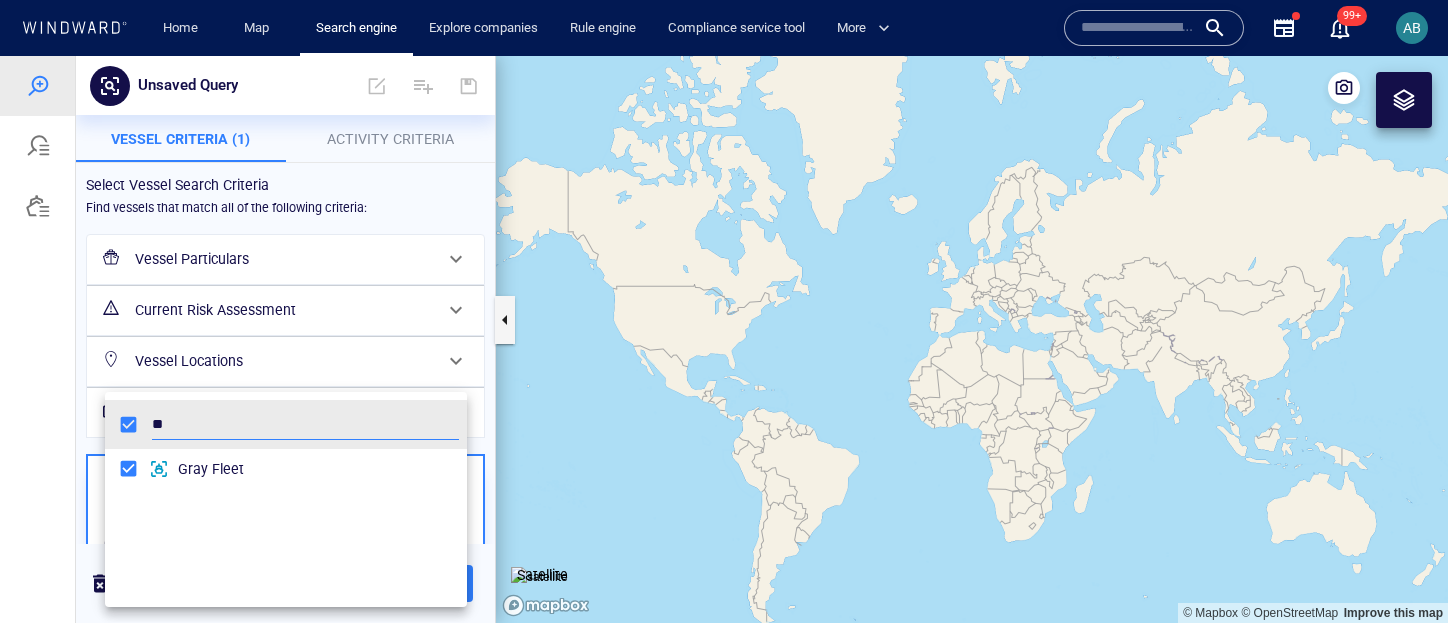 click at bounding box center (724, 339) 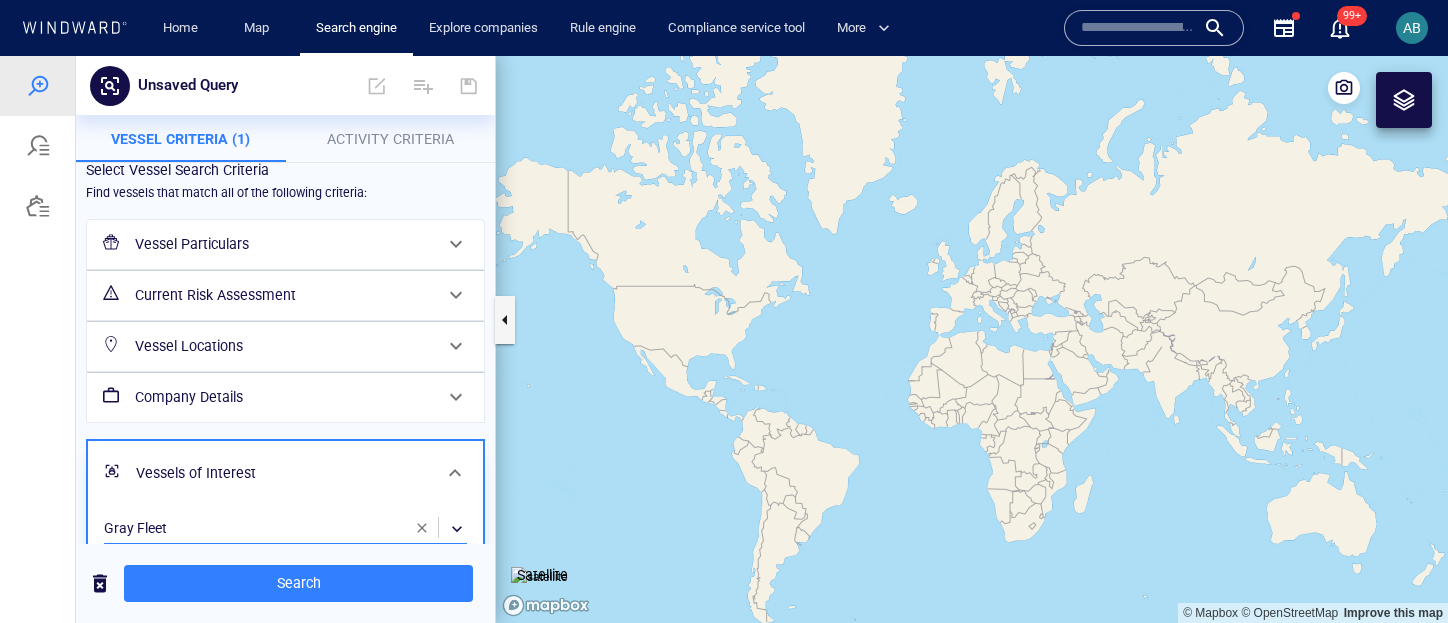 click on "Vessel Particulars" at bounding box center (283, 244) 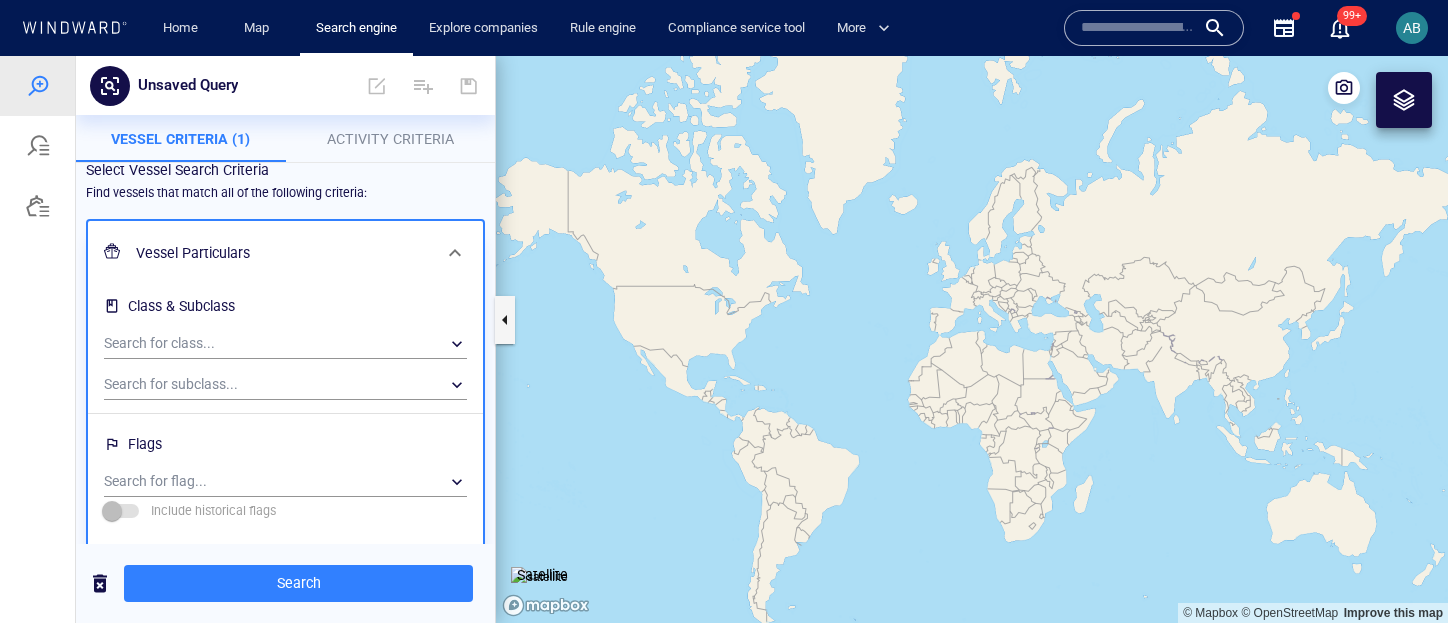 scroll, scrollTop: 15, scrollLeft: 0, axis: vertical 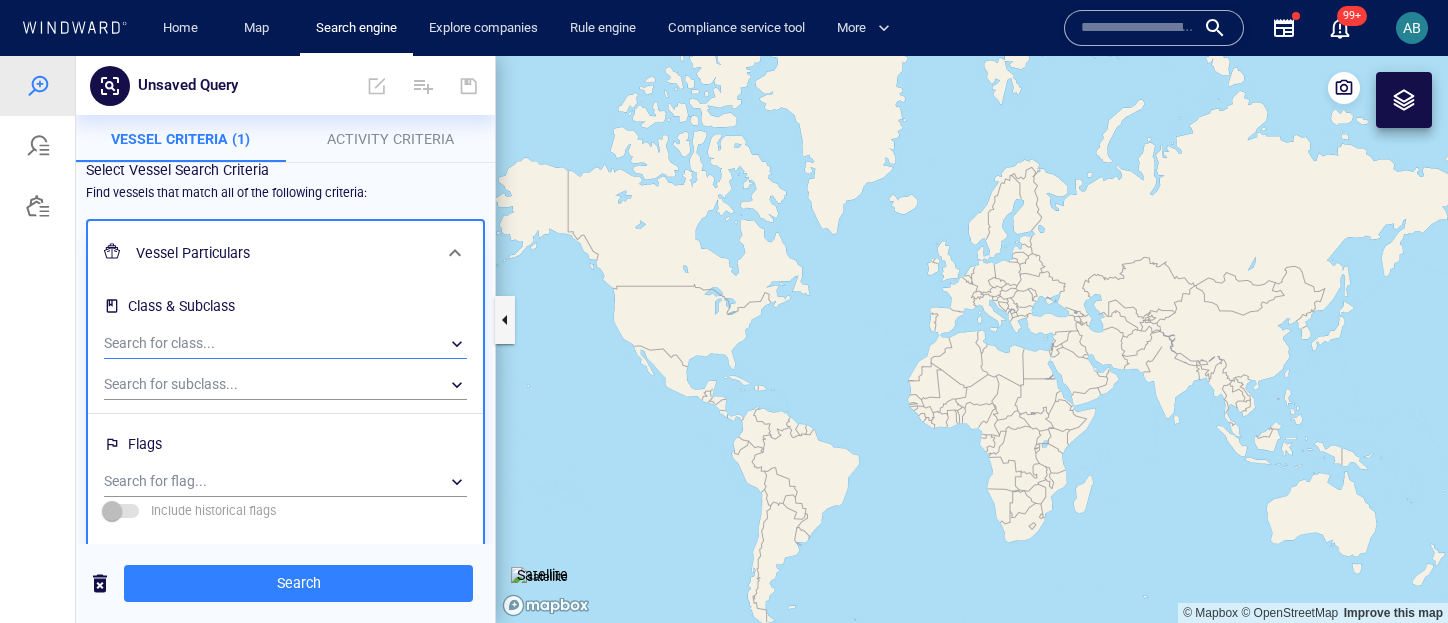 click on "​" at bounding box center (285, 344) 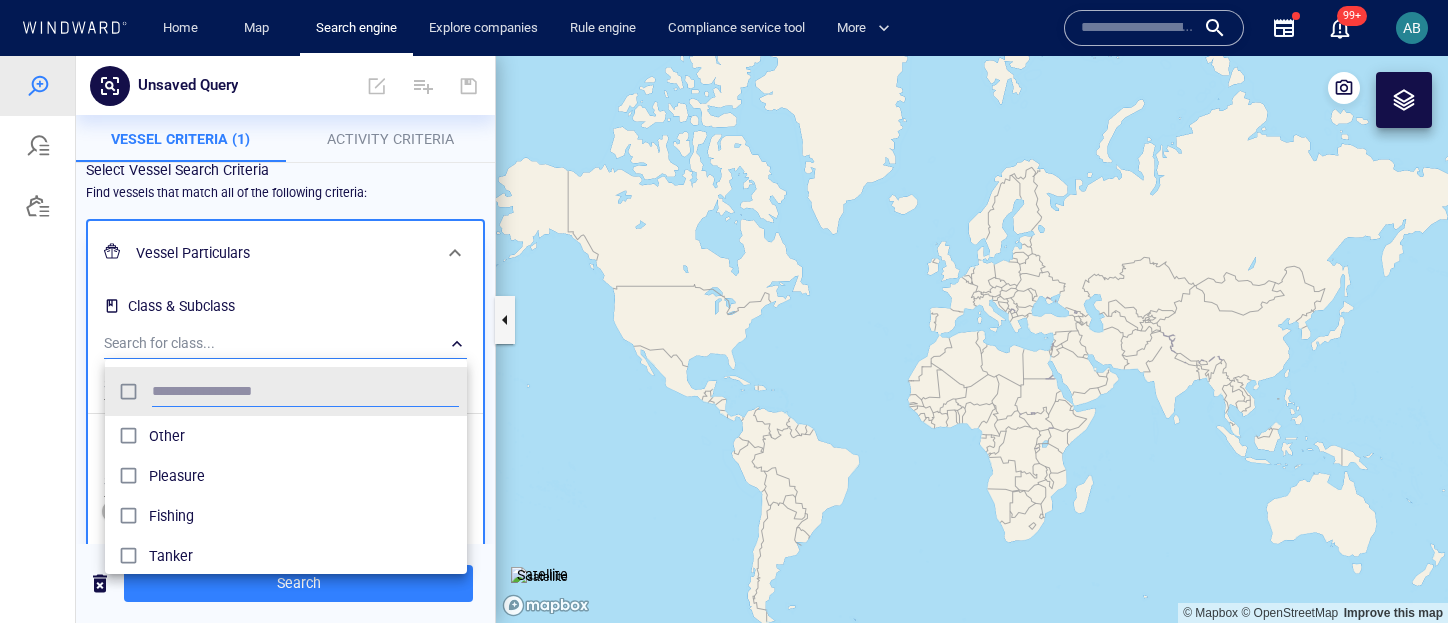 scroll, scrollTop: 0, scrollLeft: 1, axis: horizontal 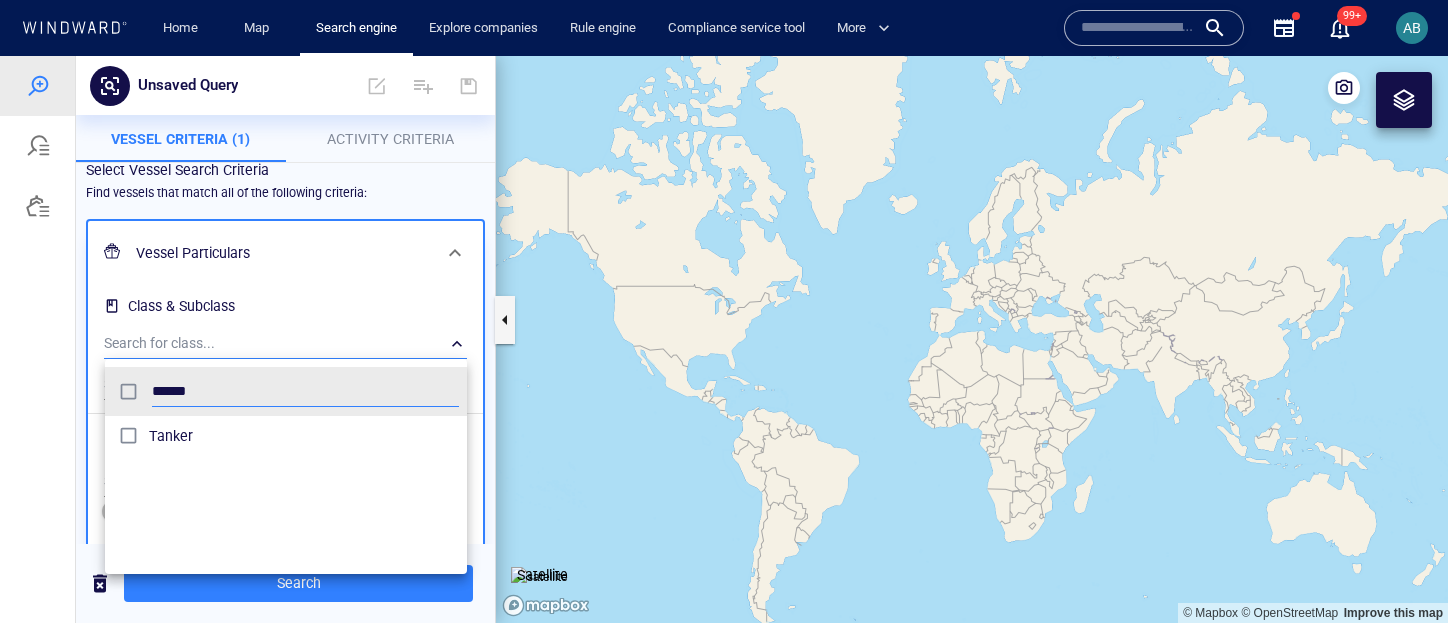 type on "******" 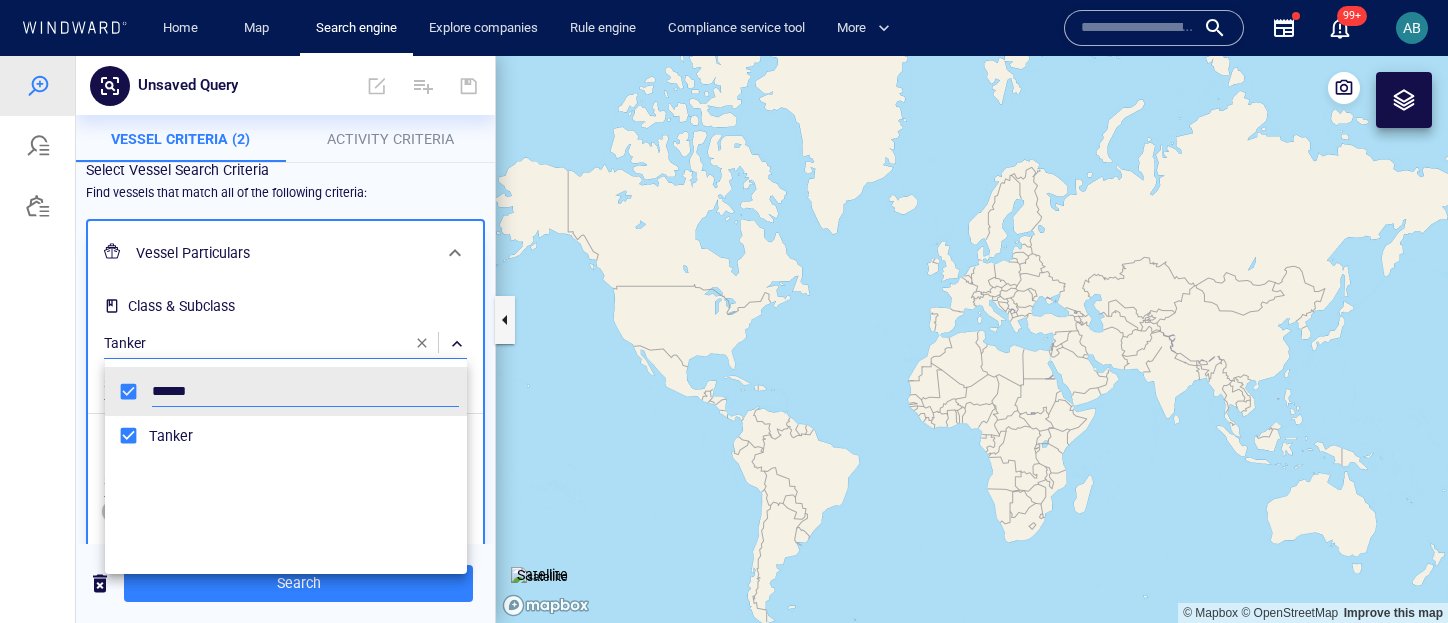 click at bounding box center (724, 339) 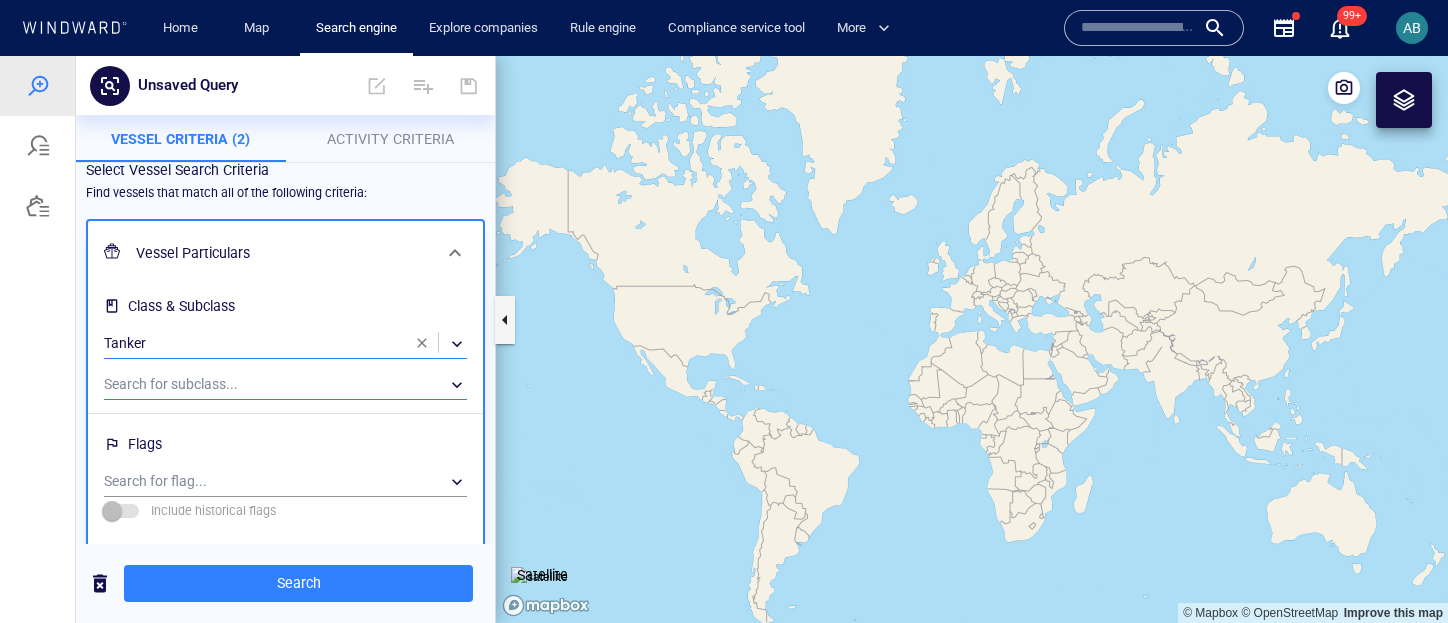 click on "​" at bounding box center [285, 385] 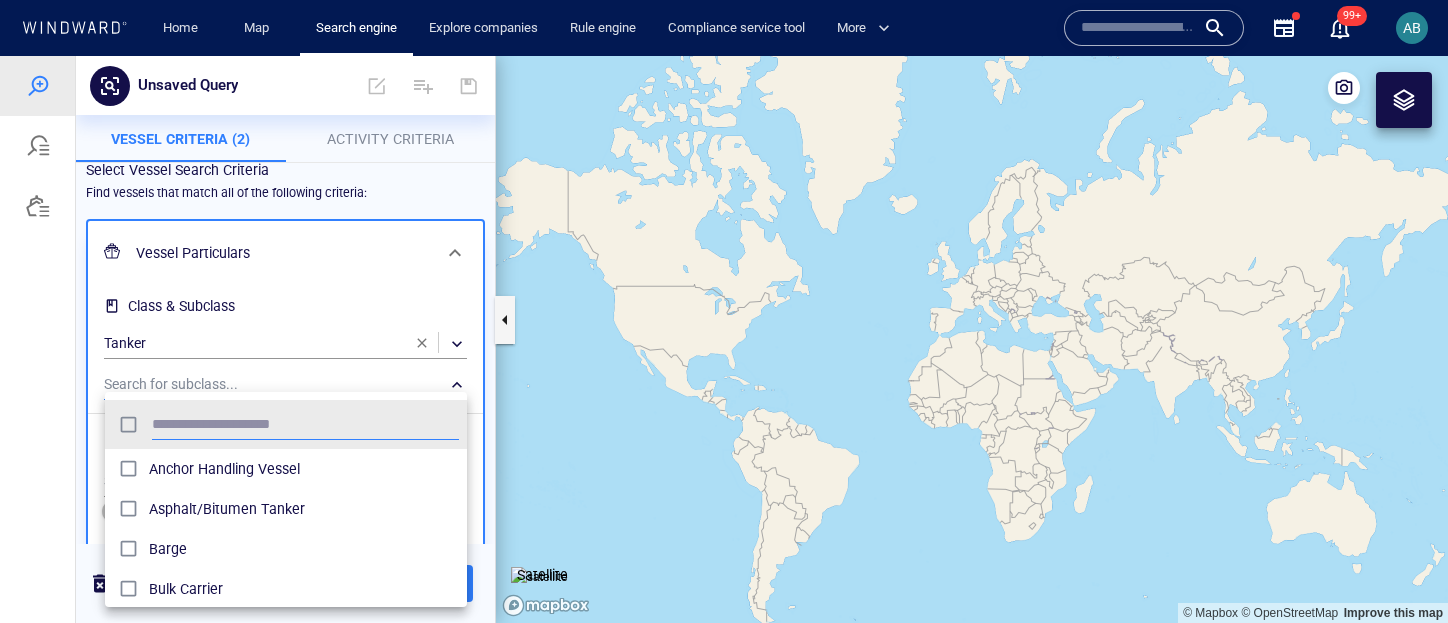 scroll, scrollTop: 0, scrollLeft: 1, axis: horizontal 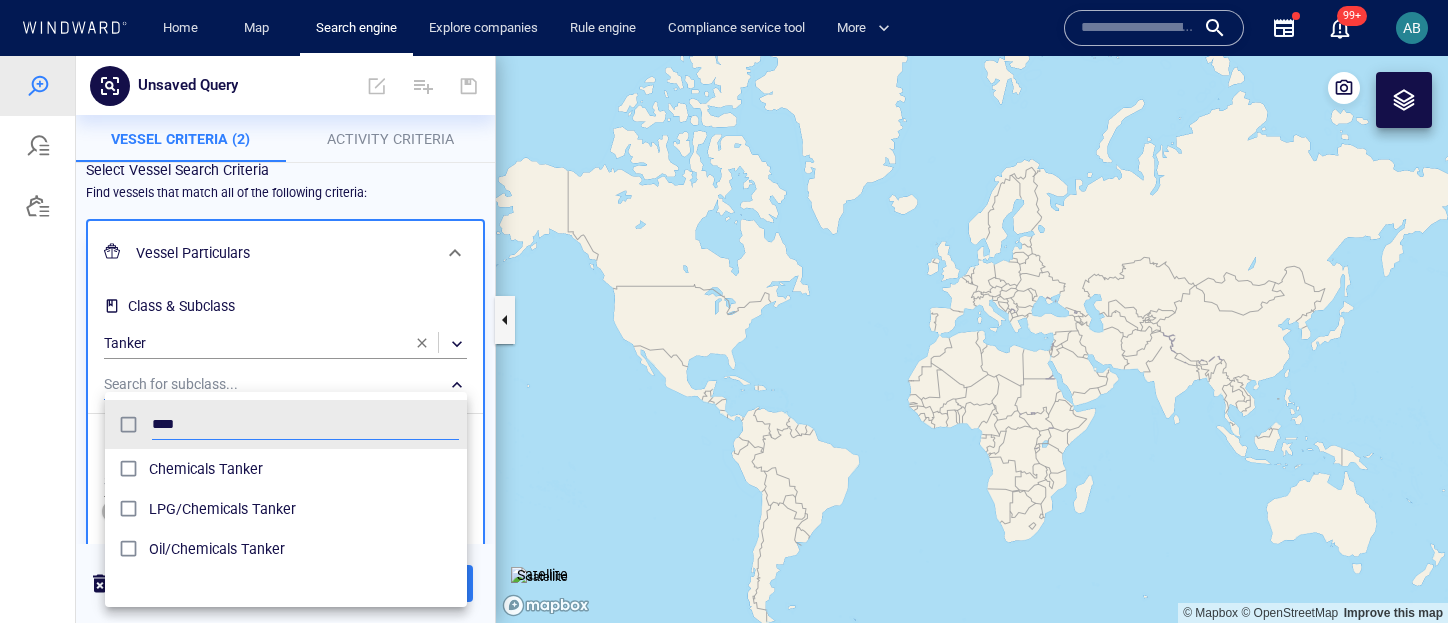 type on "****" 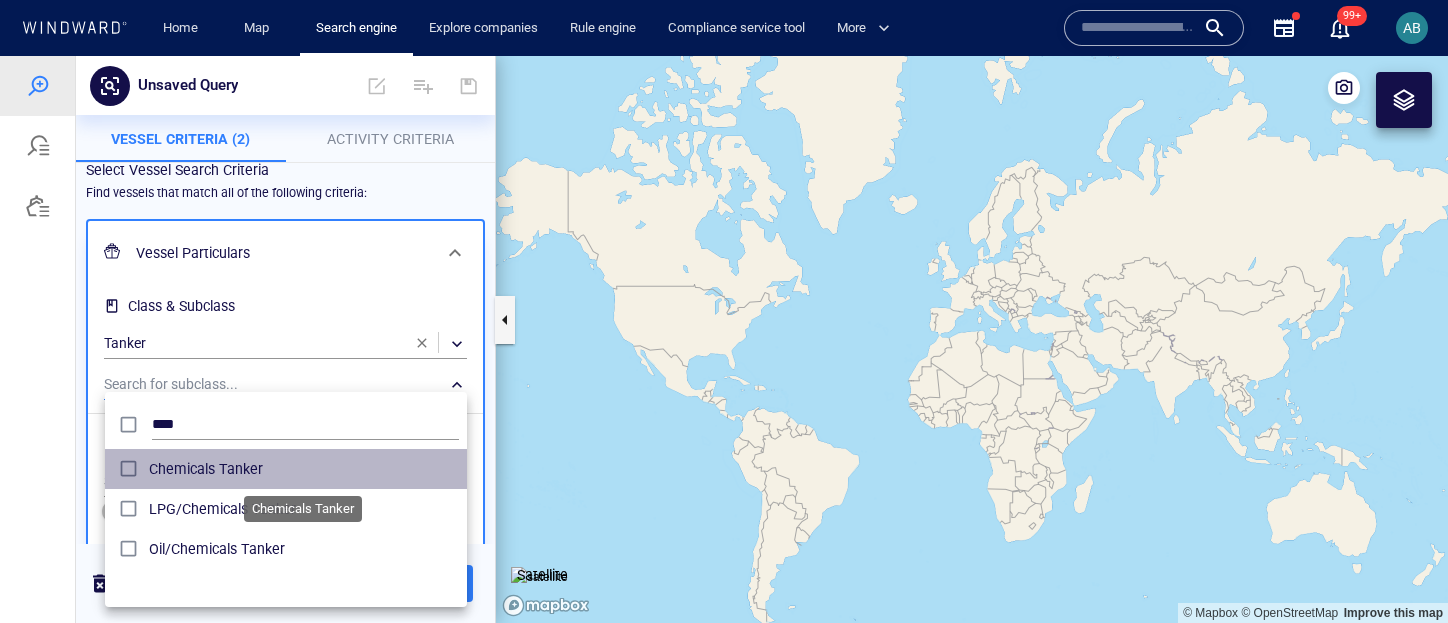 click on "Chemicals Tanker" at bounding box center (304, 469) 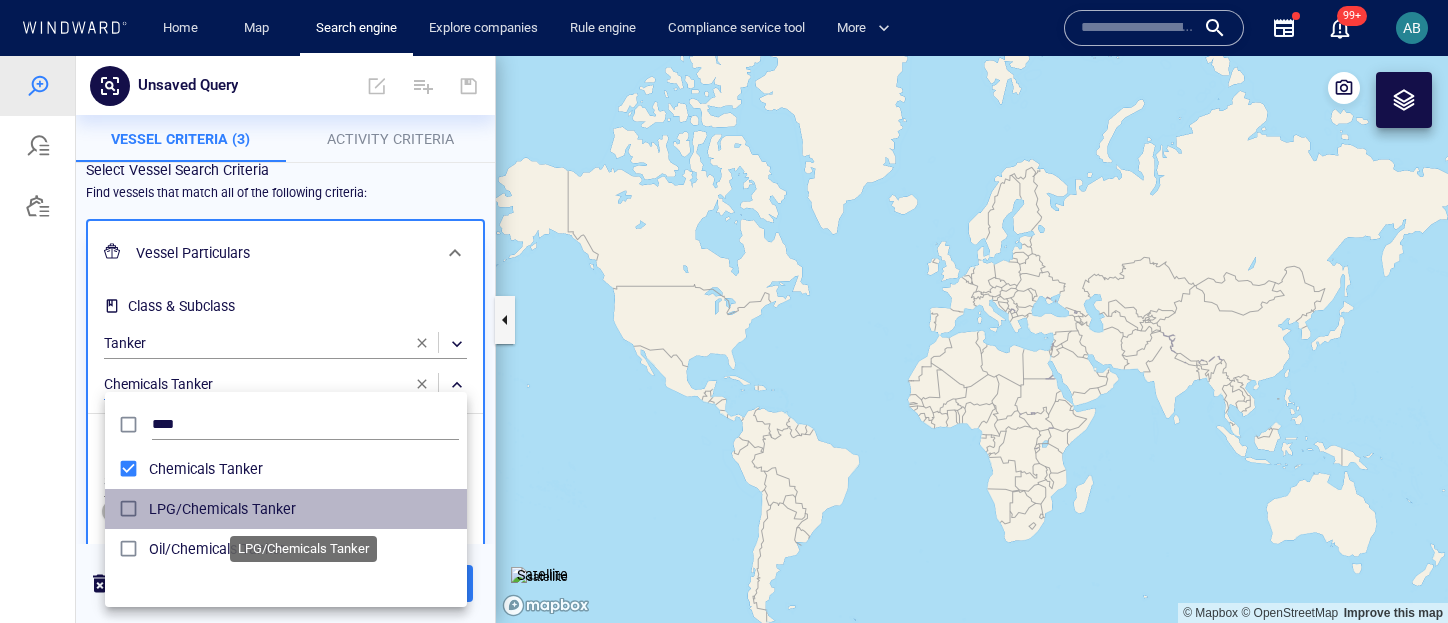 click on "LPG/Chemicals Tanker" at bounding box center [304, 509] 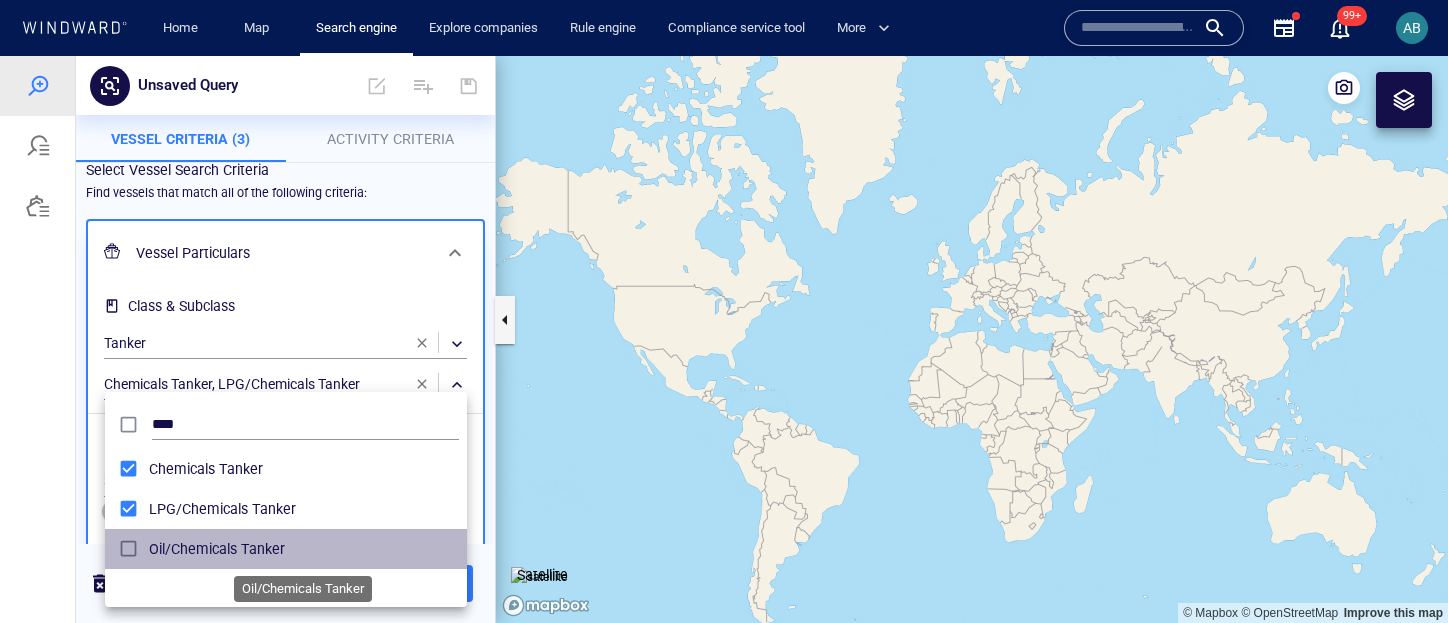 click on "Oil/Chemicals Tanker" at bounding box center (304, 549) 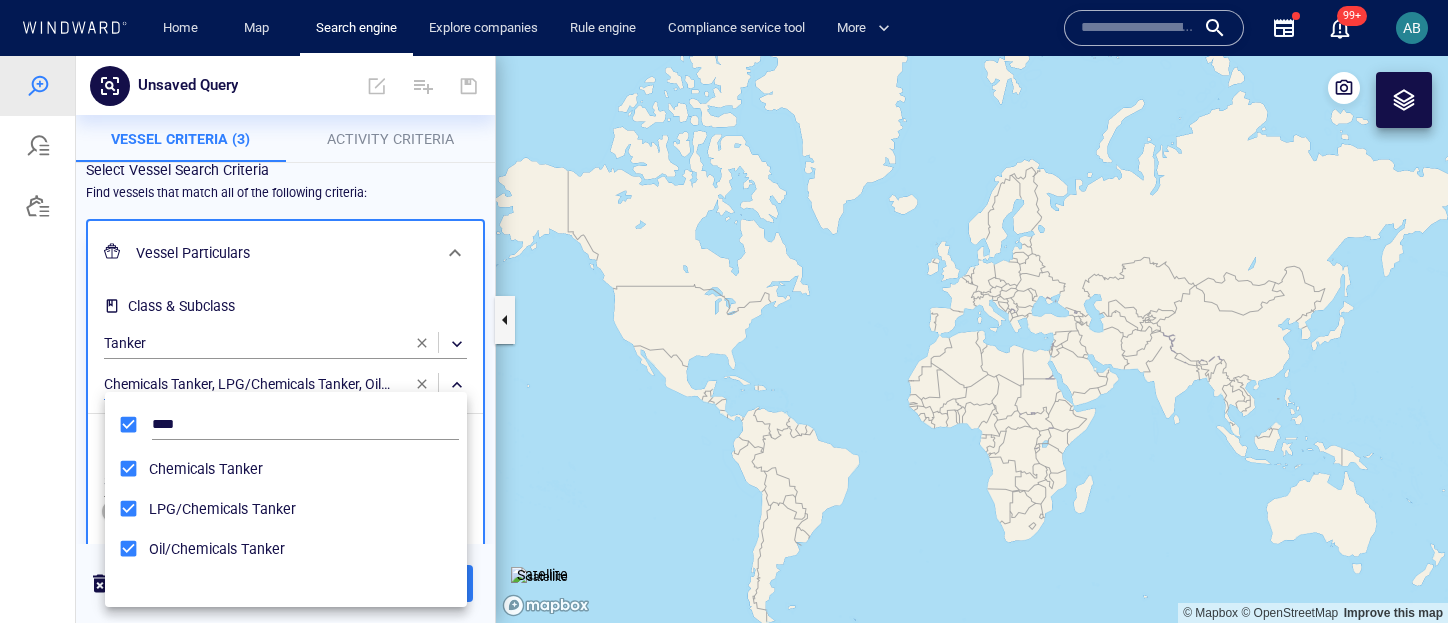 click at bounding box center (724, 339) 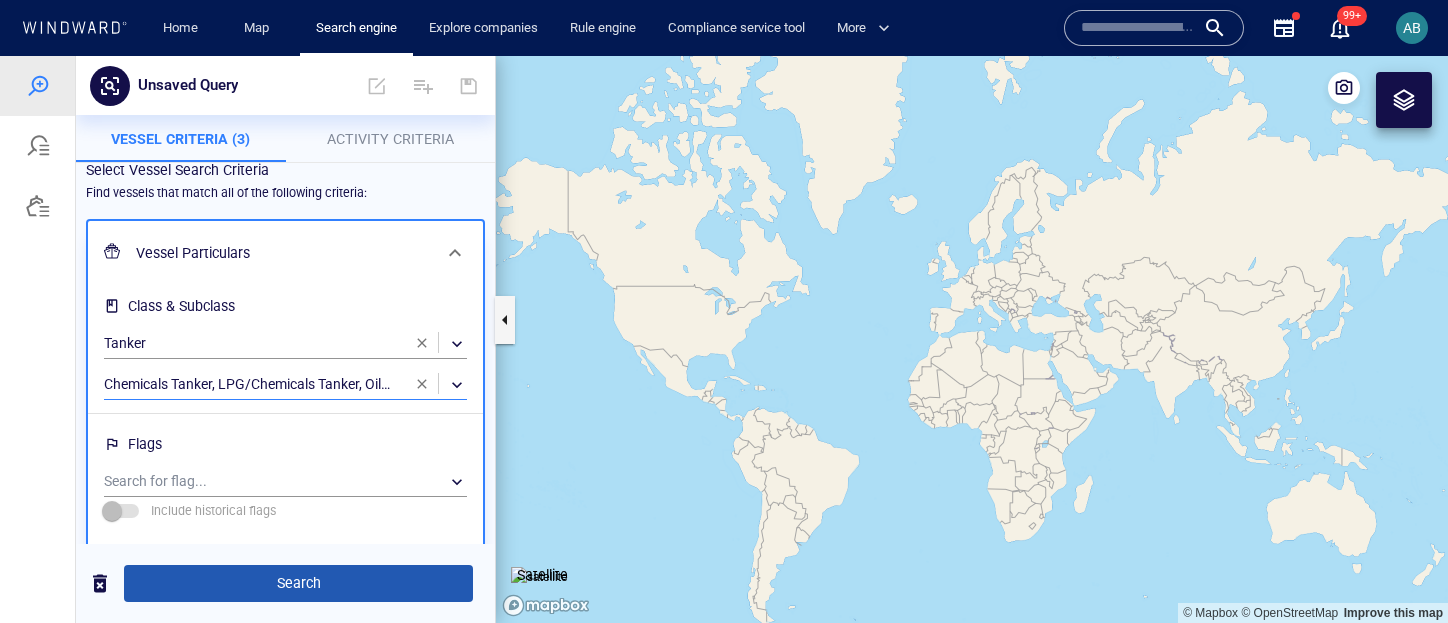 click on "Search" at bounding box center [298, 583] 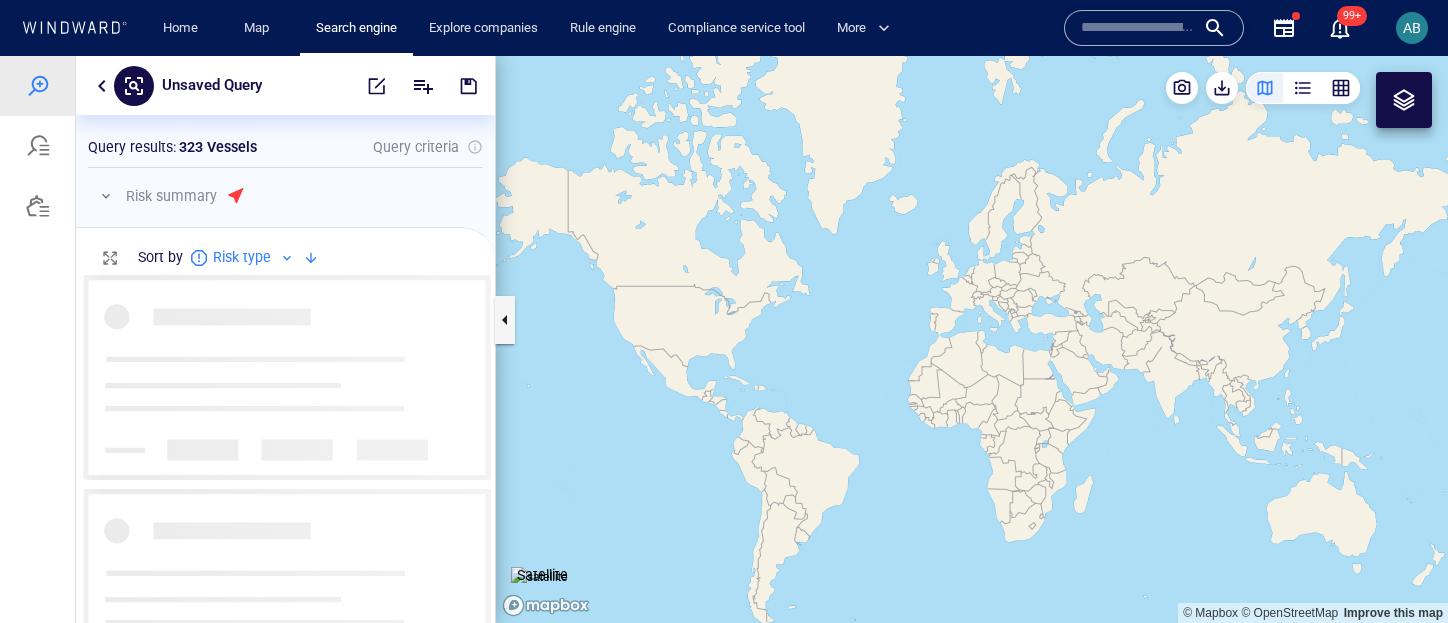 scroll, scrollTop: 0, scrollLeft: 1, axis: horizontal 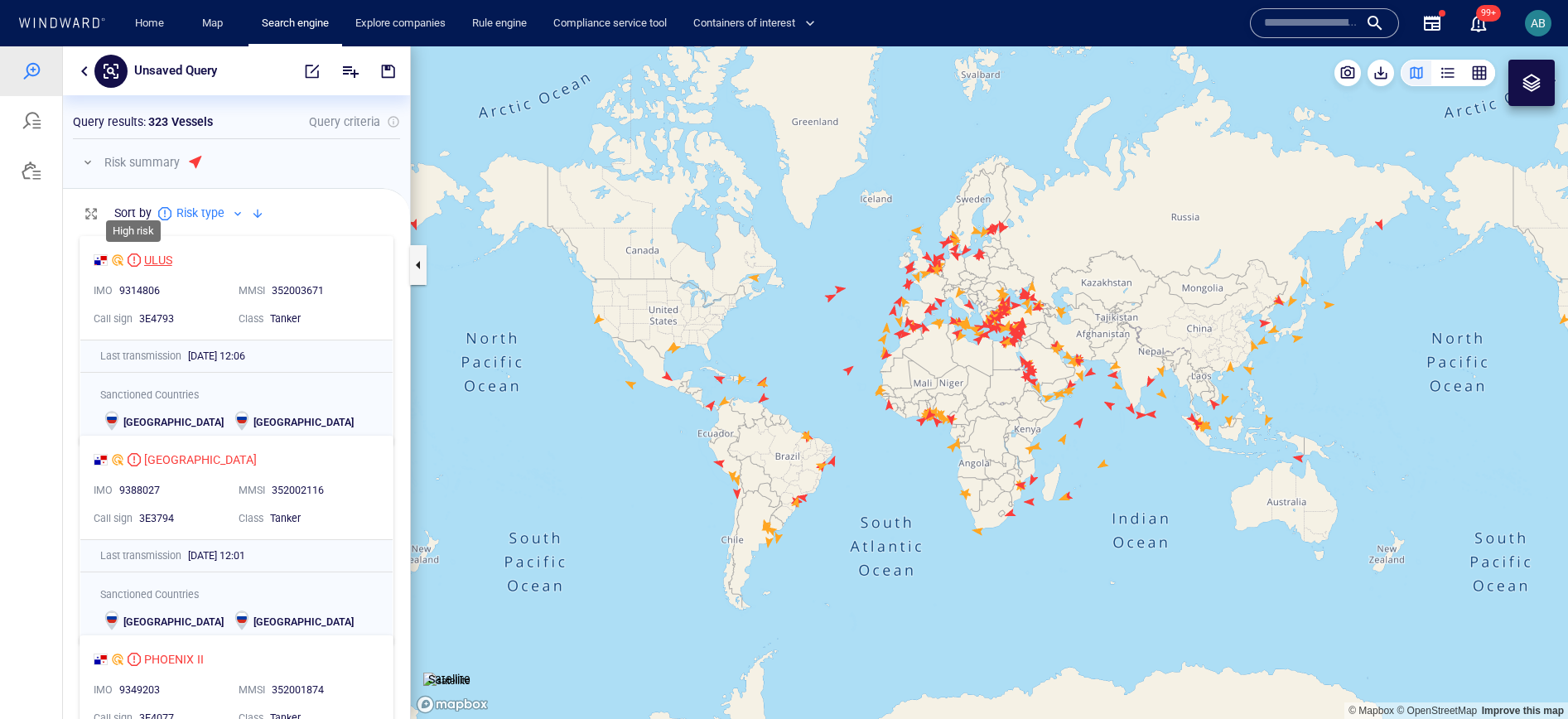 click at bounding box center [134, 260] 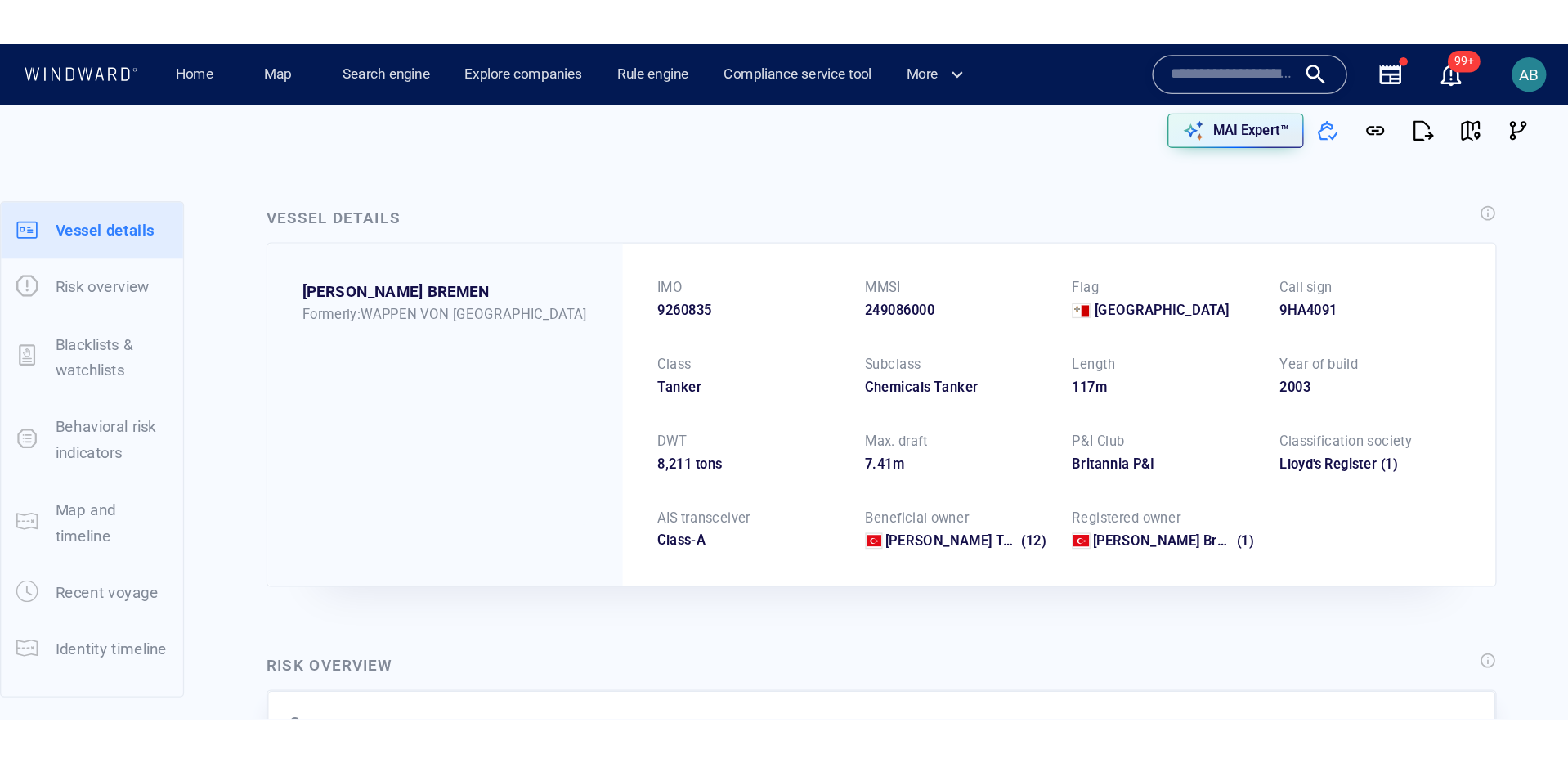 scroll, scrollTop: 0, scrollLeft: 0, axis: both 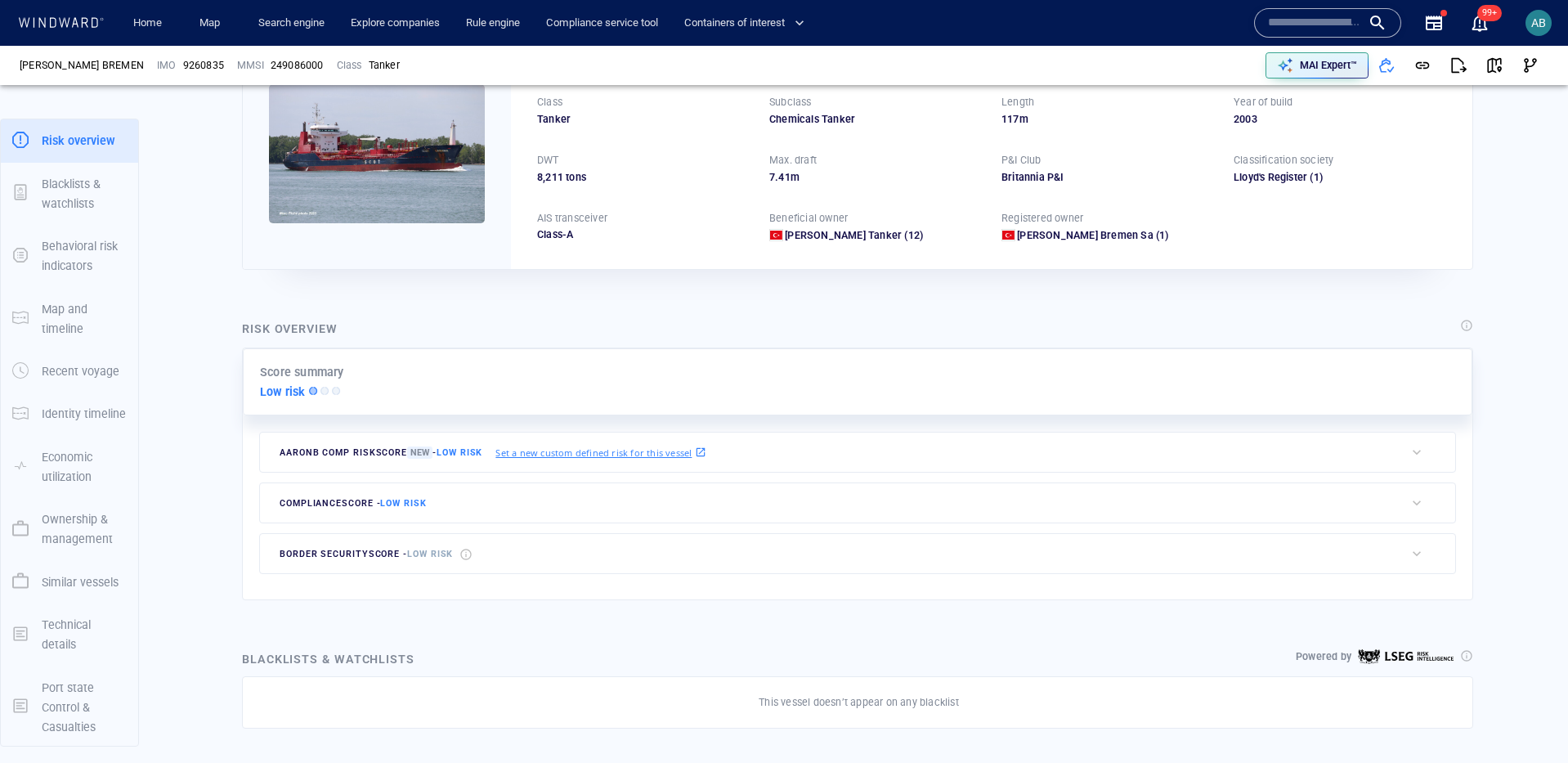 click on "compliance  score  -  Low risk" at bounding box center [832, 503] 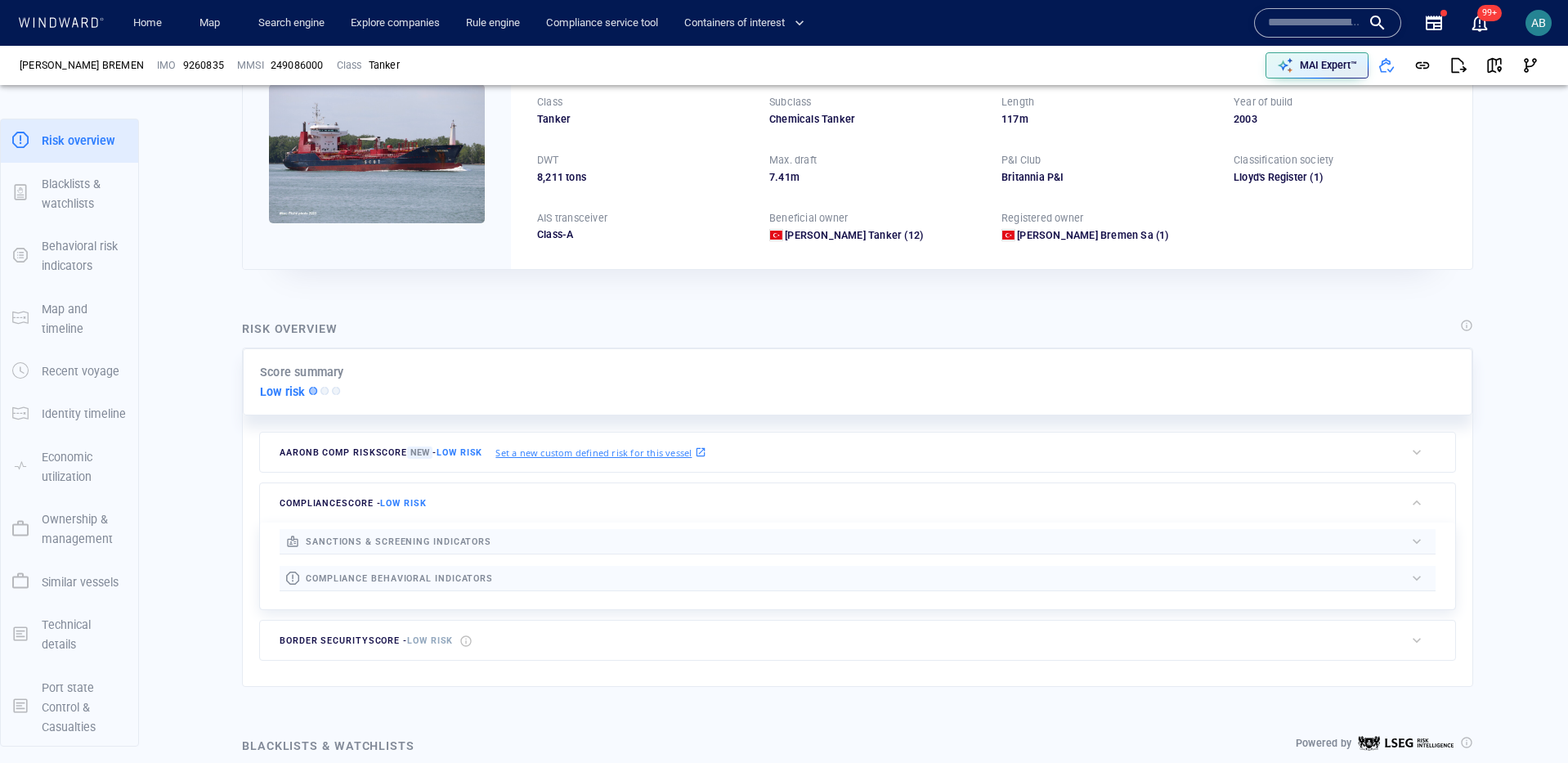 click at bounding box center [948, 541] 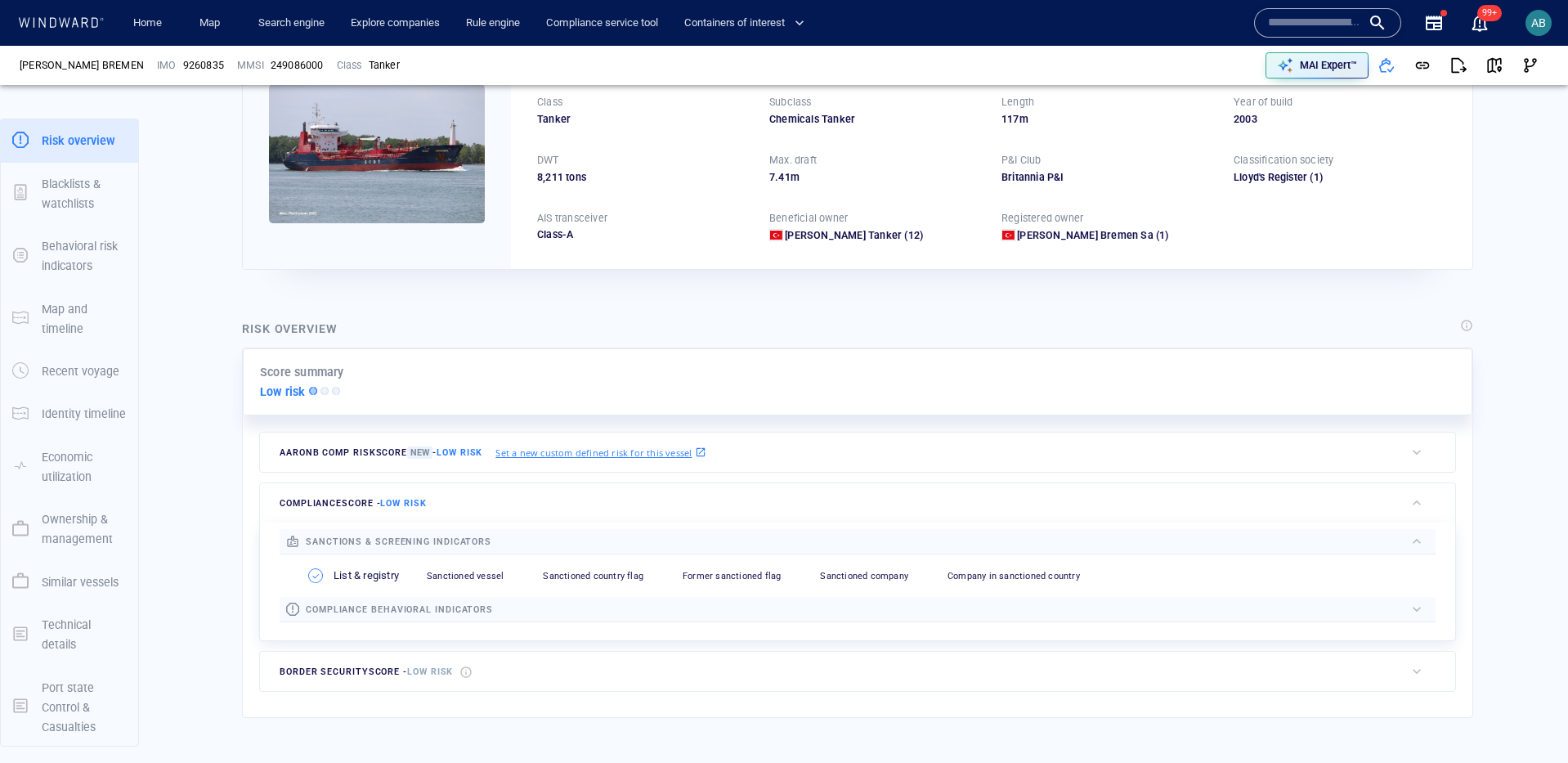 click at bounding box center (948, 541) 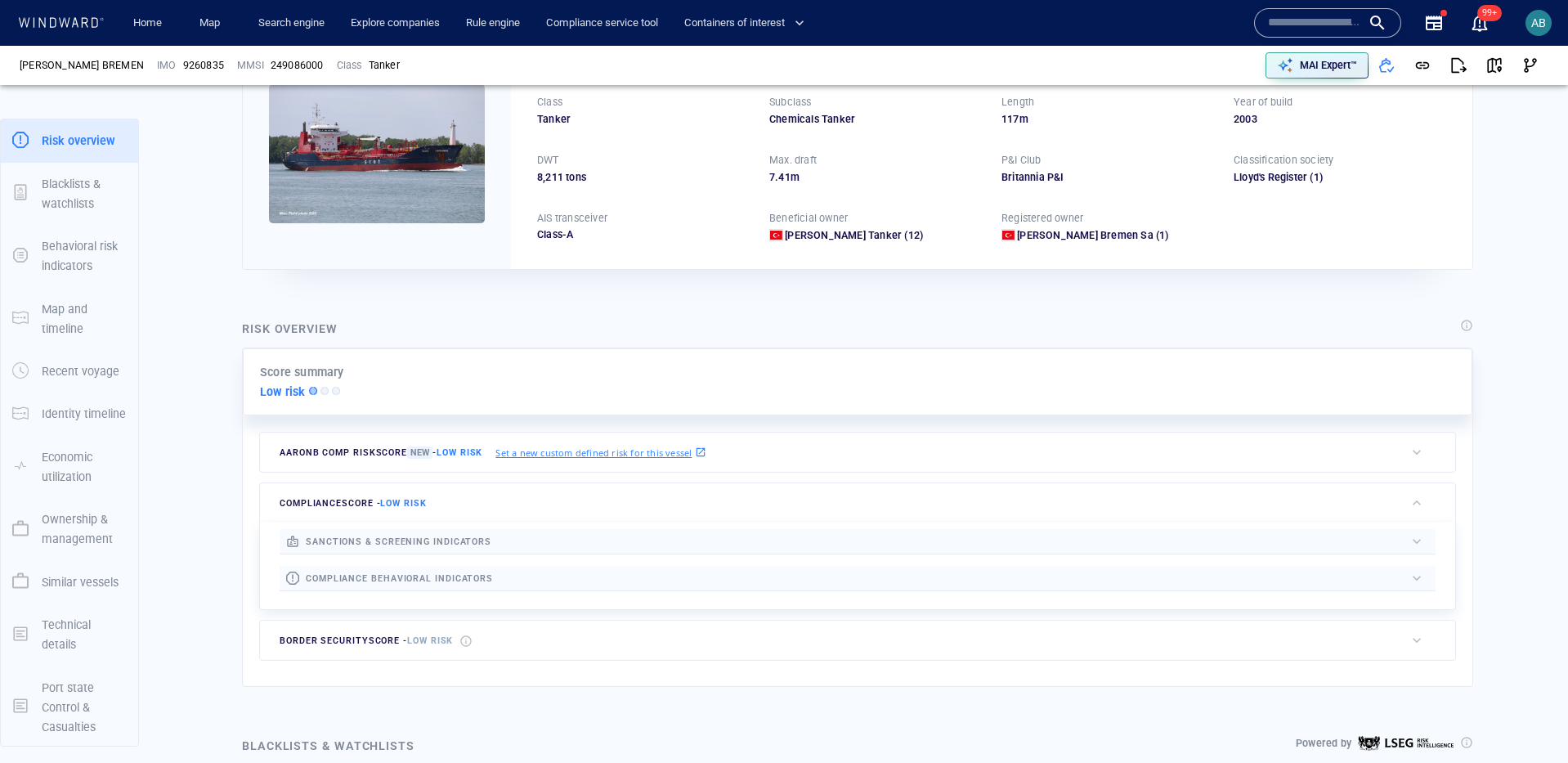 click at bounding box center [948, 578] 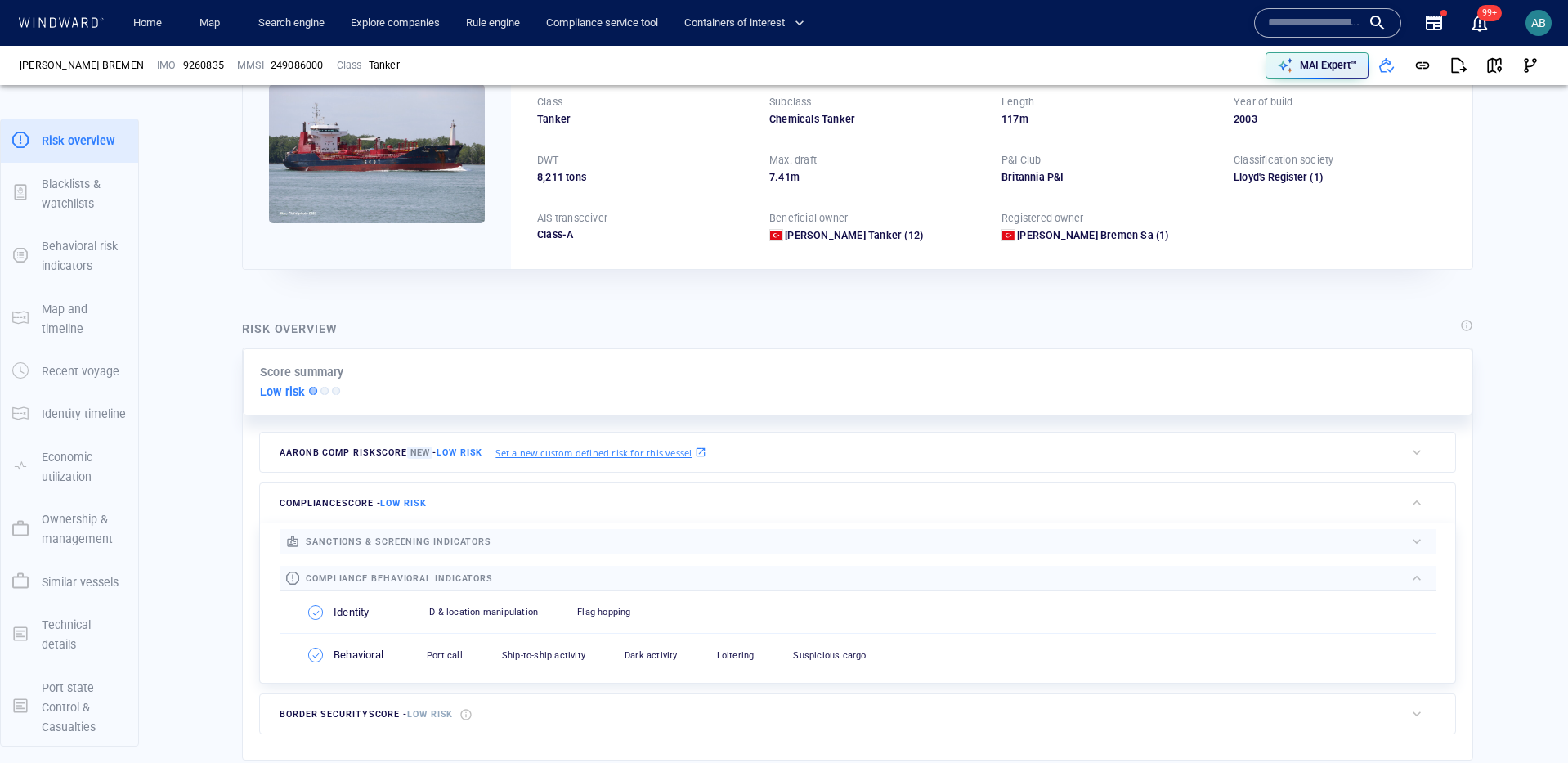 click at bounding box center (948, 578) 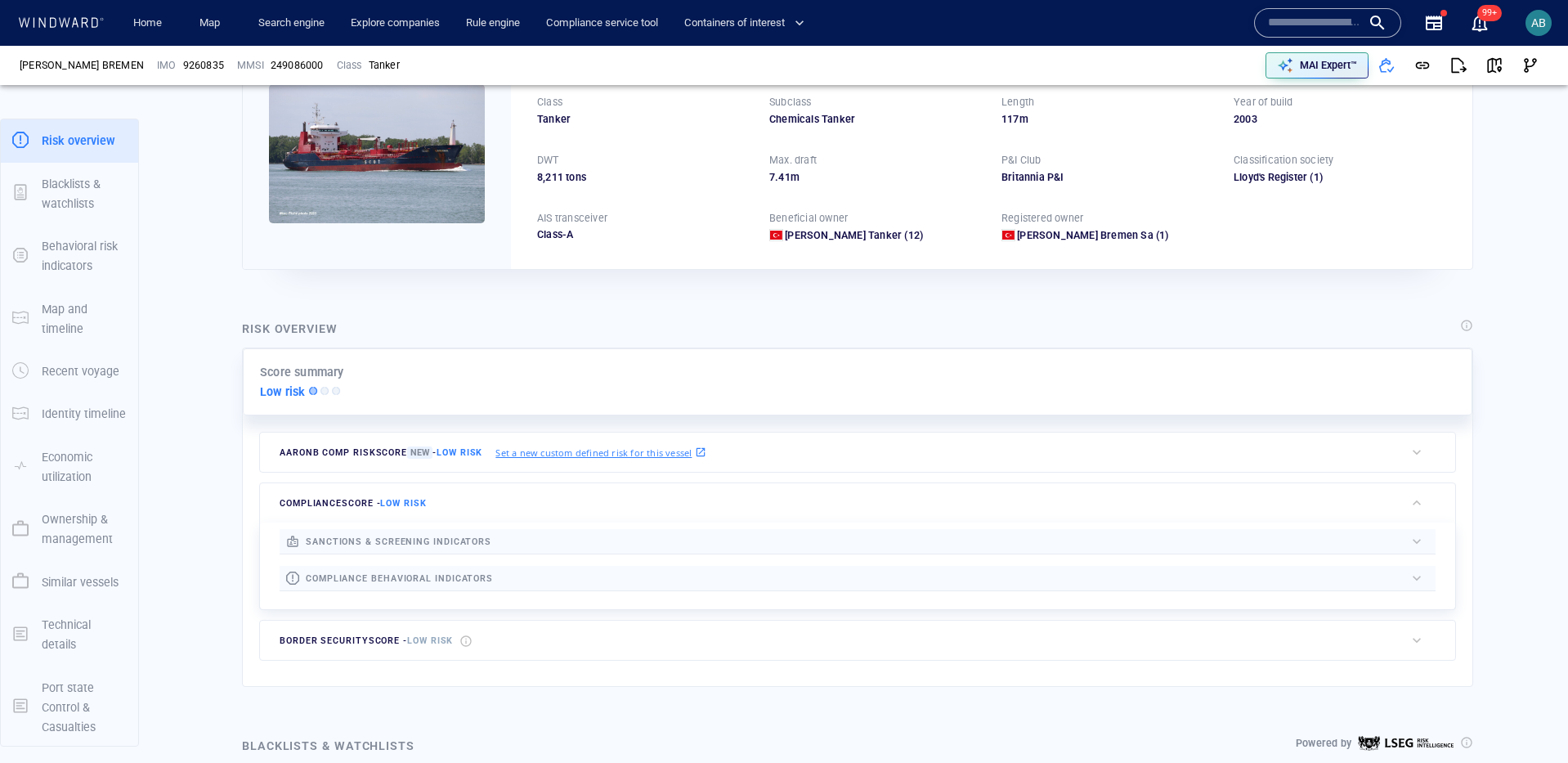 scroll, scrollTop: 58, scrollLeft: 0, axis: vertical 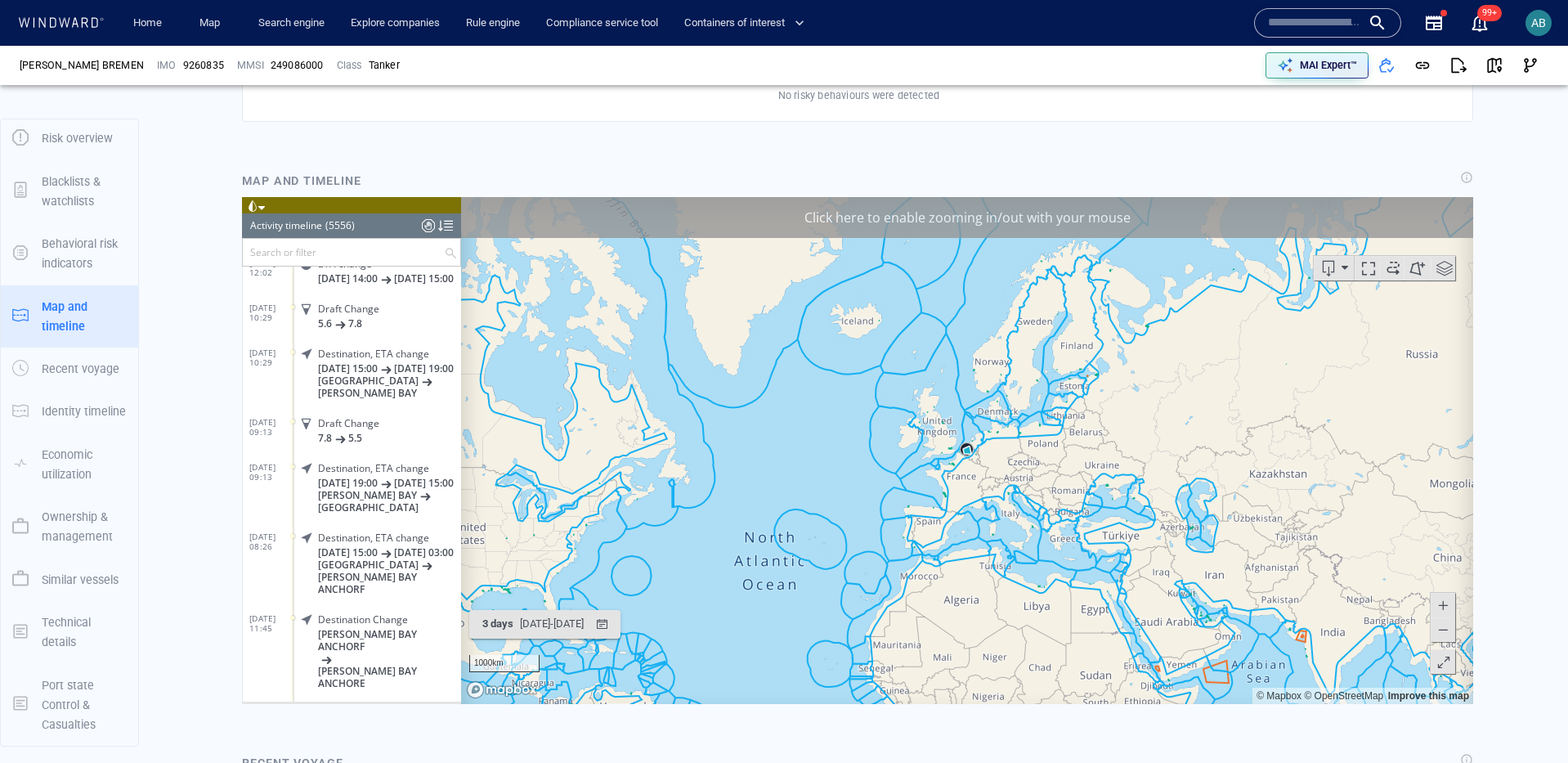 click at bounding box center (1393, 267) 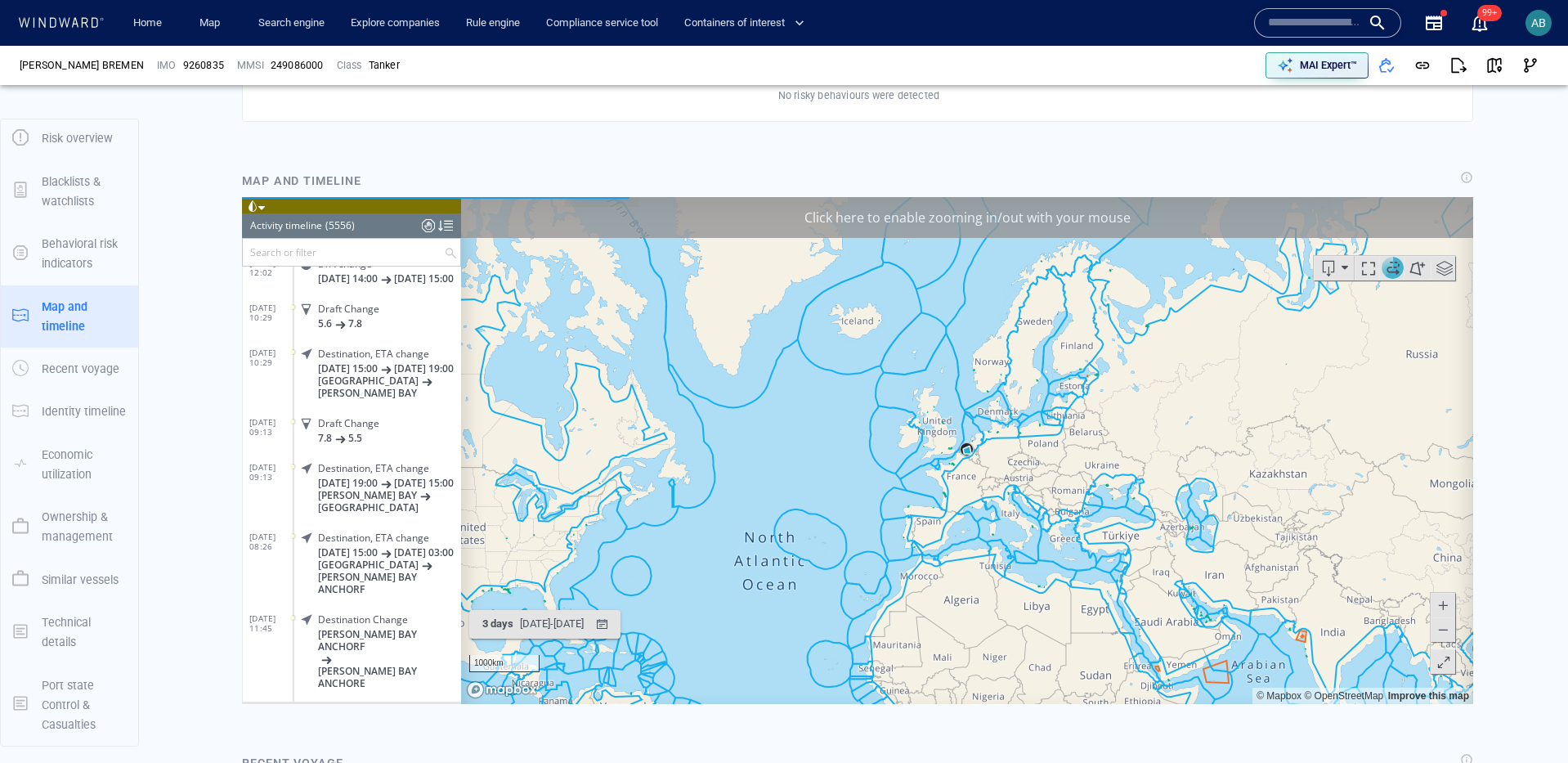 click at bounding box center (1443, 629) 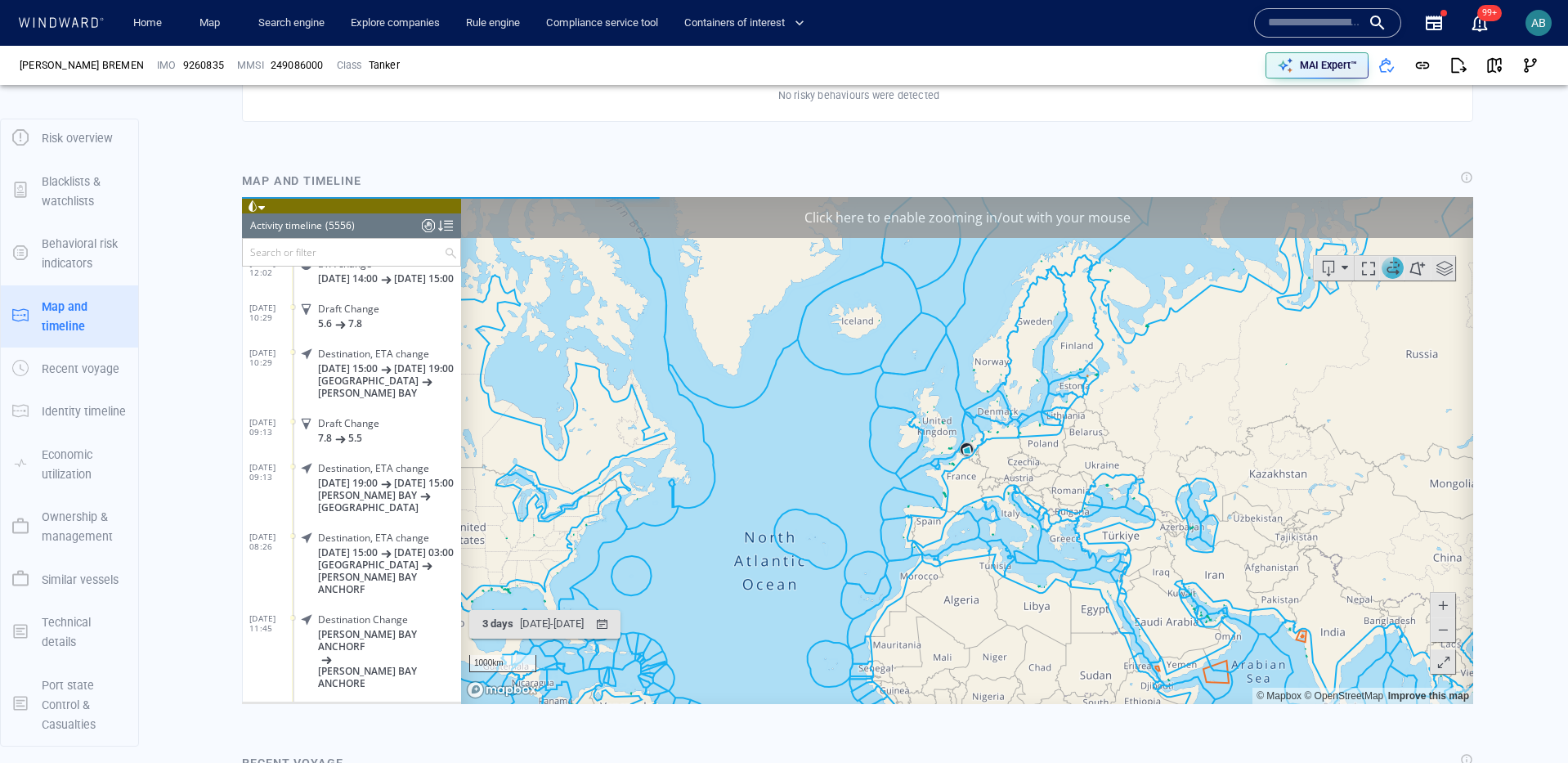 click at bounding box center [1443, 629] 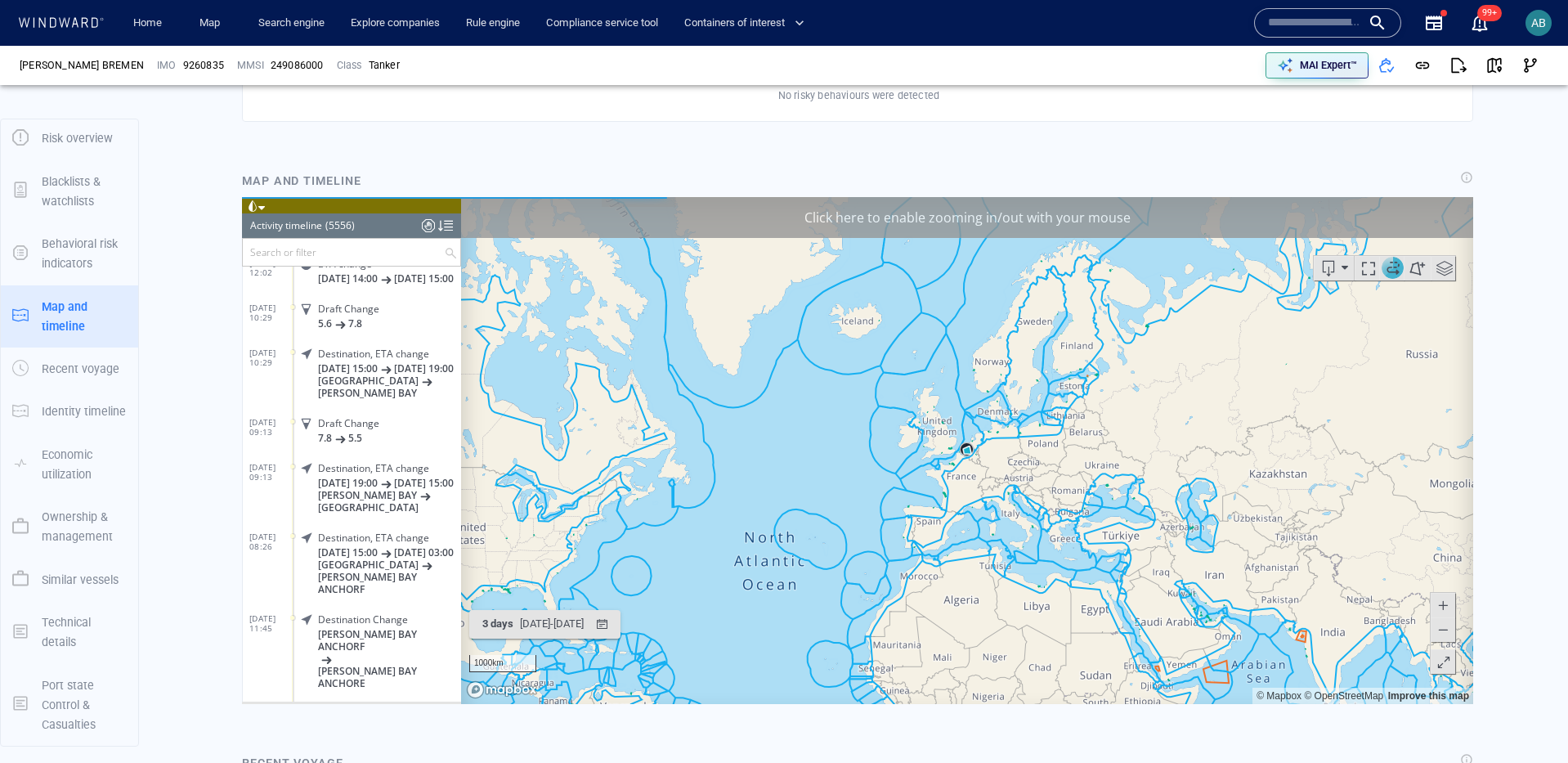 click at bounding box center [1443, 629] 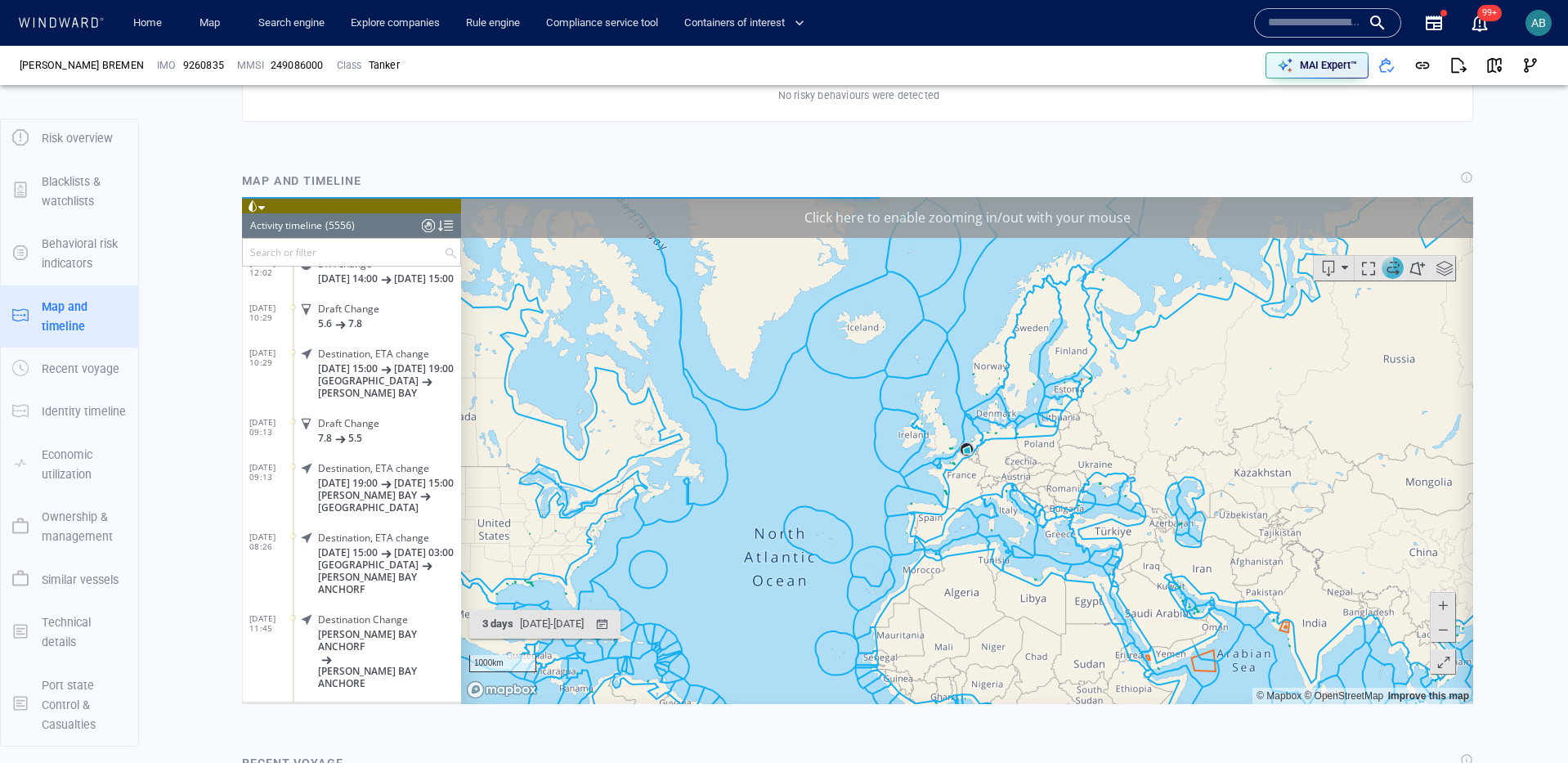 click at bounding box center (1443, 629) 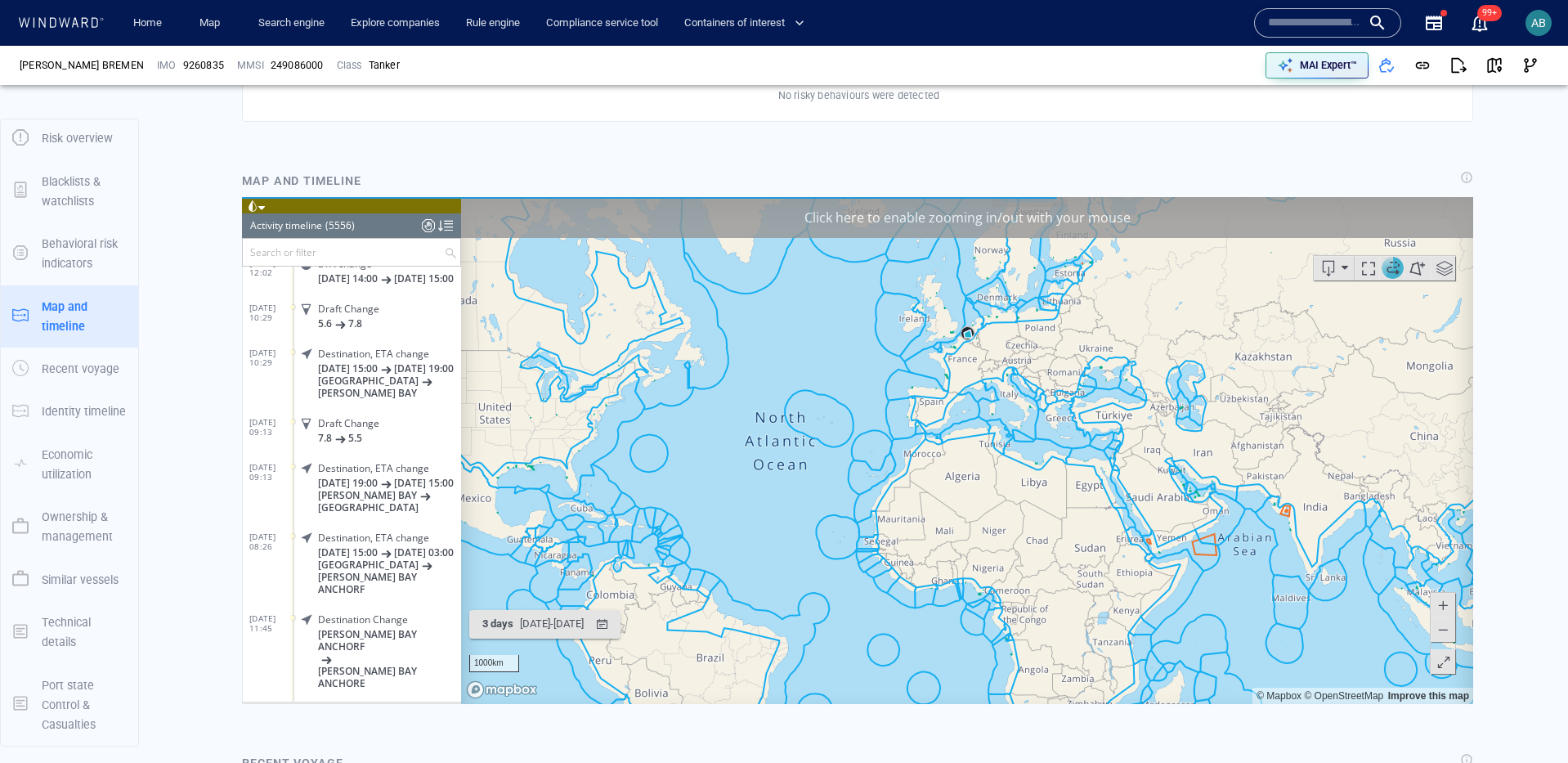 drag, startPoint x: 1239, startPoint y: 560, endPoint x: 1239, endPoint y: 444, distance: 116 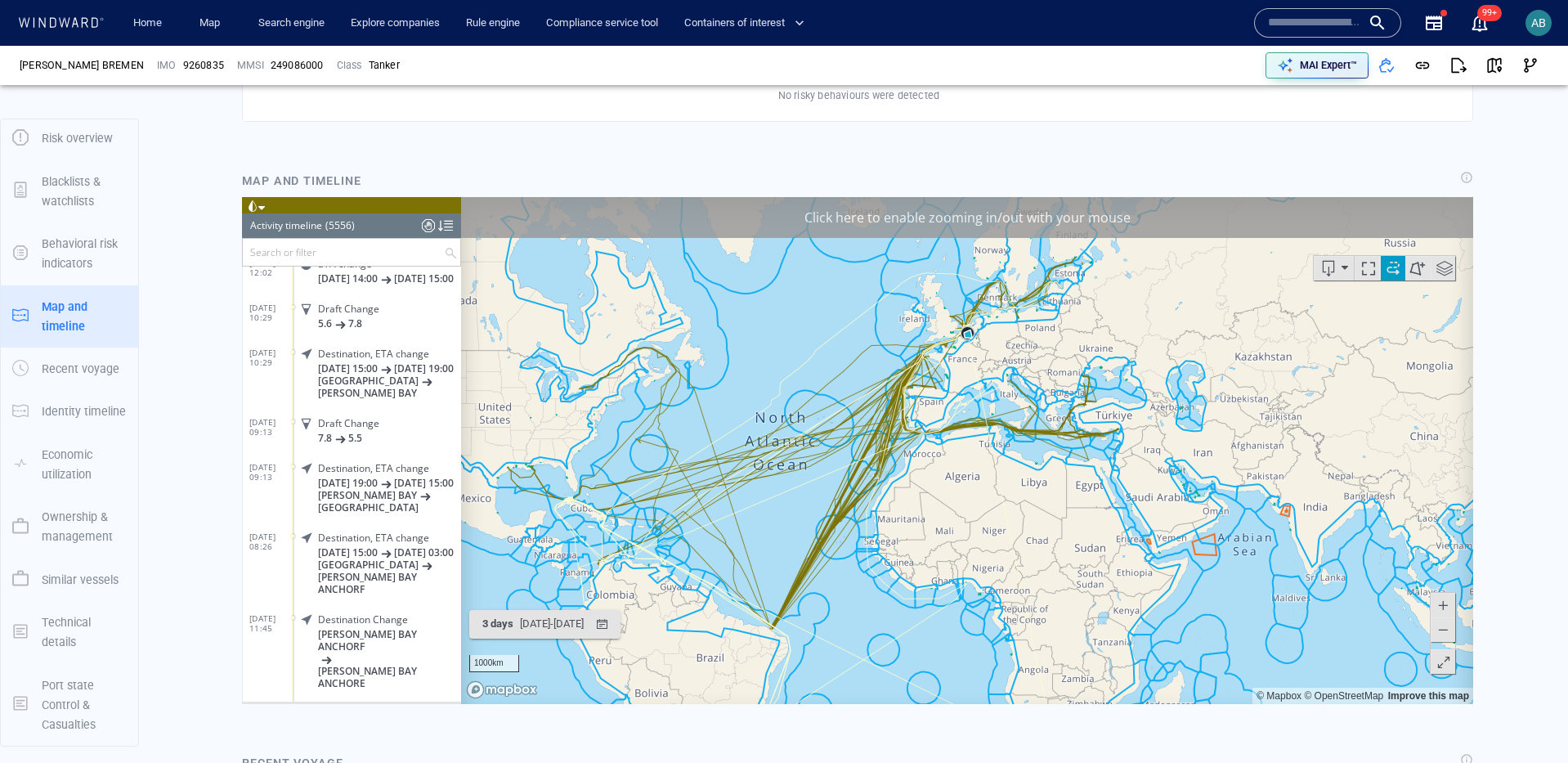 click at bounding box center (1393, 267) 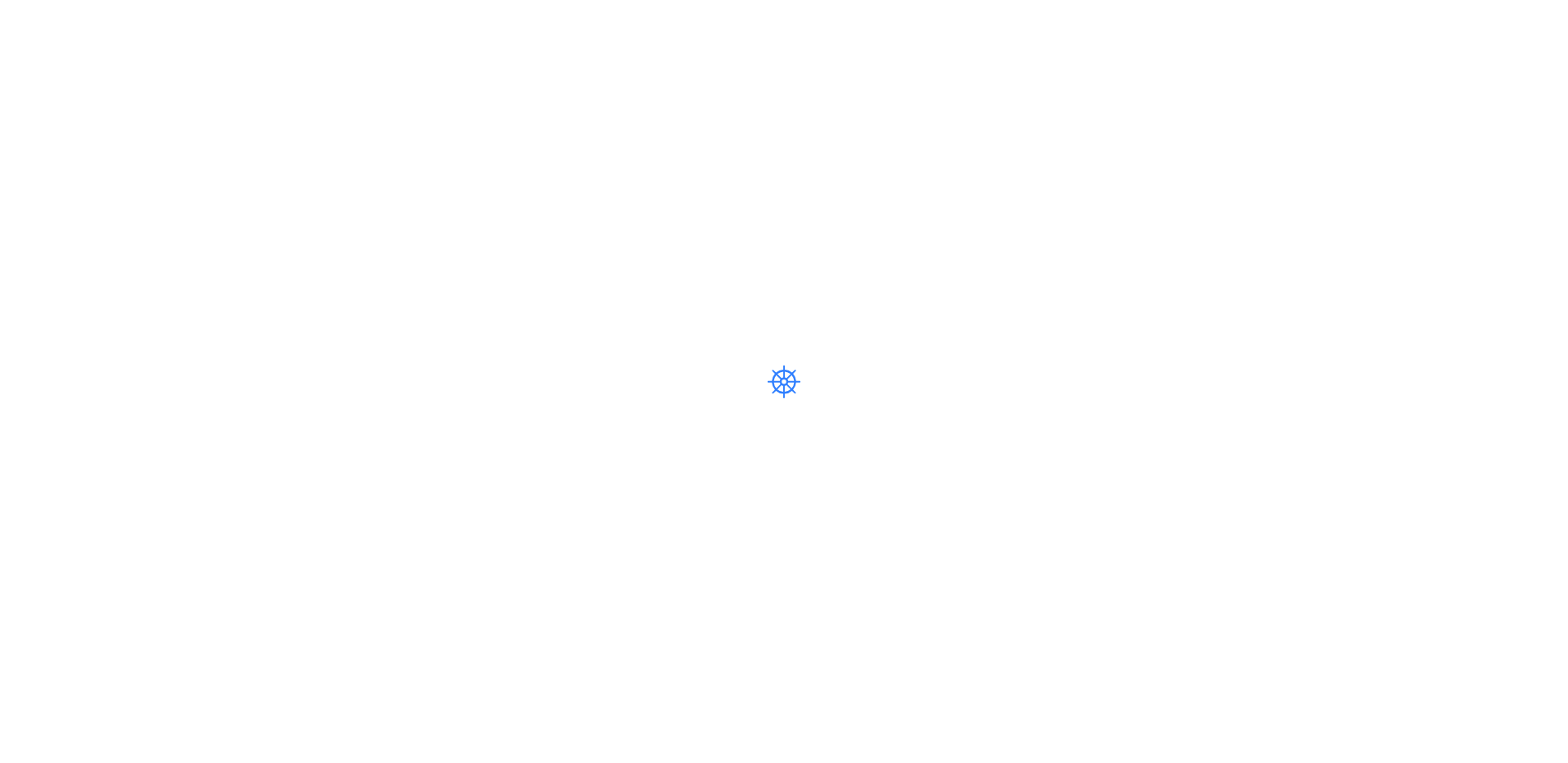 scroll, scrollTop: 0, scrollLeft: 0, axis: both 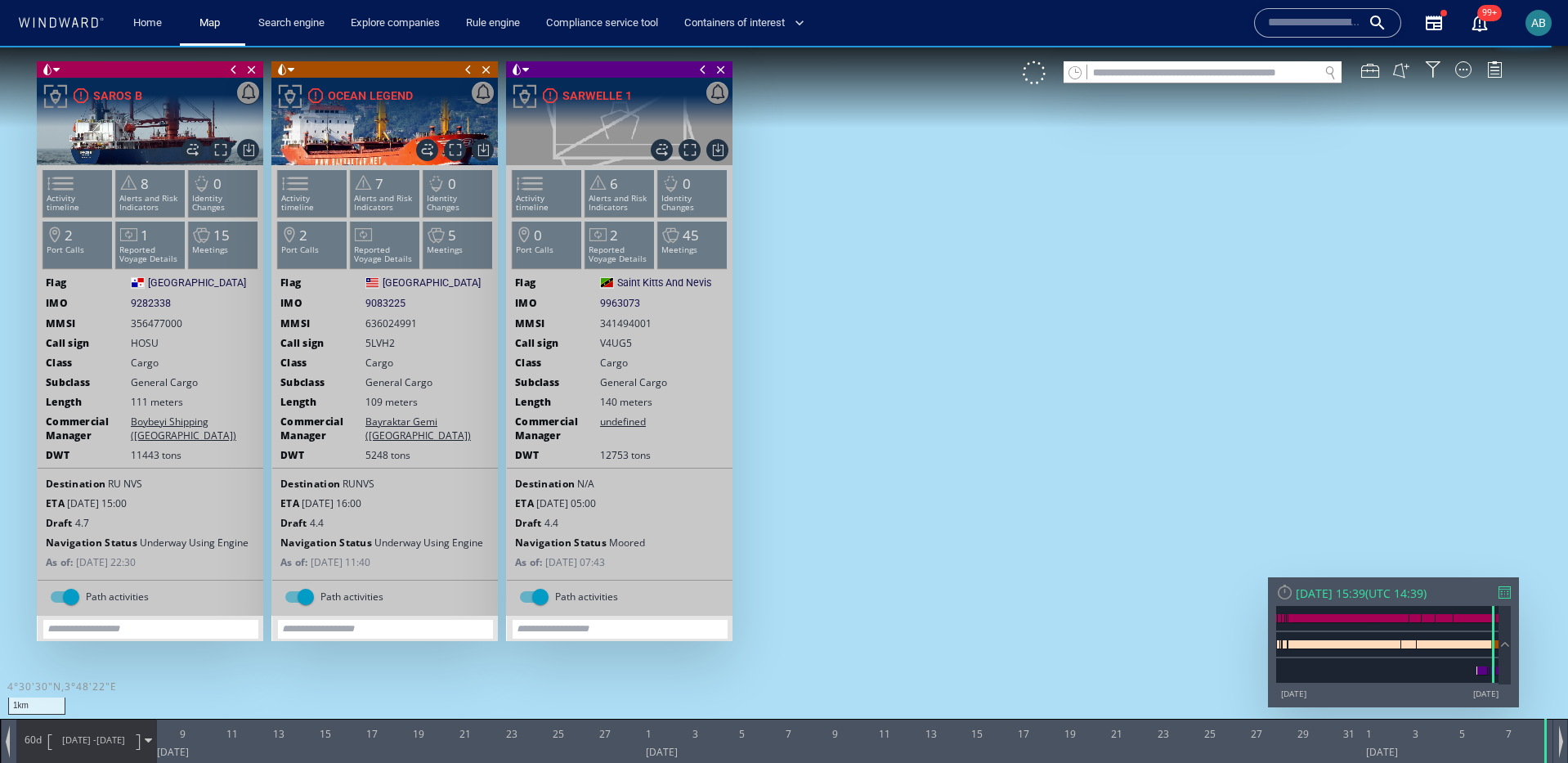 drag, startPoint x: 1073, startPoint y: 329, endPoint x: 1079, endPoint y: 395, distance: 66.2722 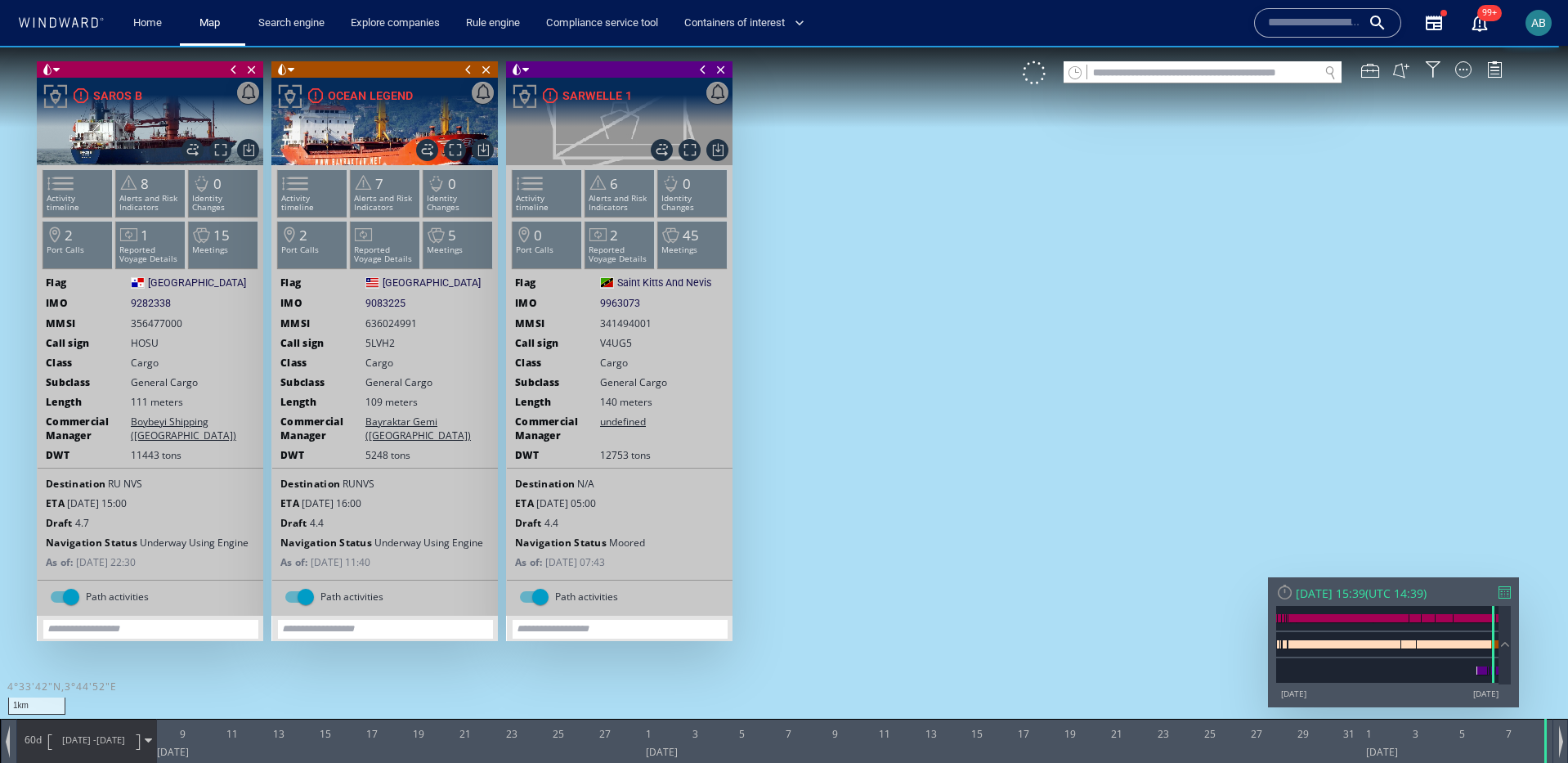 click at bounding box center [703, 70] 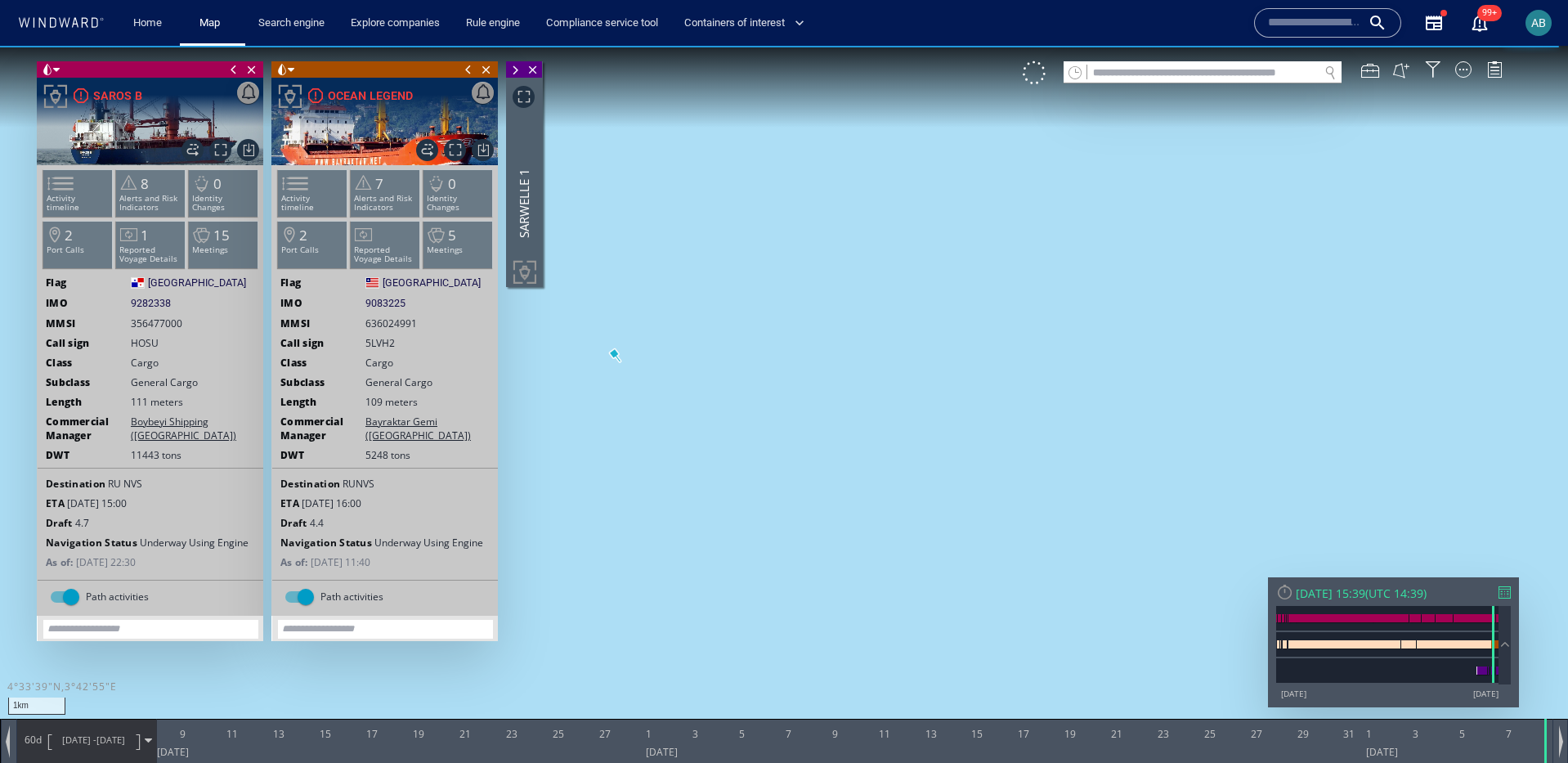 click at bounding box center (468, 70) 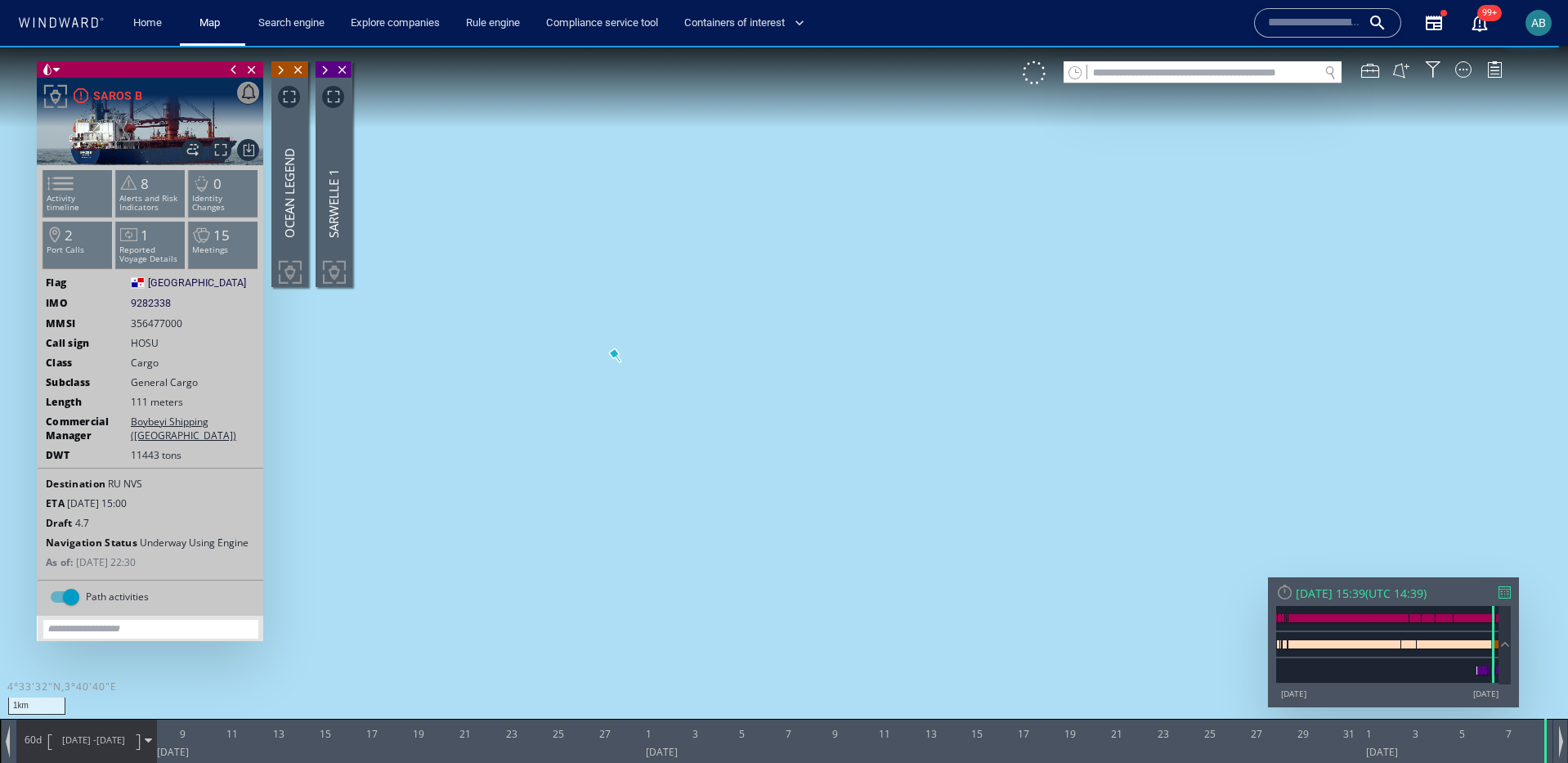 click at bounding box center (234, 70) 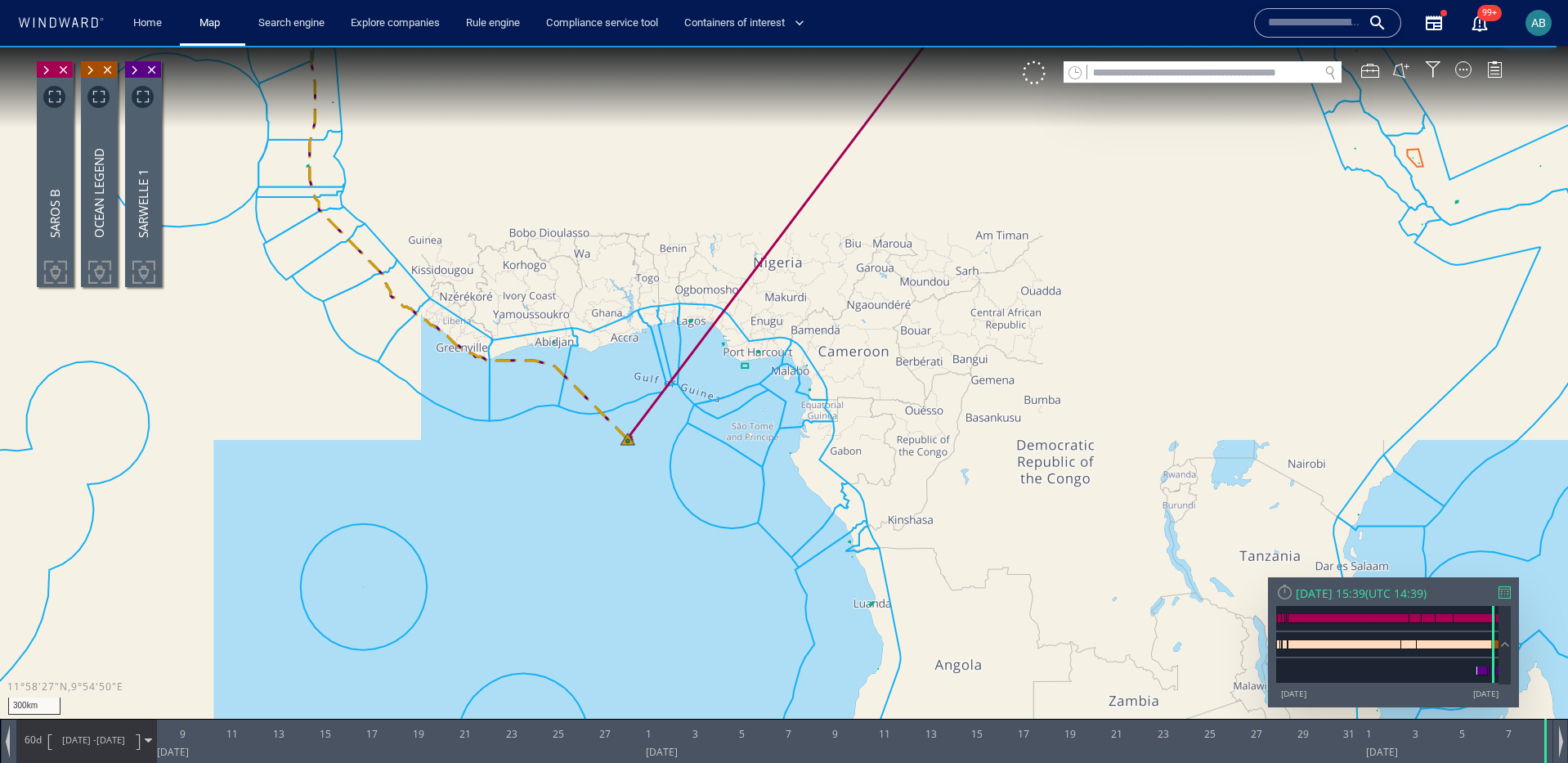 drag, startPoint x: 813, startPoint y: 216, endPoint x: 683, endPoint y: 496, distance: 308.70698 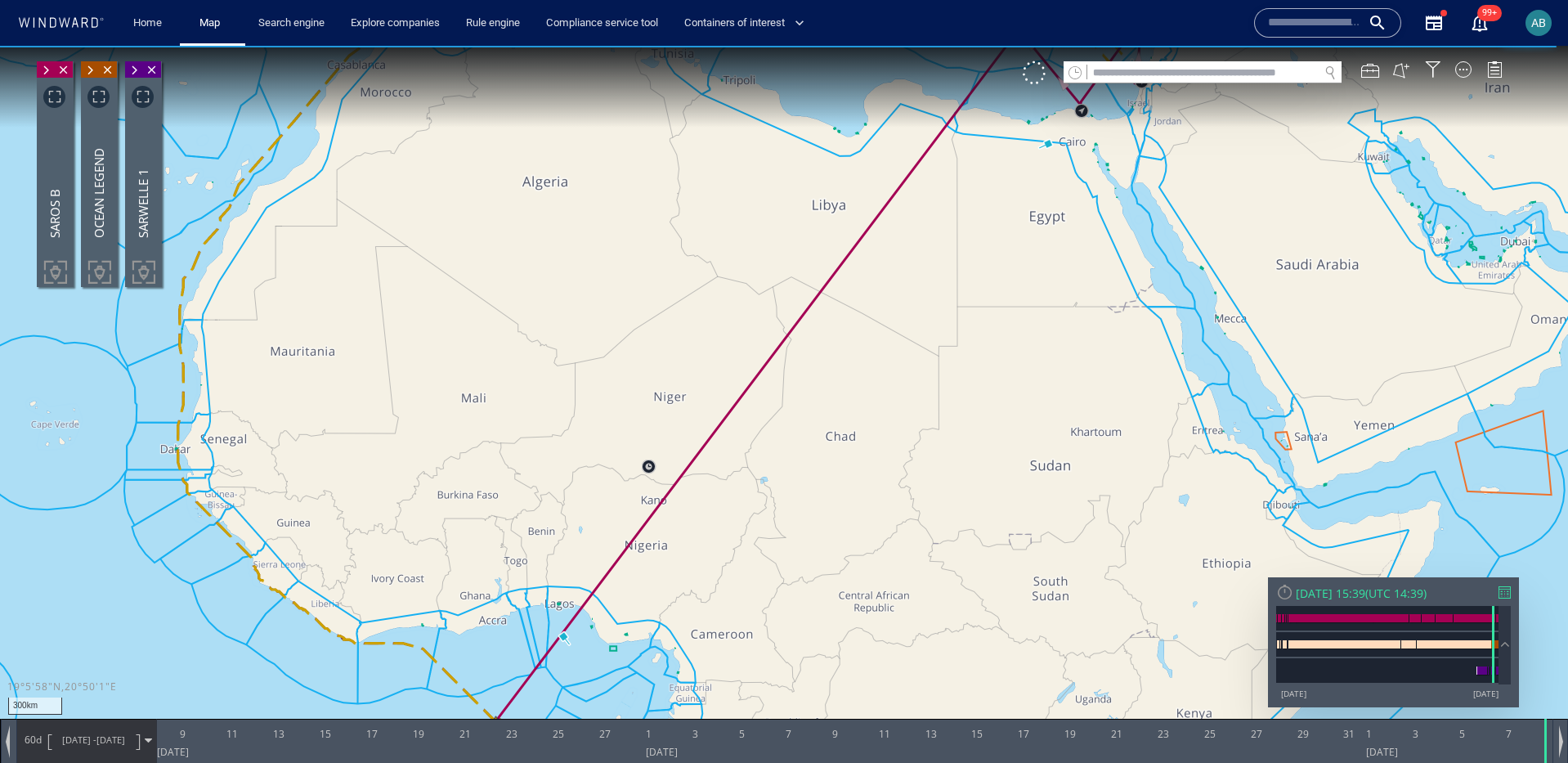 drag, startPoint x: 880, startPoint y: 364, endPoint x: 792, endPoint y: 632, distance: 282.078 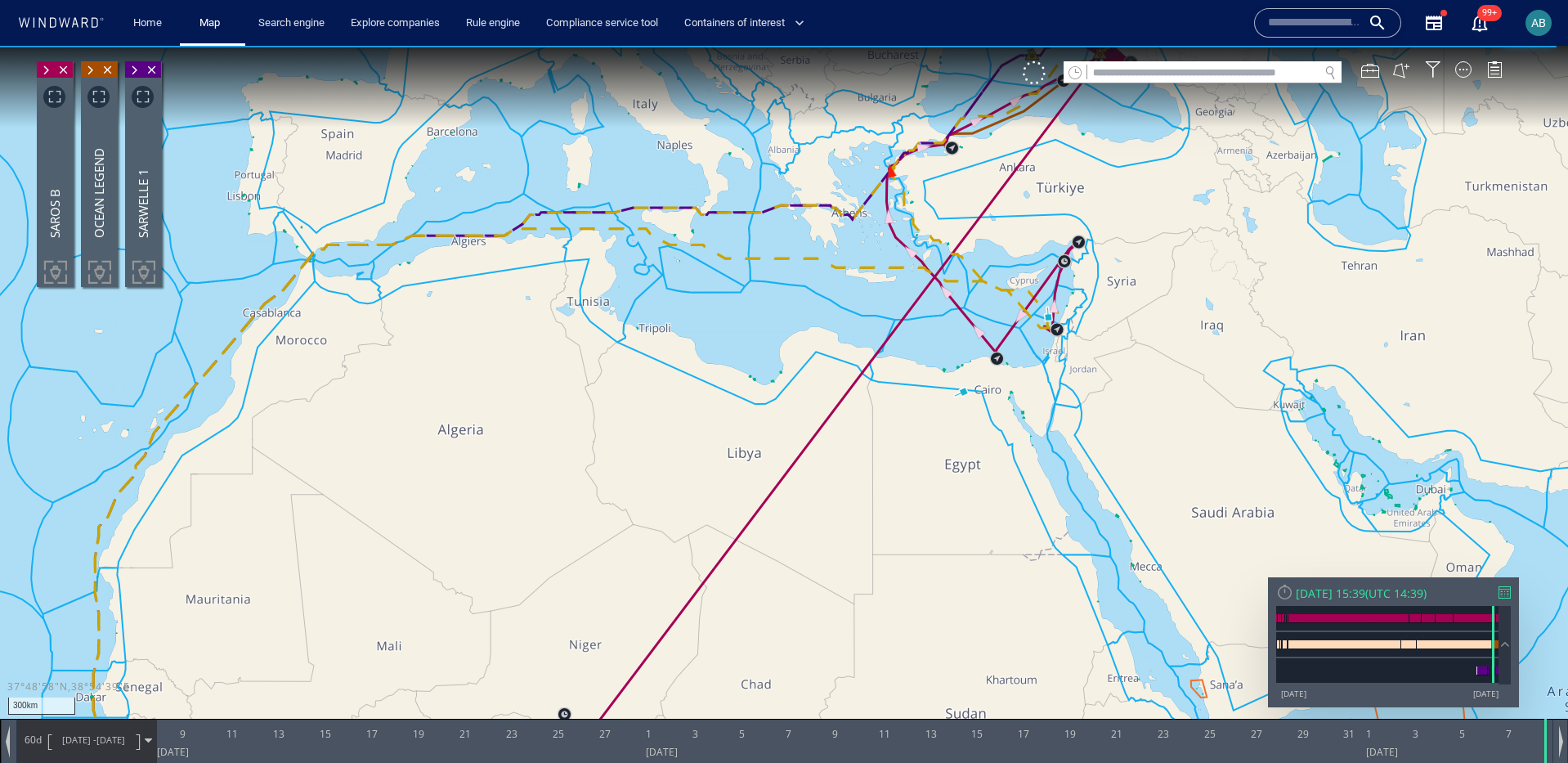 drag, startPoint x: 1129, startPoint y: 217, endPoint x: 1002, endPoint y: 505, distance: 314.7586 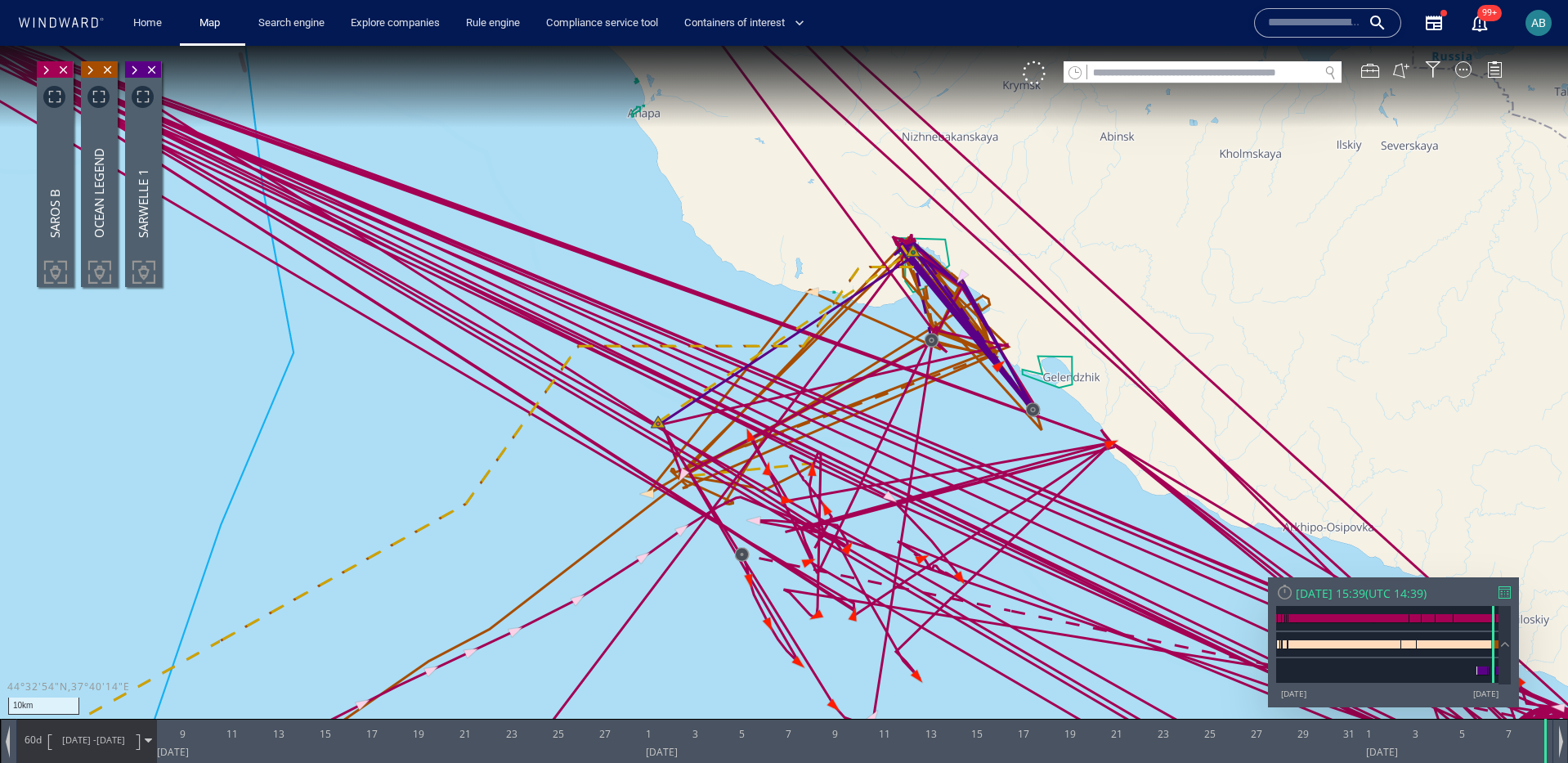 drag, startPoint x: 668, startPoint y: 230, endPoint x: 858, endPoint y: 405, distance: 258.31183 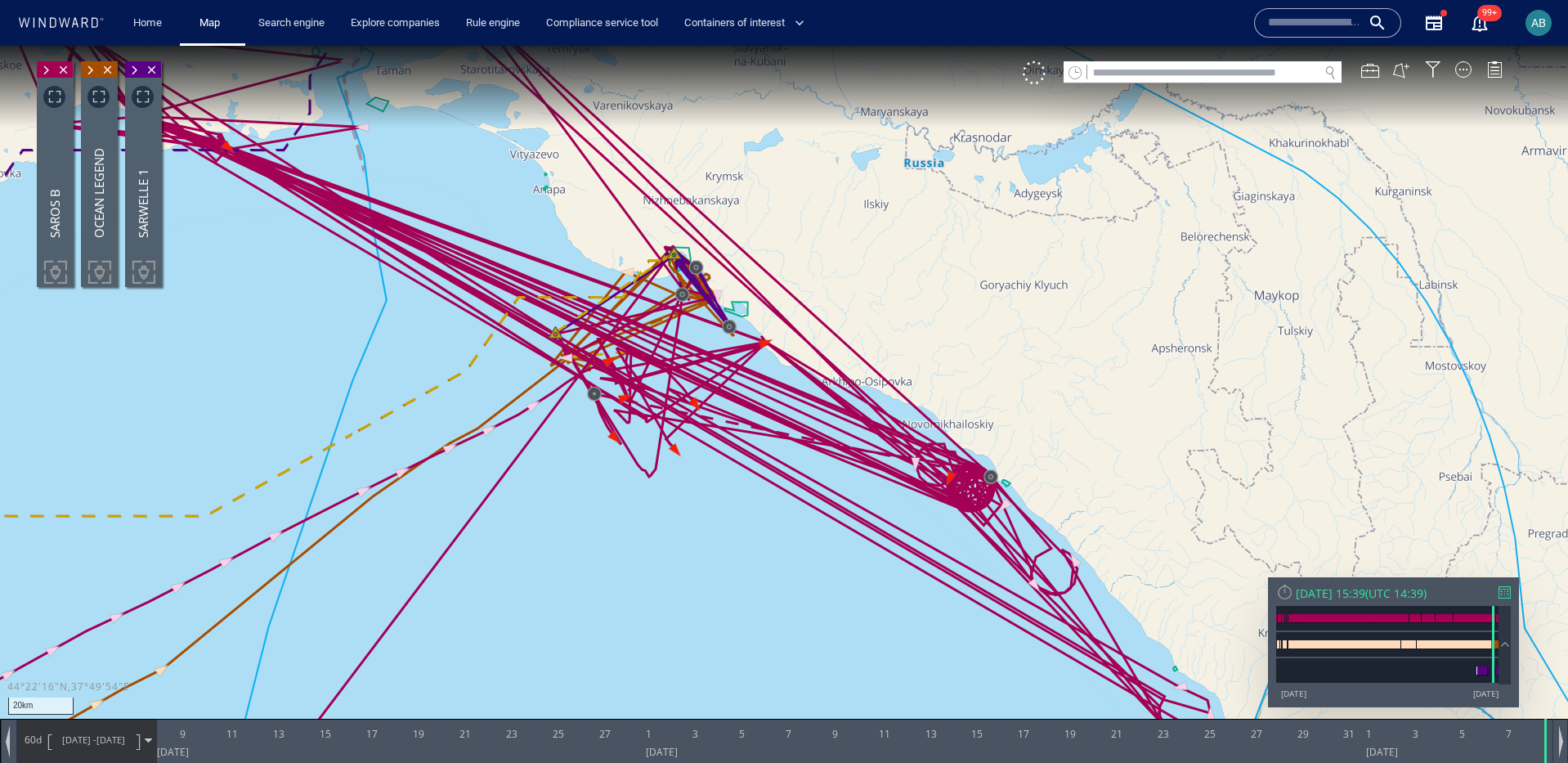 drag, startPoint x: 503, startPoint y: 314, endPoint x: 721, endPoint y: 409, distance: 237.80034 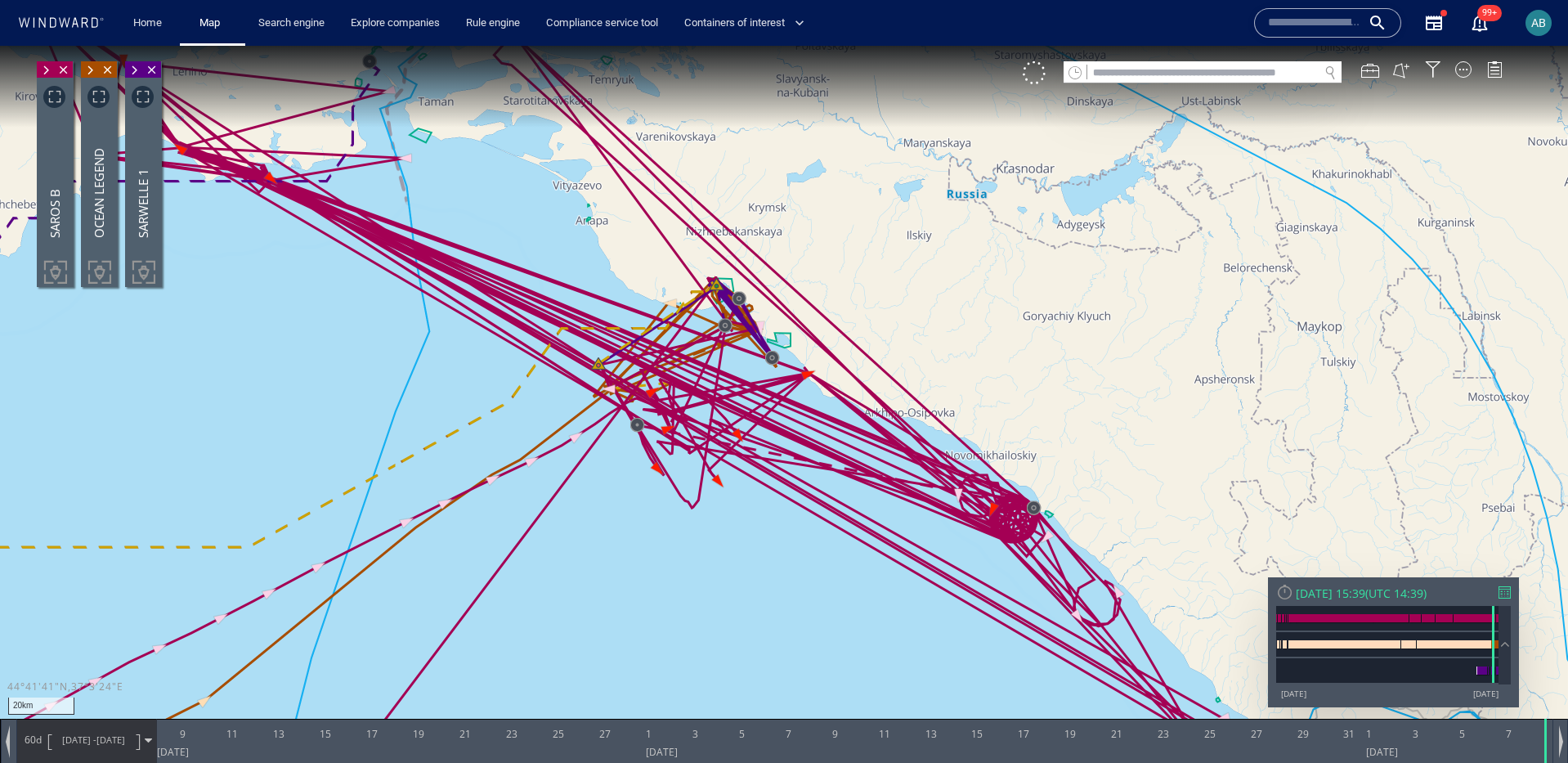 drag, startPoint x: 524, startPoint y: 294, endPoint x: 784, endPoint y: 408, distance: 283.89435 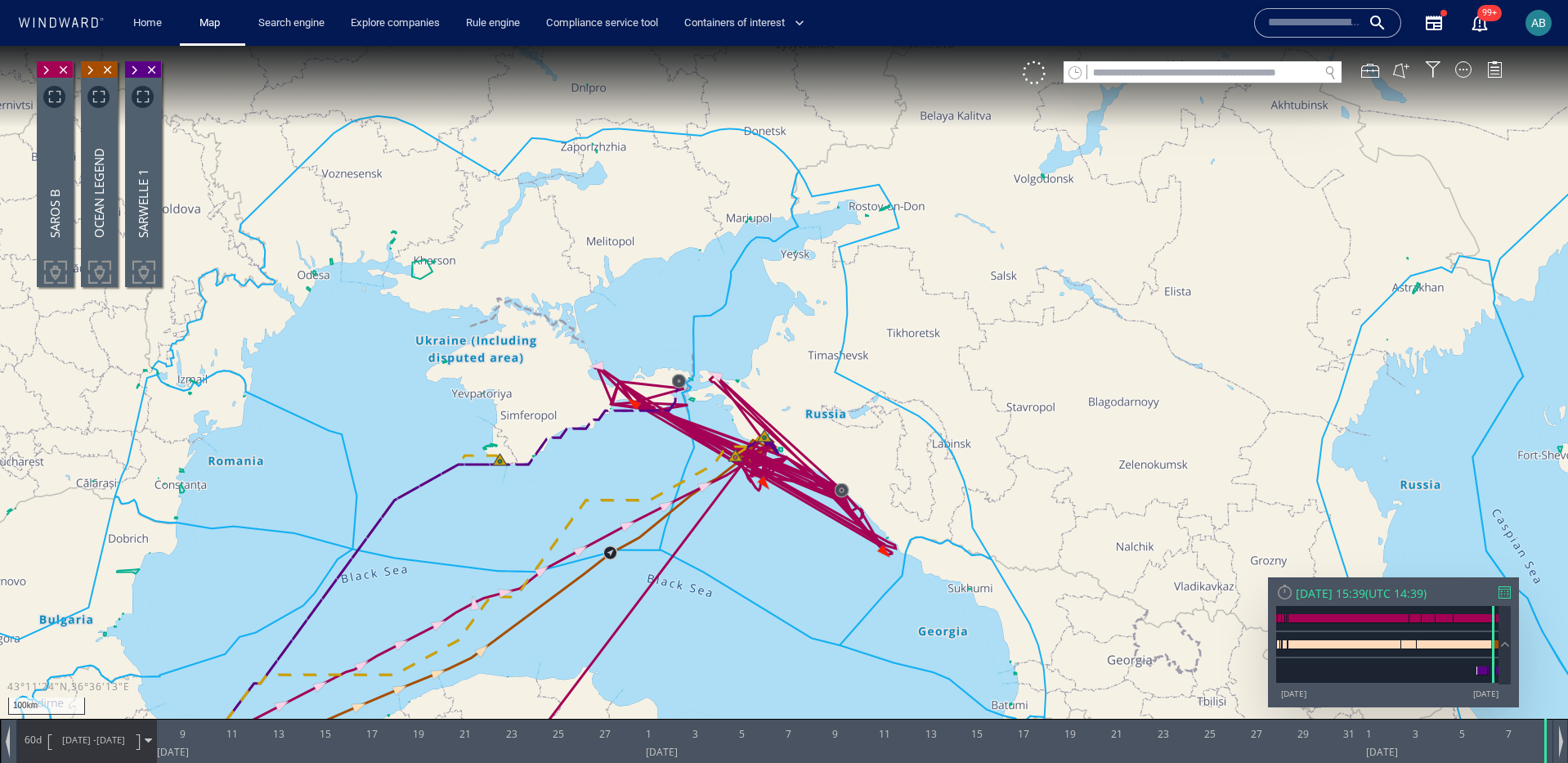 drag, startPoint x: 688, startPoint y: 572, endPoint x: 798, endPoint y: 257, distance: 333.65401 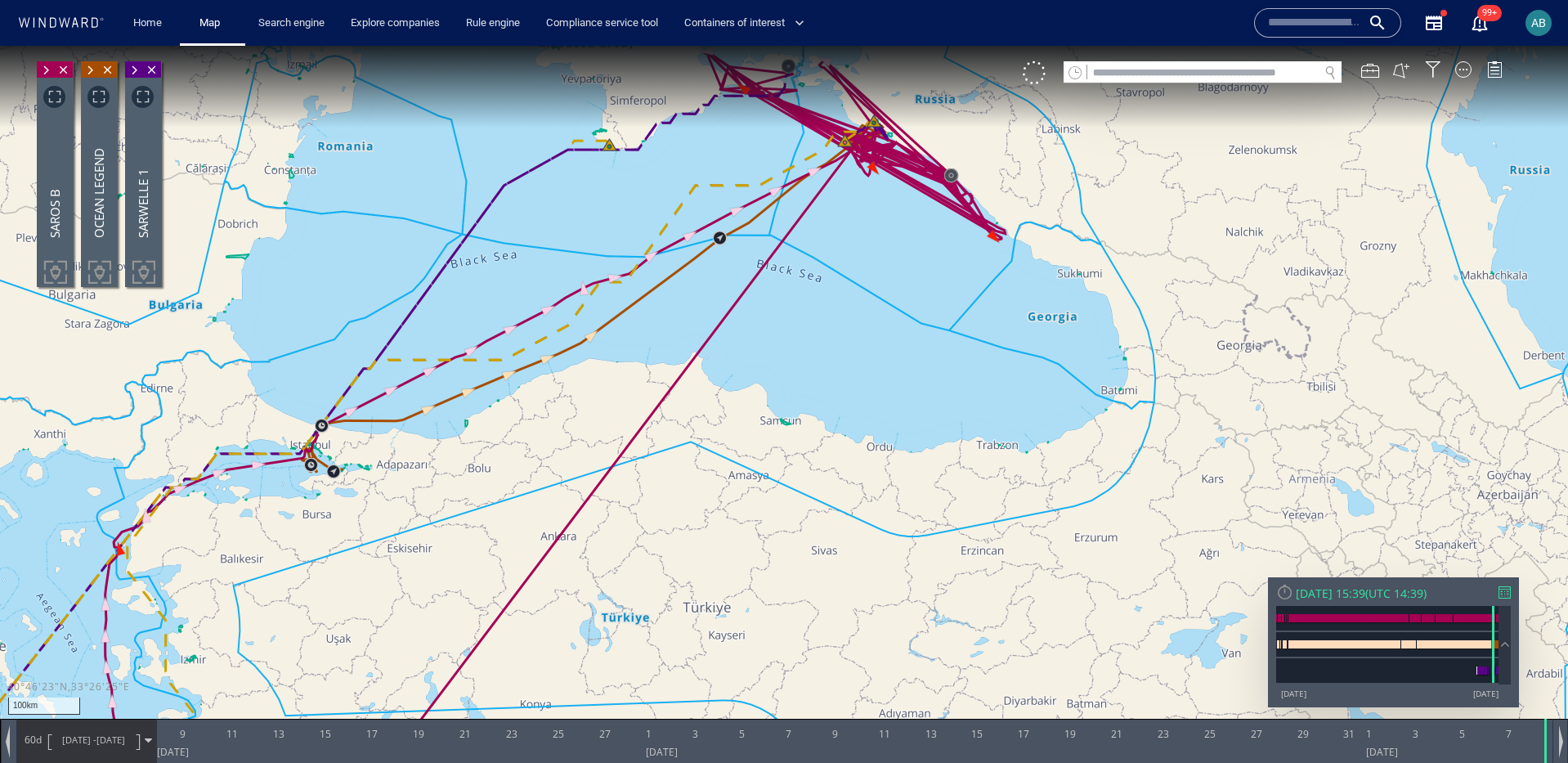 drag, startPoint x: 596, startPoint y: 465, endPoint x: 773, endPoint y: 77, distance: 426.4657 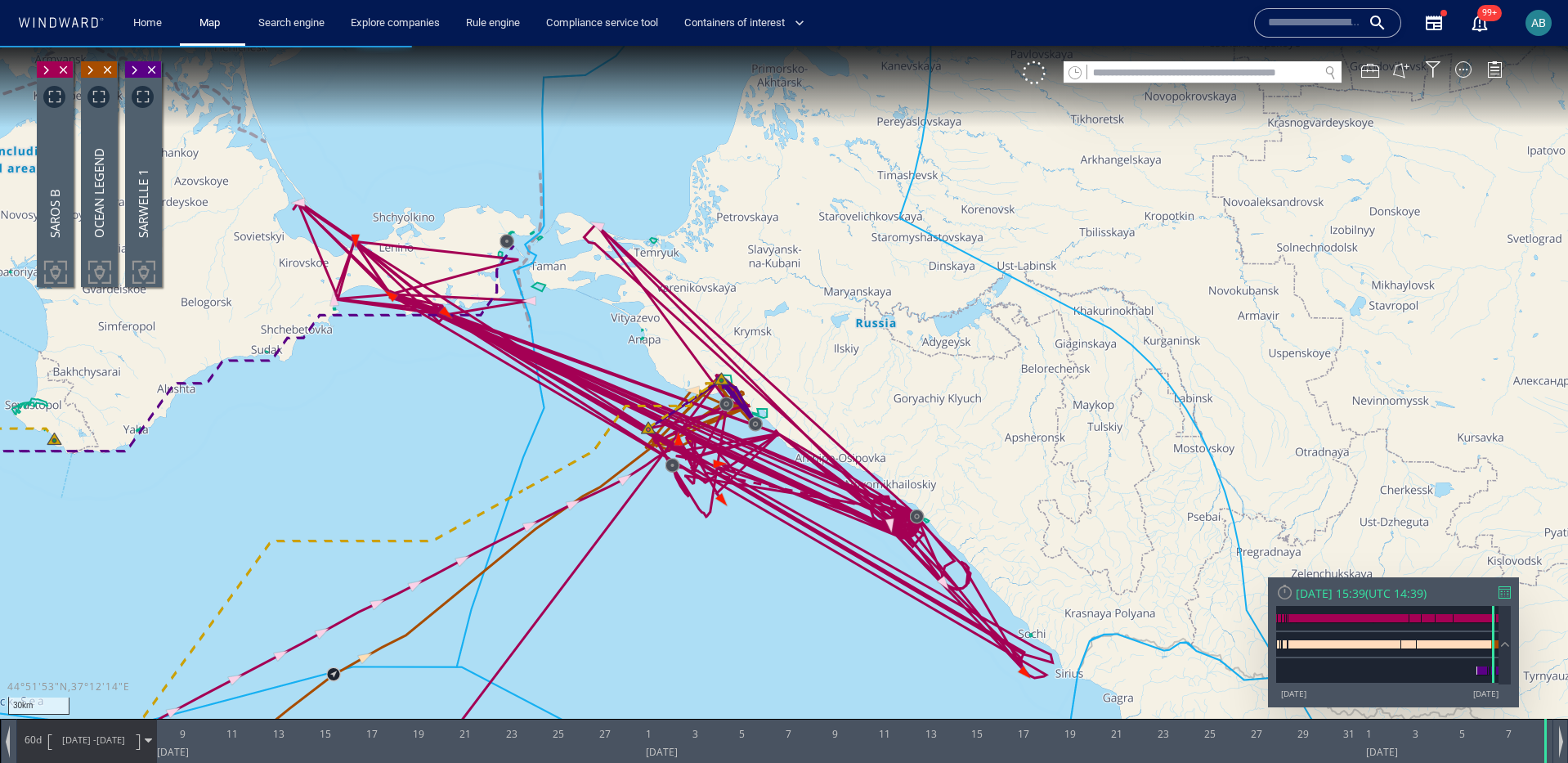 drag, startPoint x: 637, startPoint y: 129, endPoint x: 626, endPoint y: 351, distance: 222.2724 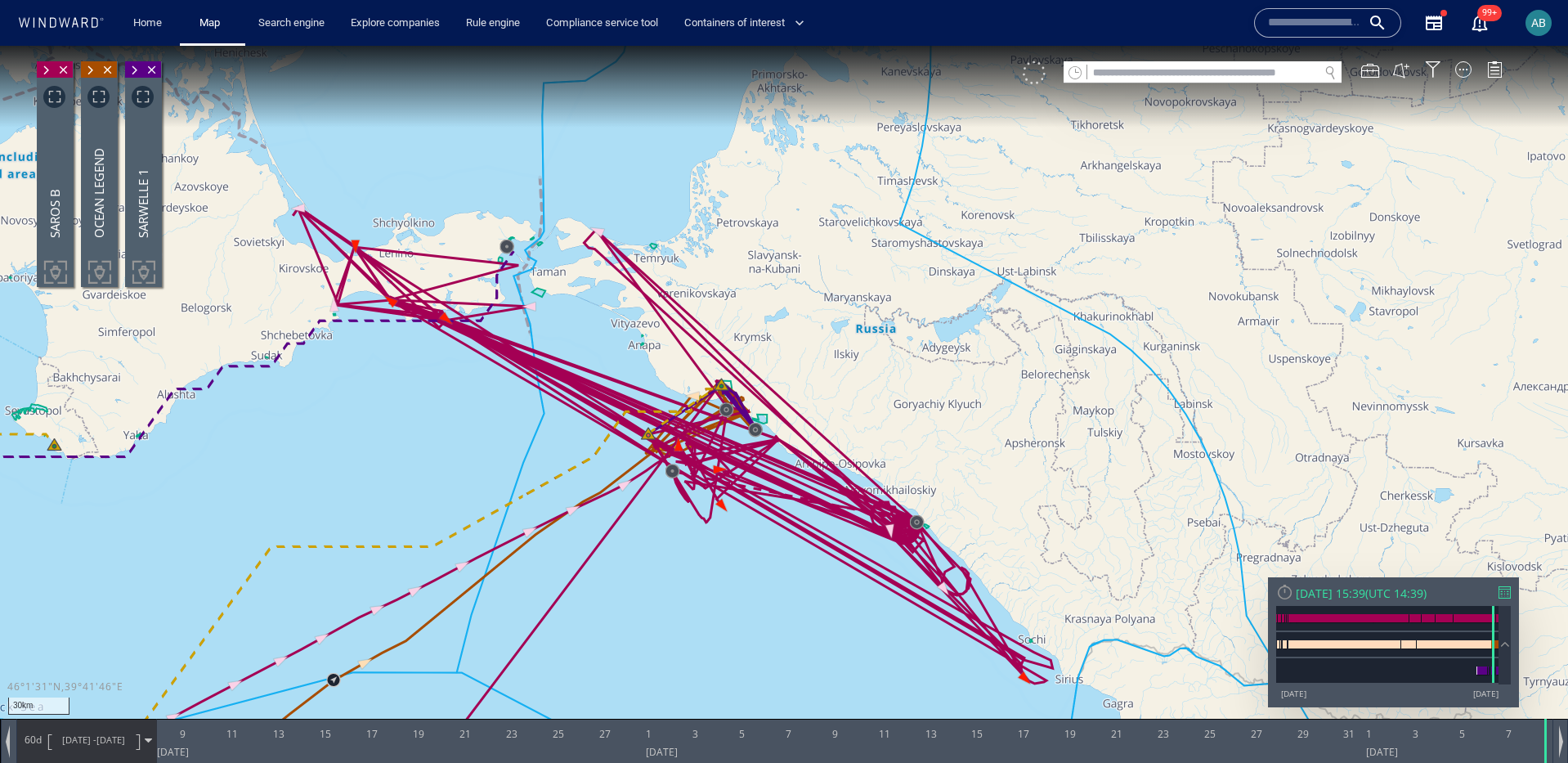 click at bounding box center (1034, 73) 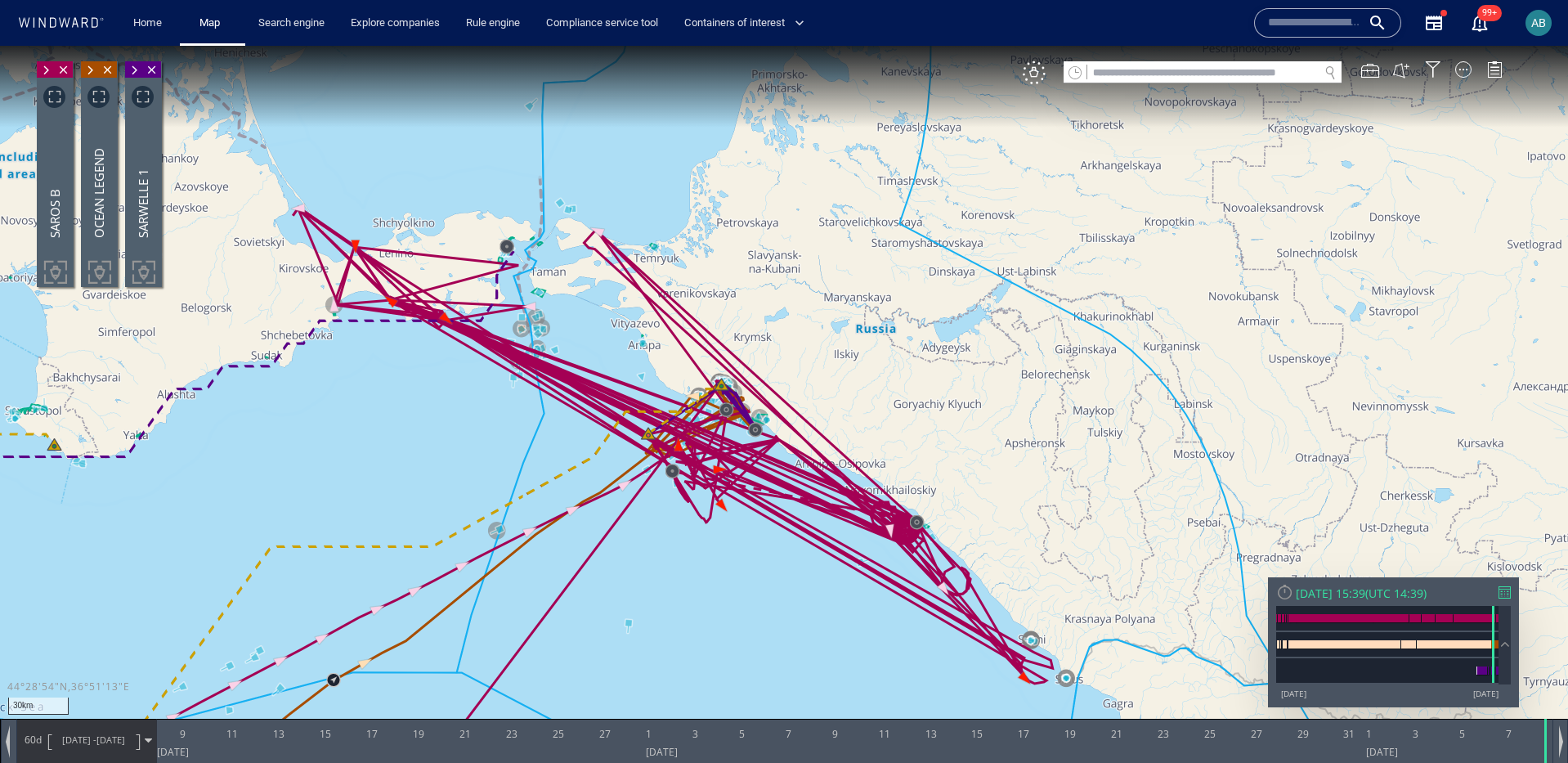 drag, startPoint x: 570, startPoint y: 438, endPoint x: 635, endPoint y: 387, distance: 82.61961 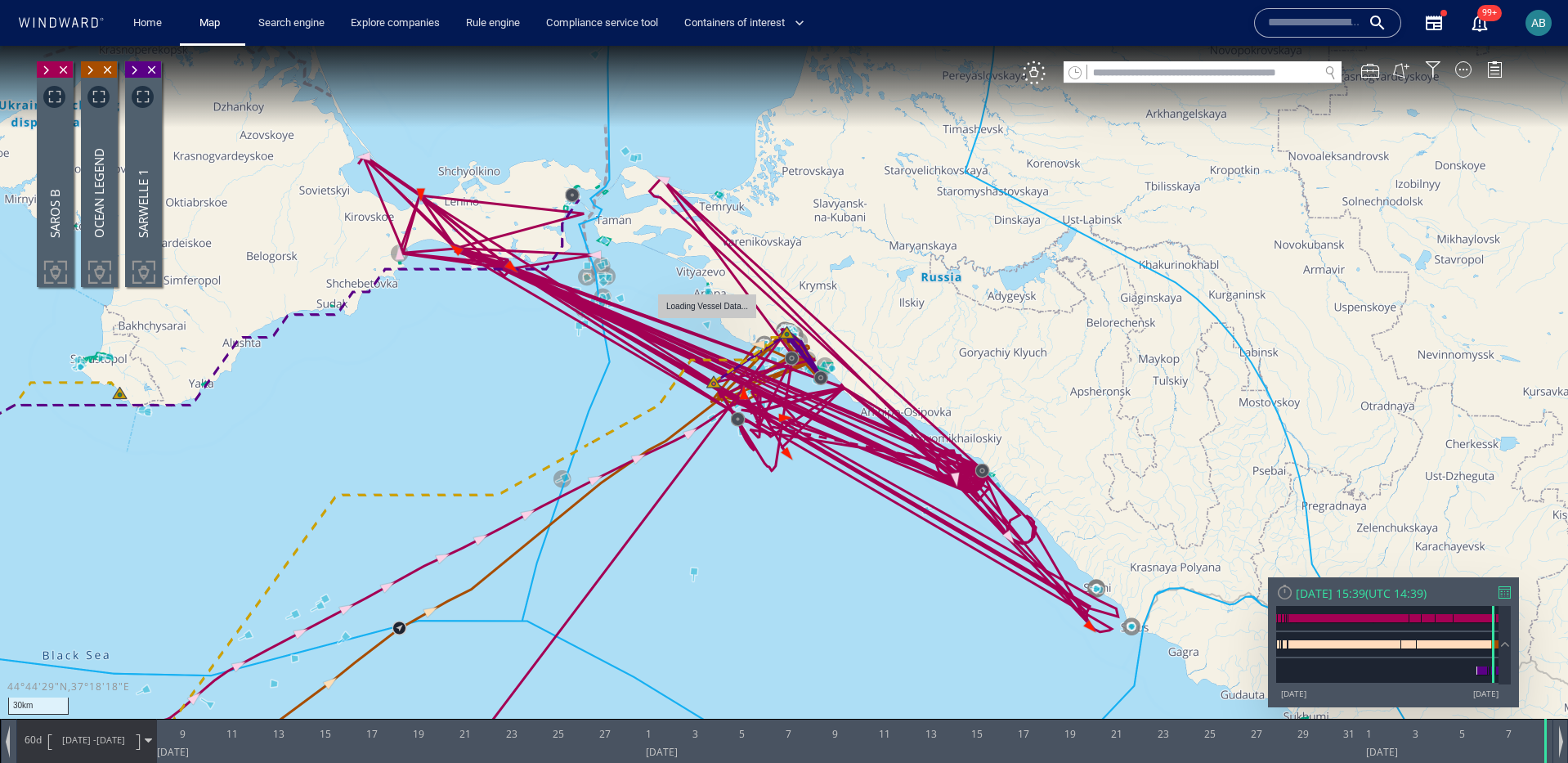 click at bounding box center [784, 396] 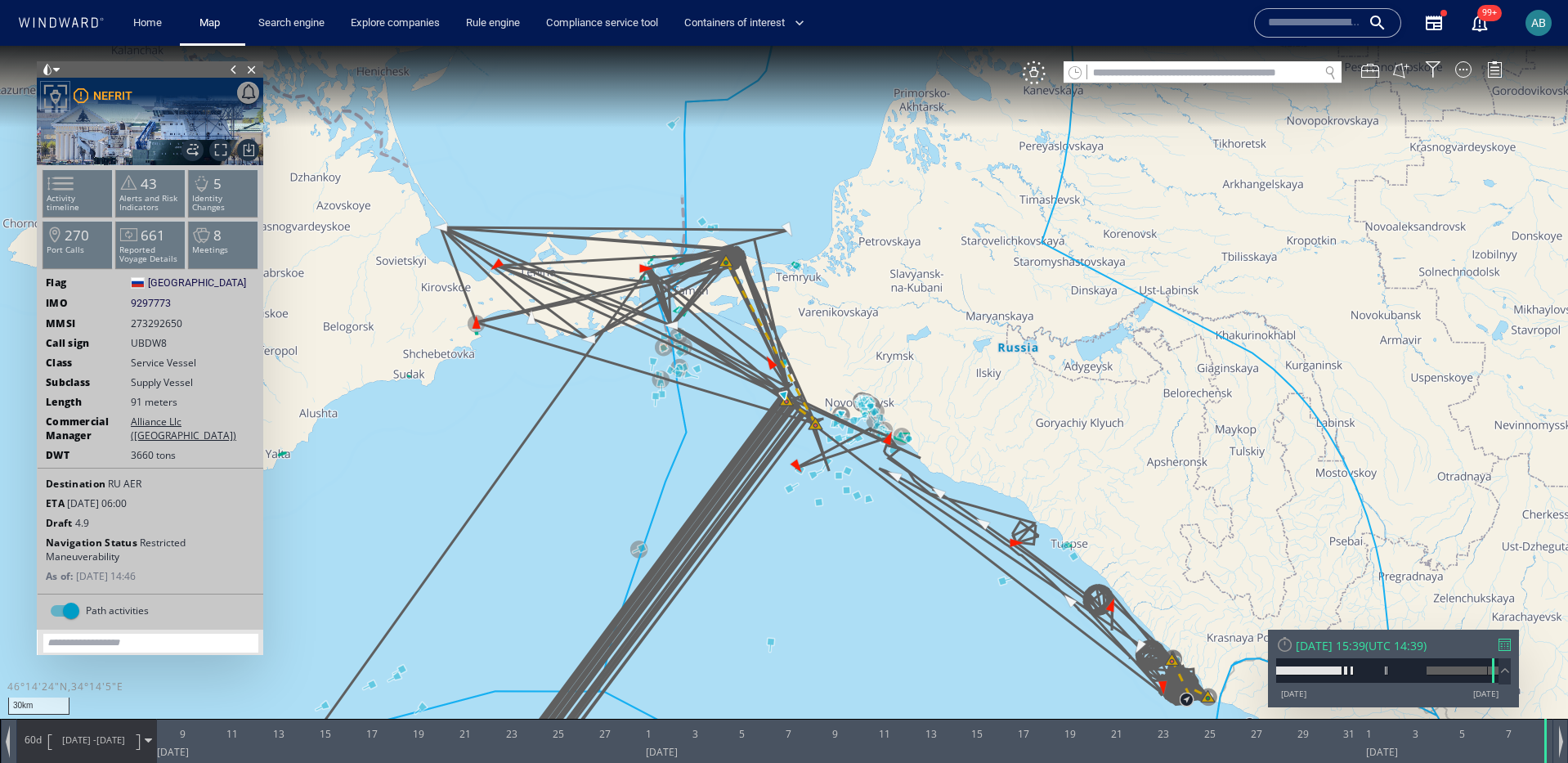 click on "Home" at bounding box center [147, 23] 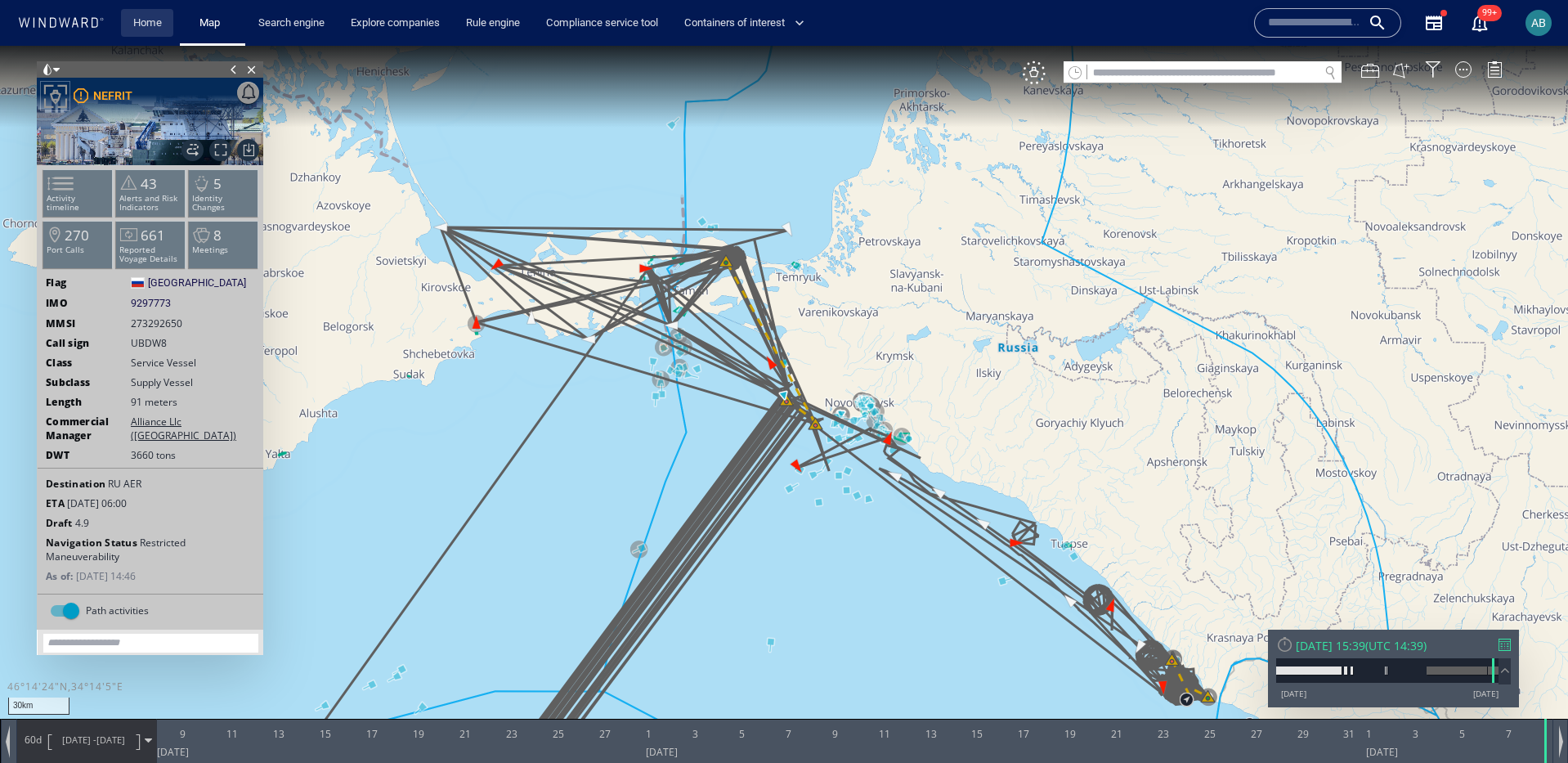 click on "Home" at bounding box center [147, 23] 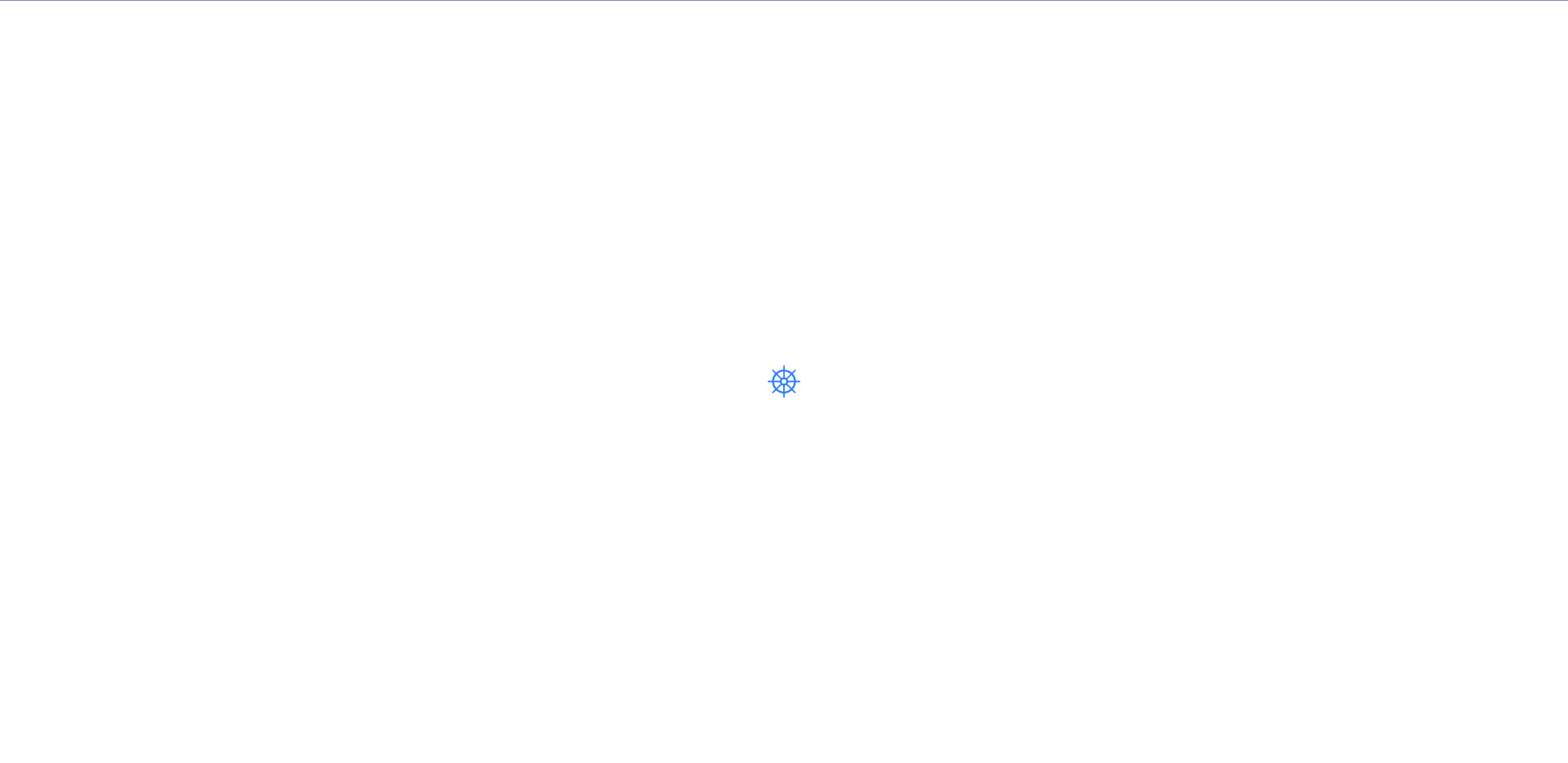 scroll, scrollTop: 0, scrollLeft: 0, axis: both 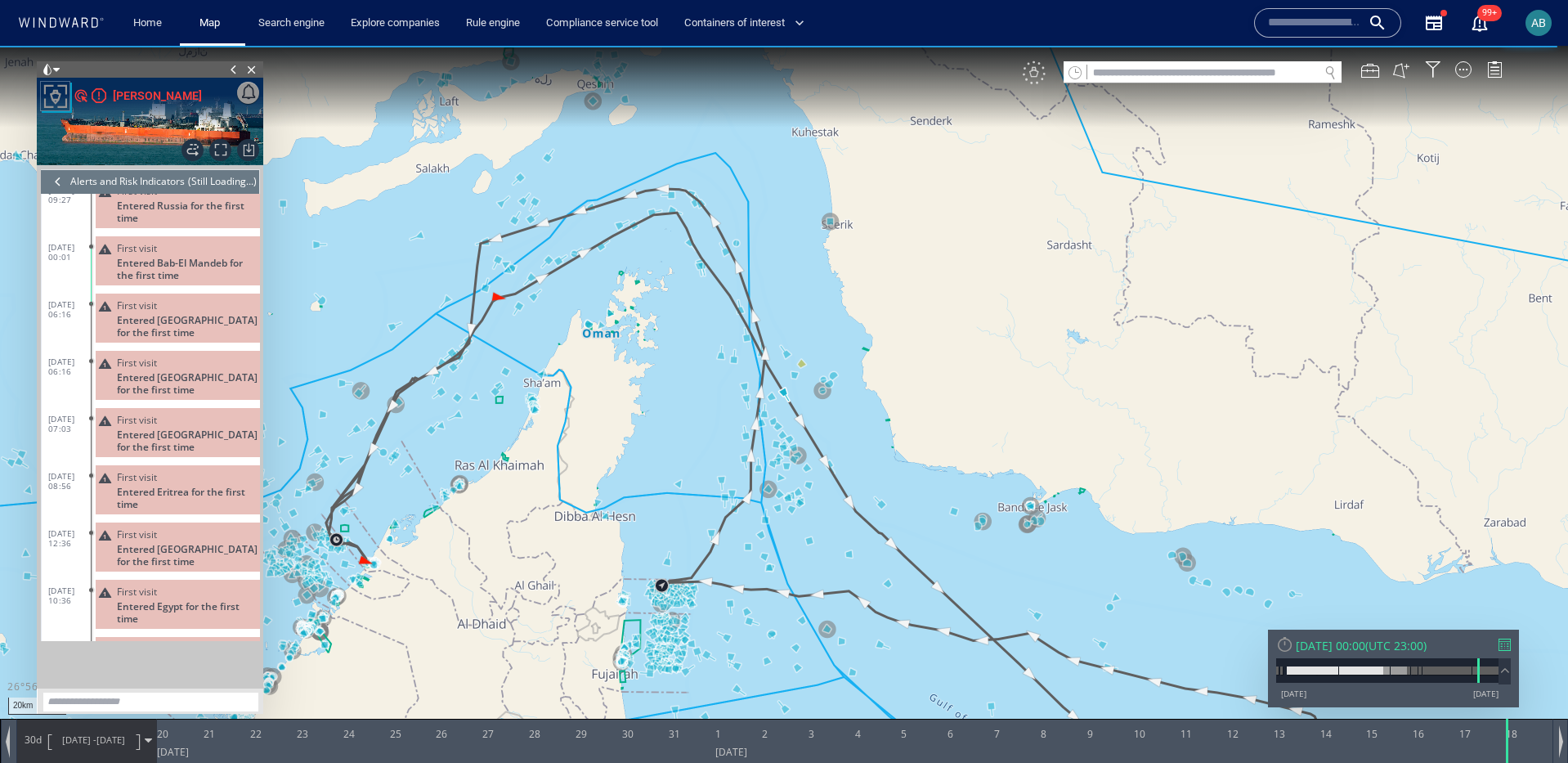 click on "VM" at bounding box center (1034, 73) 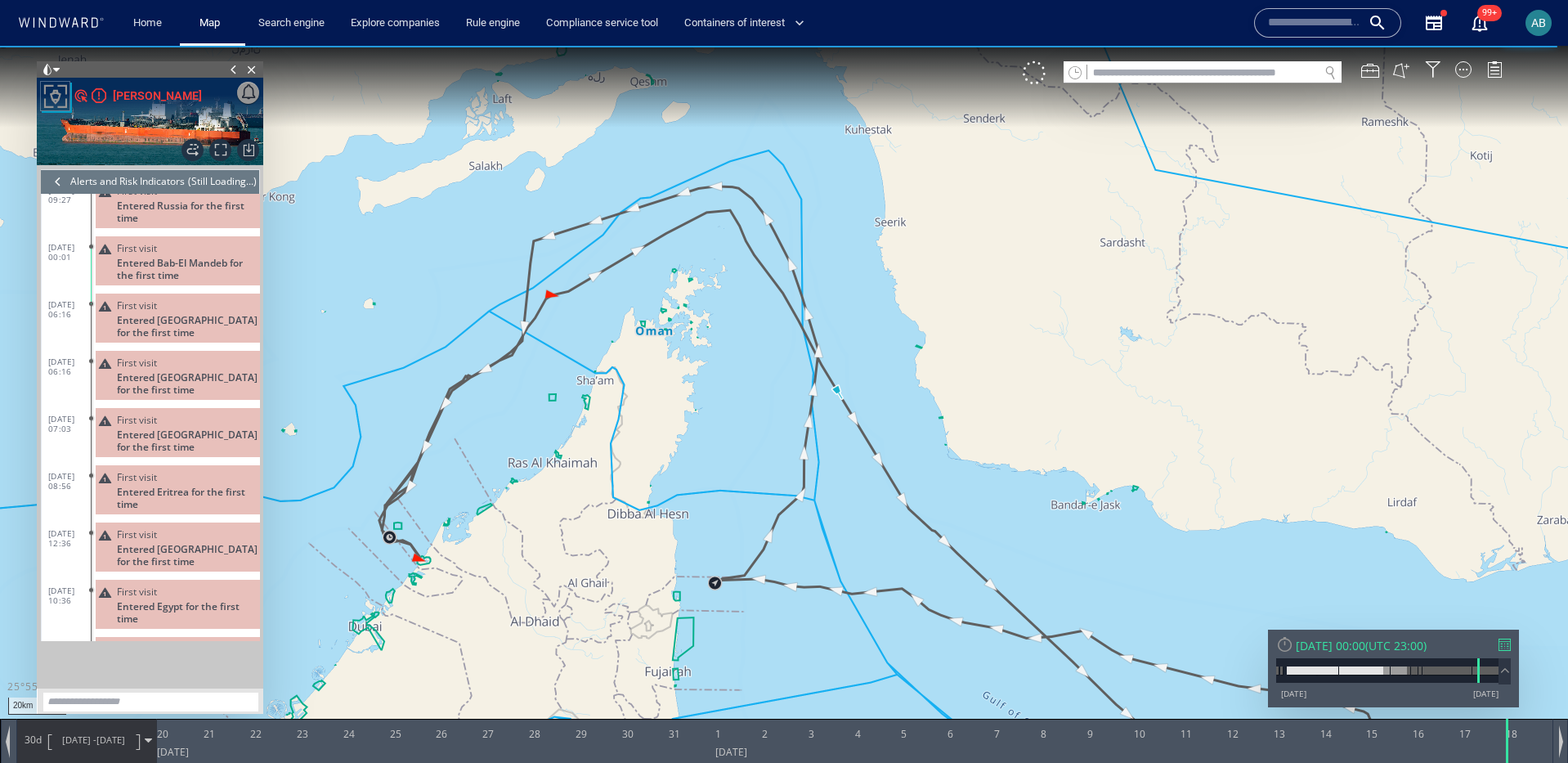 drag, startPoint x: 425, startPoint y: 416, endPoint x: 570, endPoint y: 402, distance: 145.6743 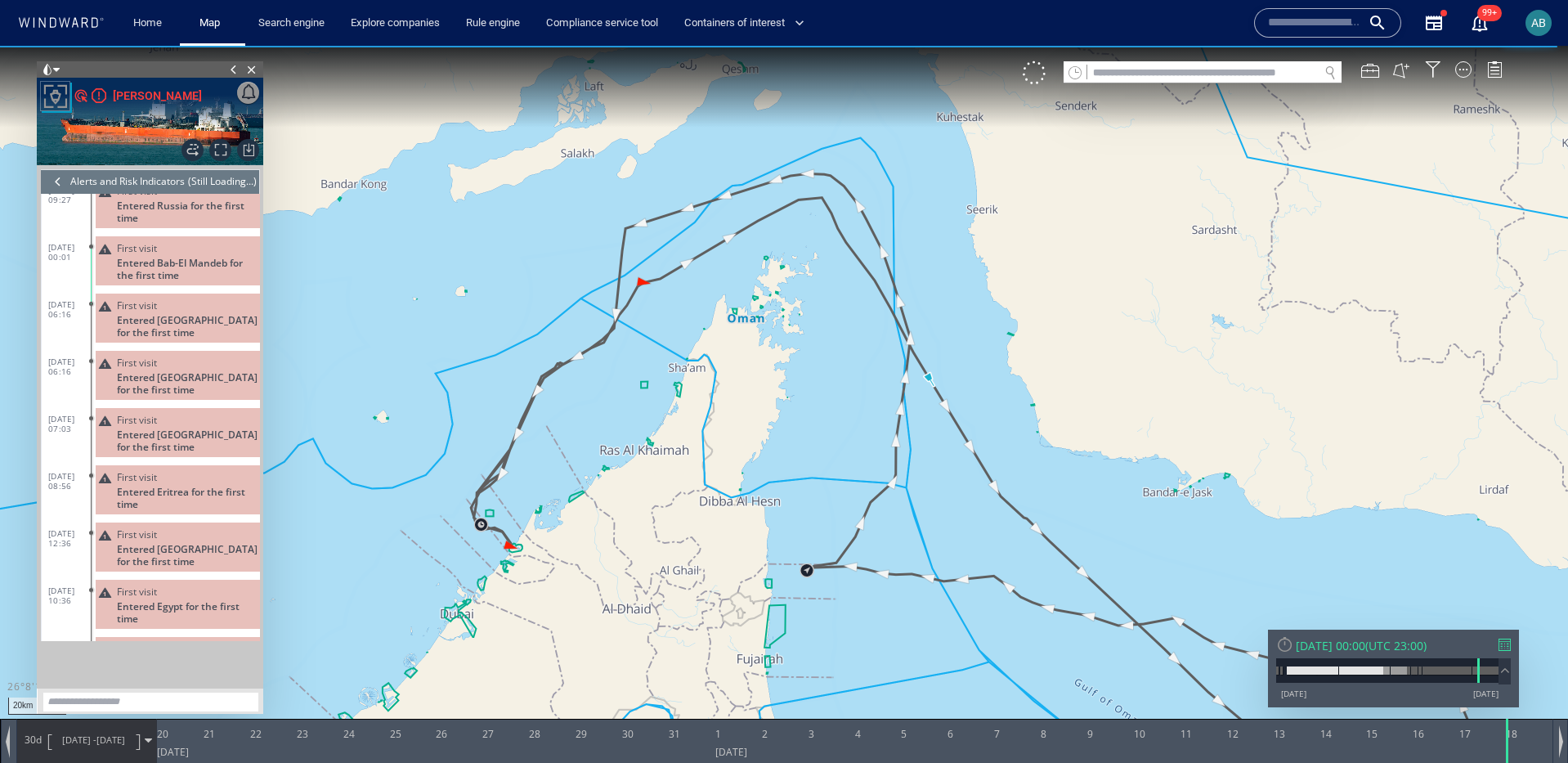 drag, startPoint x: 631, startPoint y: 333, endPoint x: 658, endPoint y: 398, distance: 70.38466 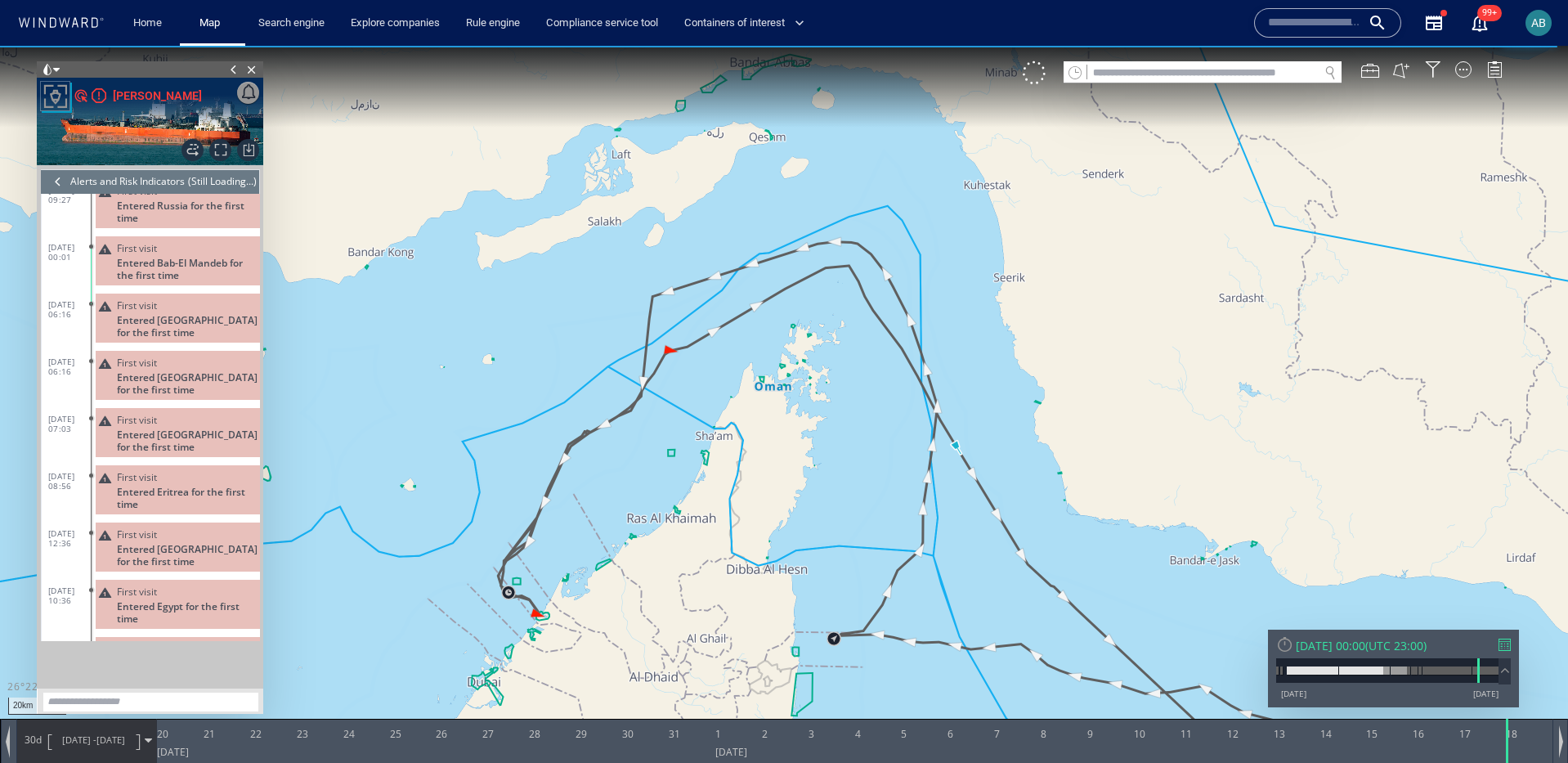 drag, startPoint x: 627, startPoint y: 322, endPoint x: 693, endPoint y: 321, distance: 66.00758 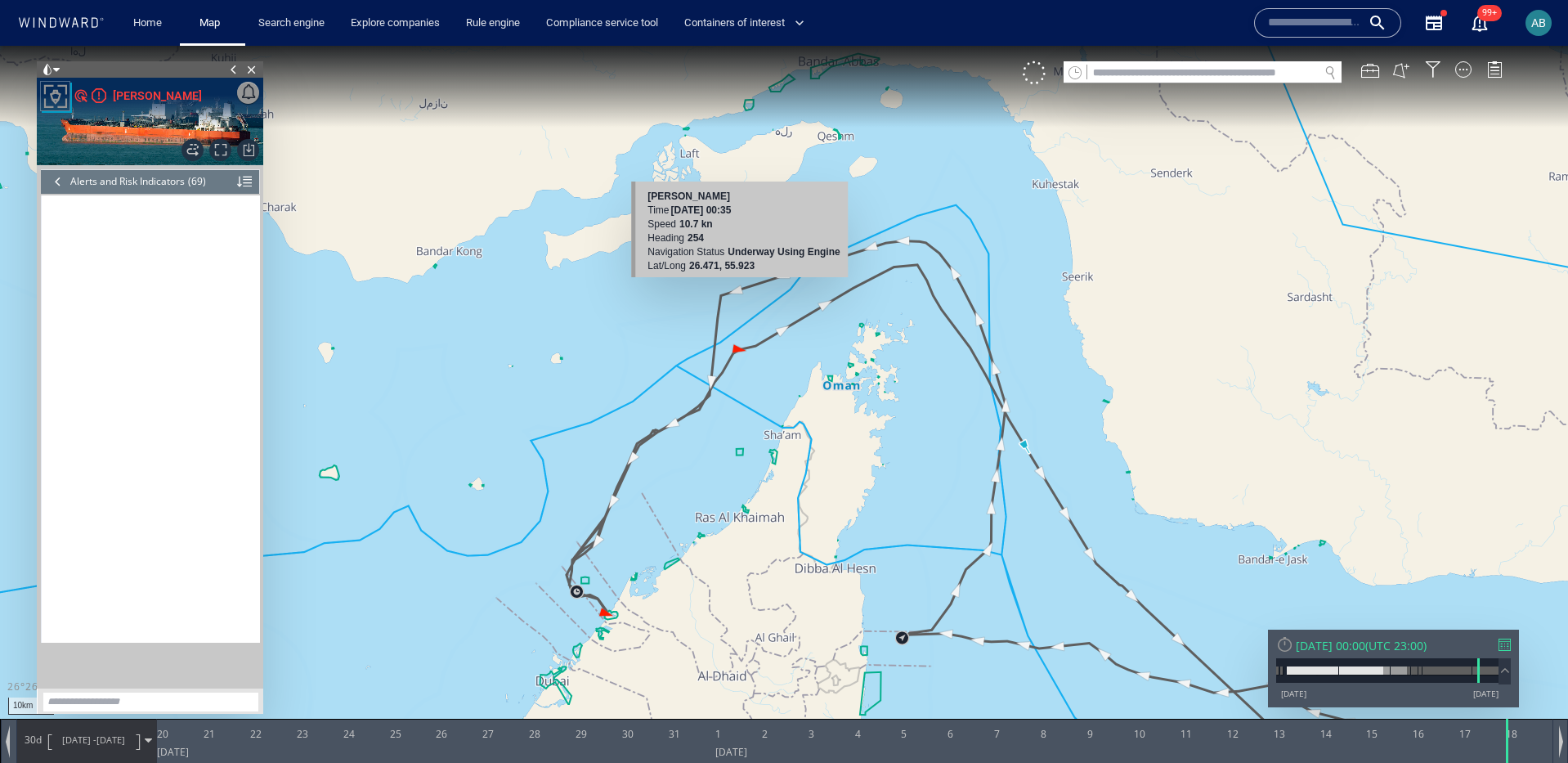 scroll, scrollTop: 2656, scrollLeft: 0, axis: vertical 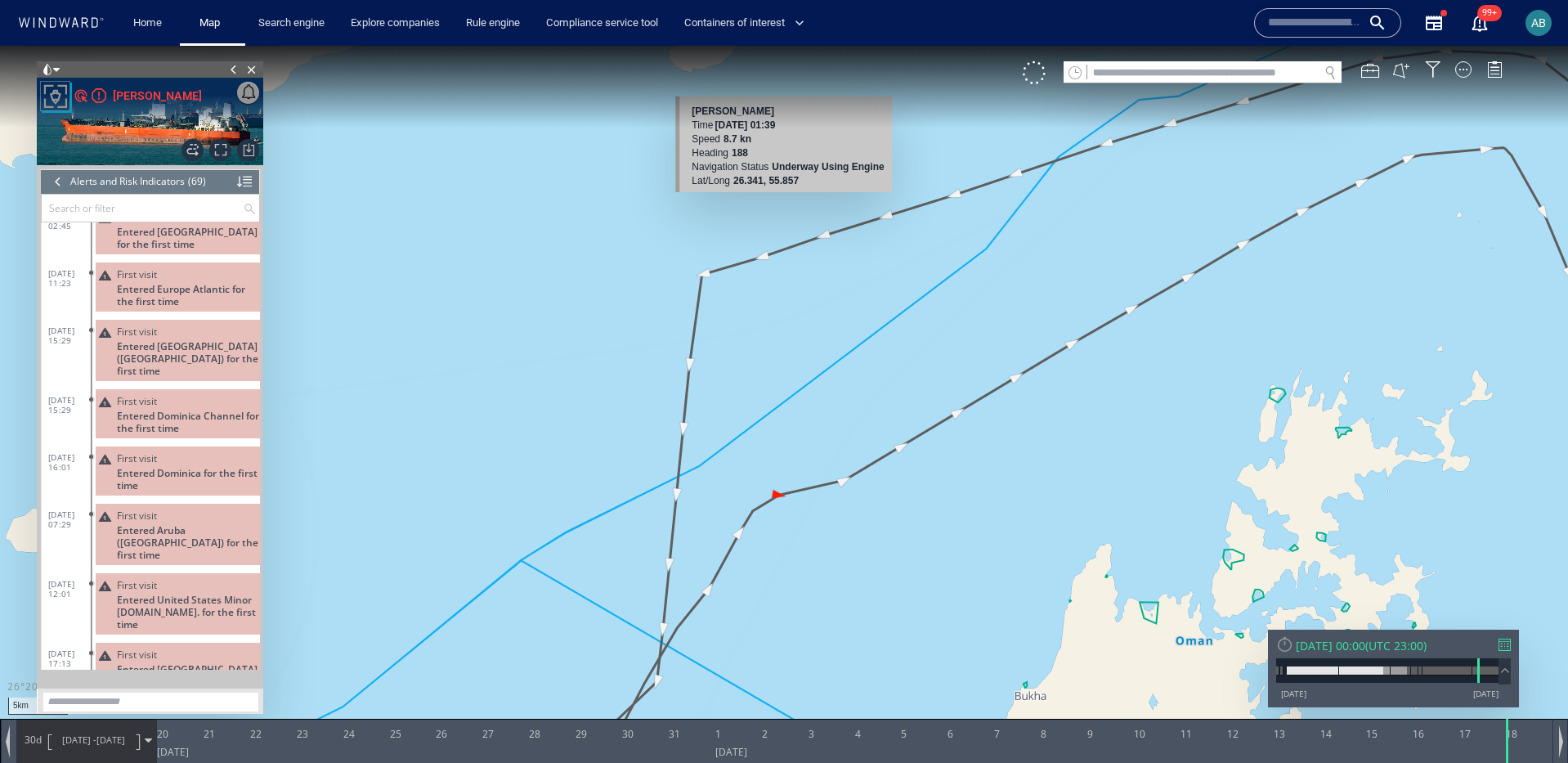 drag, startPoint x: 675, startPoint y: 437, endPoint x: 779, endPoint y: 204, distance: 255.15681 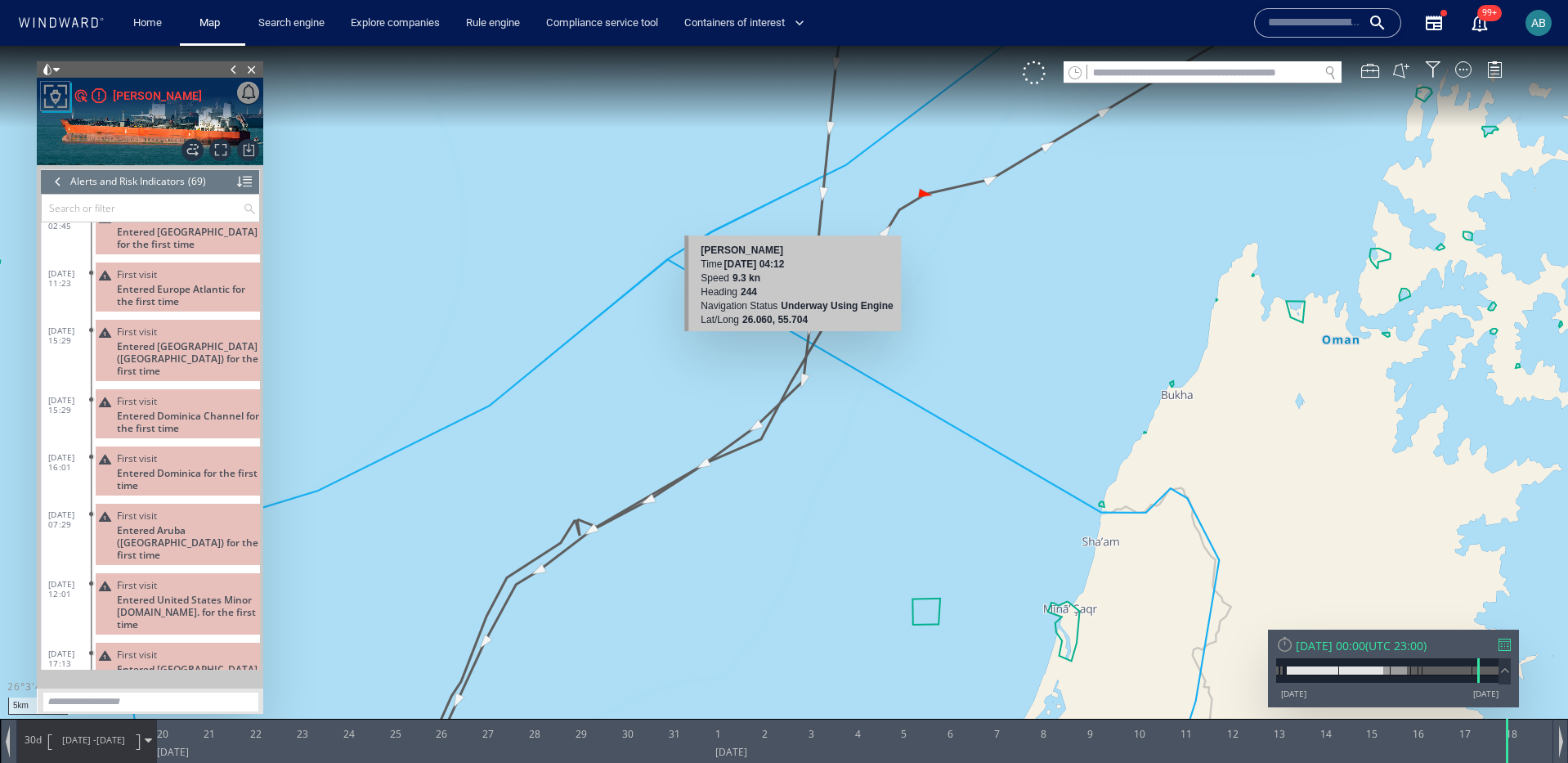 drag, startPoint x: 632, startPoint y: 544, endPoint x: 809, endPoint y: 338, distance: 271.5971 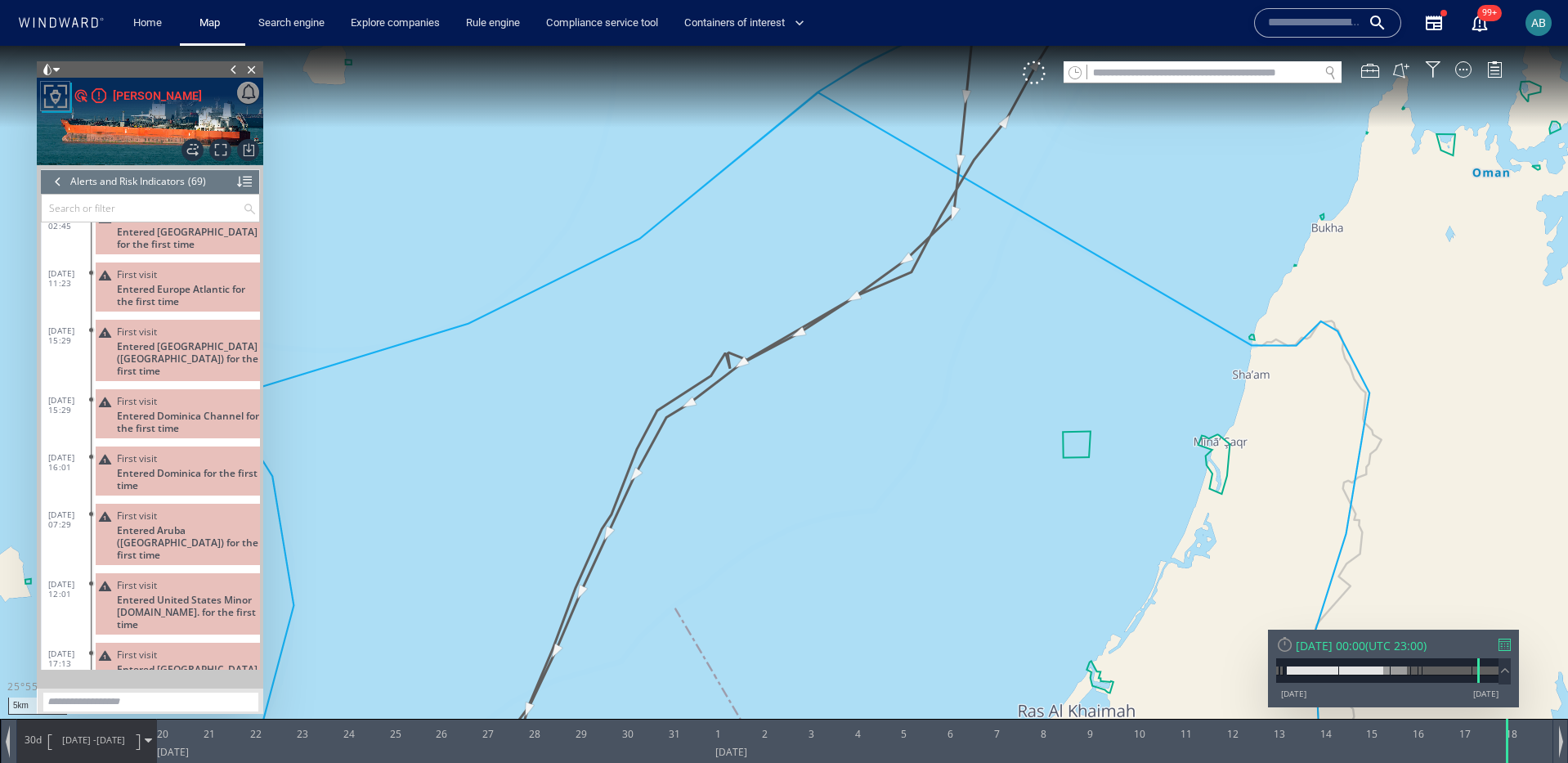 drag, startPoint x: 743, startPoint y: 513, endPoint x: 782, endPoint y: 242, distance: 273.79189 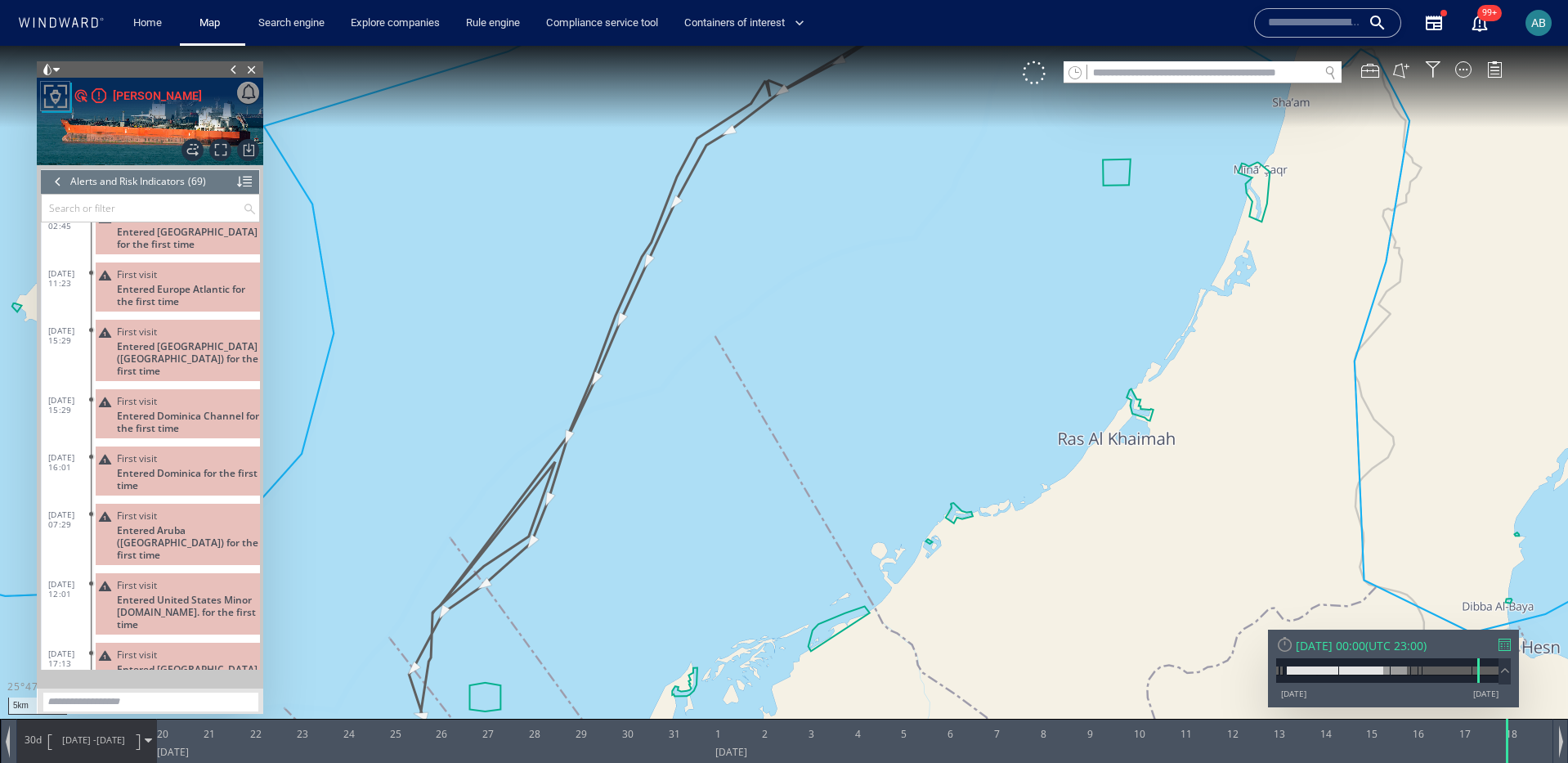 drag, startPoint x: 544, startPoint y: 591, endPoint x: 653, endPoint y: 388, distance: 230.4127 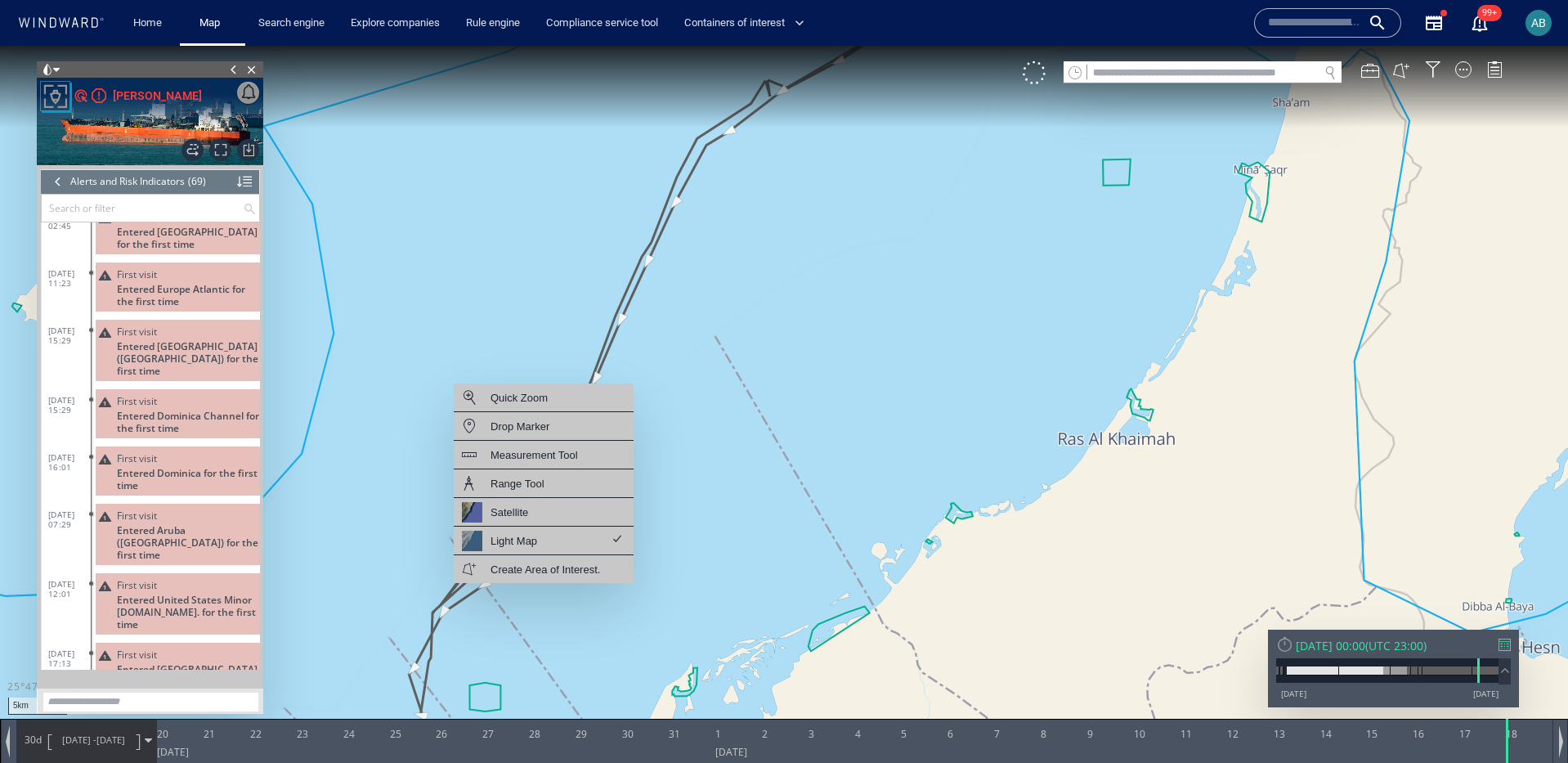 click at bounding box center (784, 396) 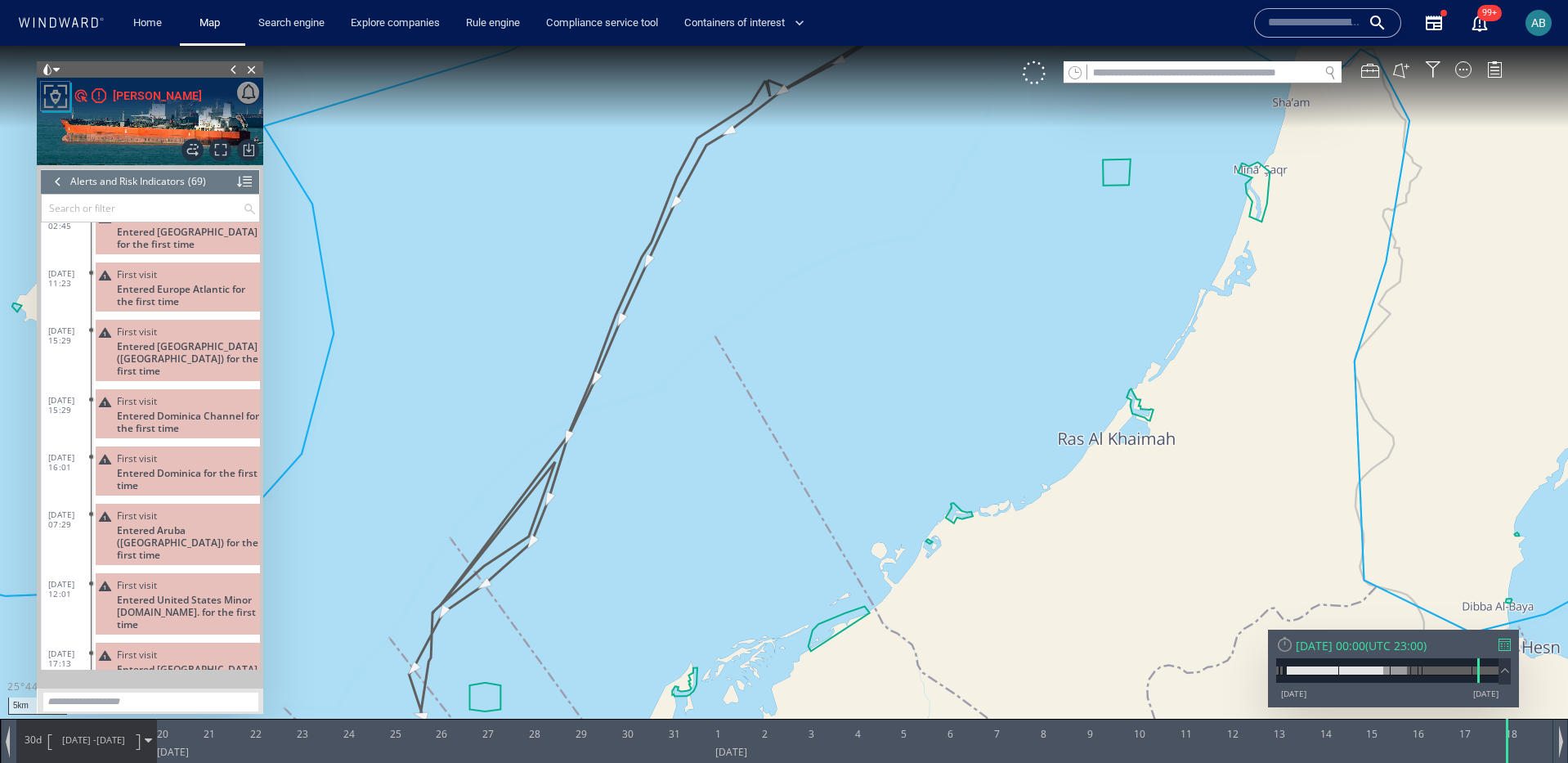 drag, startPoint x: 612, startPoint y: 473, endPoint x: 670, endPoint y: 211, distance: 268 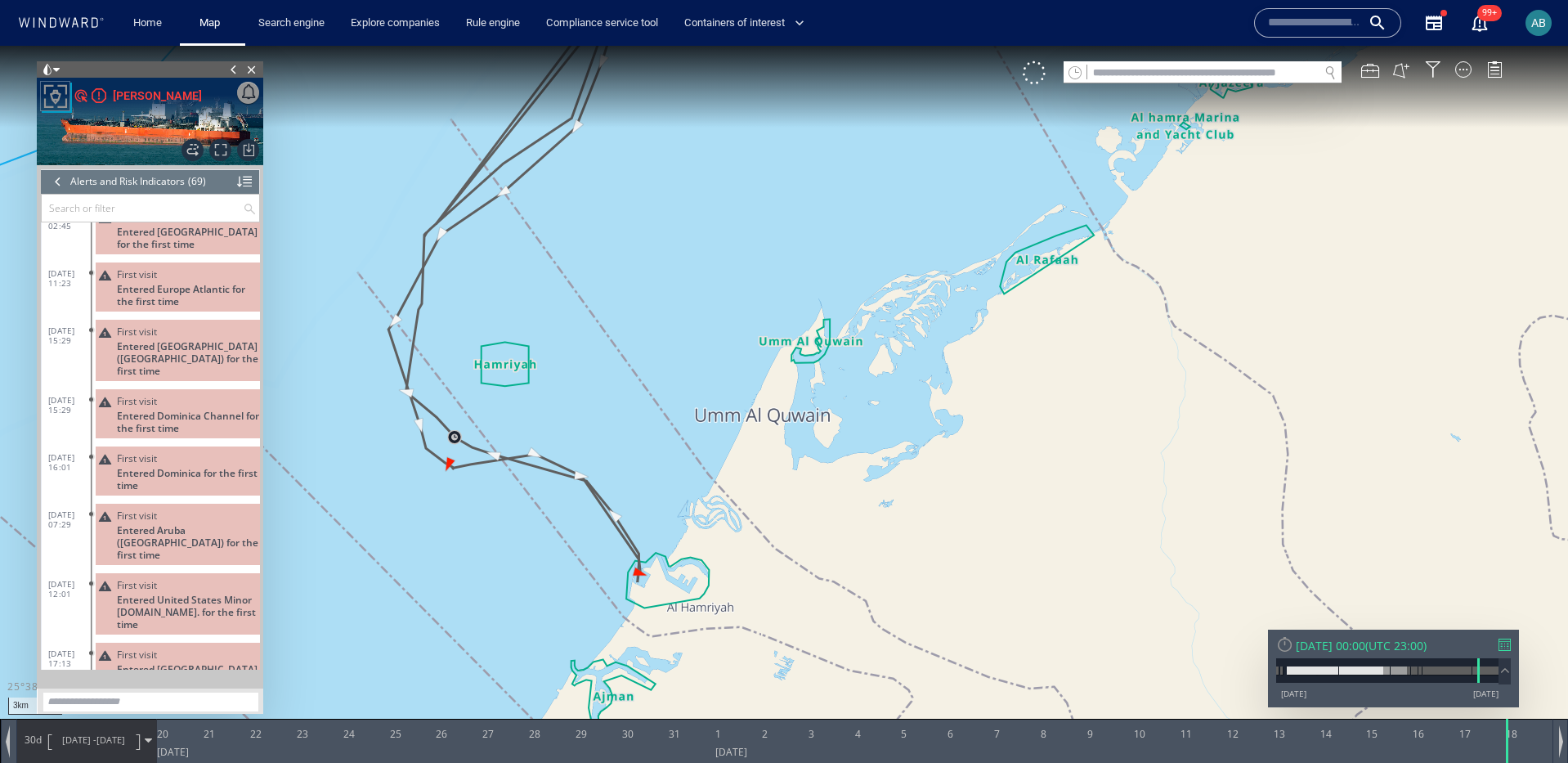 drag, startPoint x: 781, startPoint y: 244, endPoint x: 715, endPoint y: 485, distance: 249.874 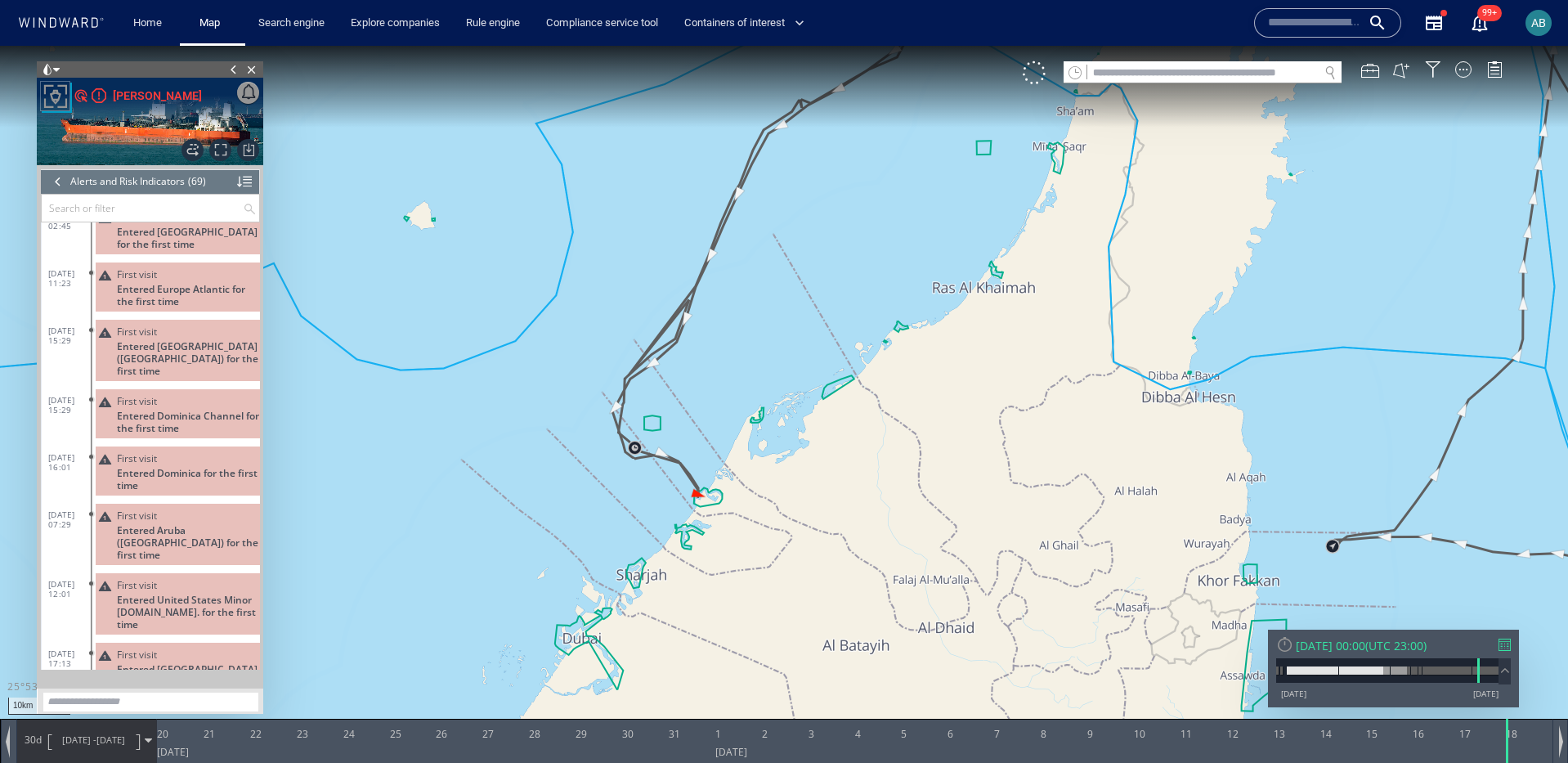 drag, startPoint x: 844, startPoint y: 201, endPoint x: 737, endPoint y: 473, distance: 292.2892 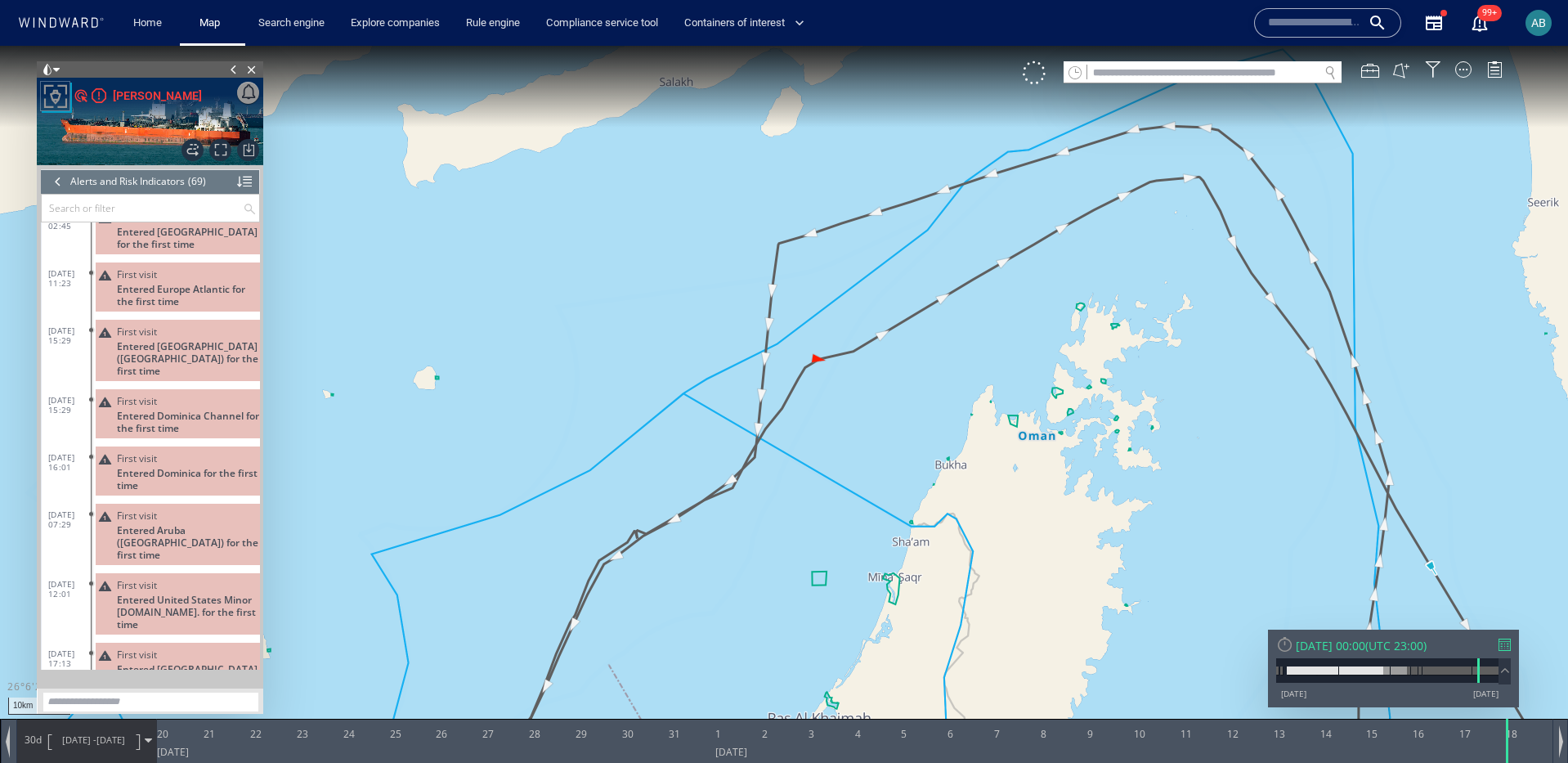 drag, startPoint x: 866, startPoint y: 324, endPoint x: 808, endPoint y: 486, distance: 172.06975 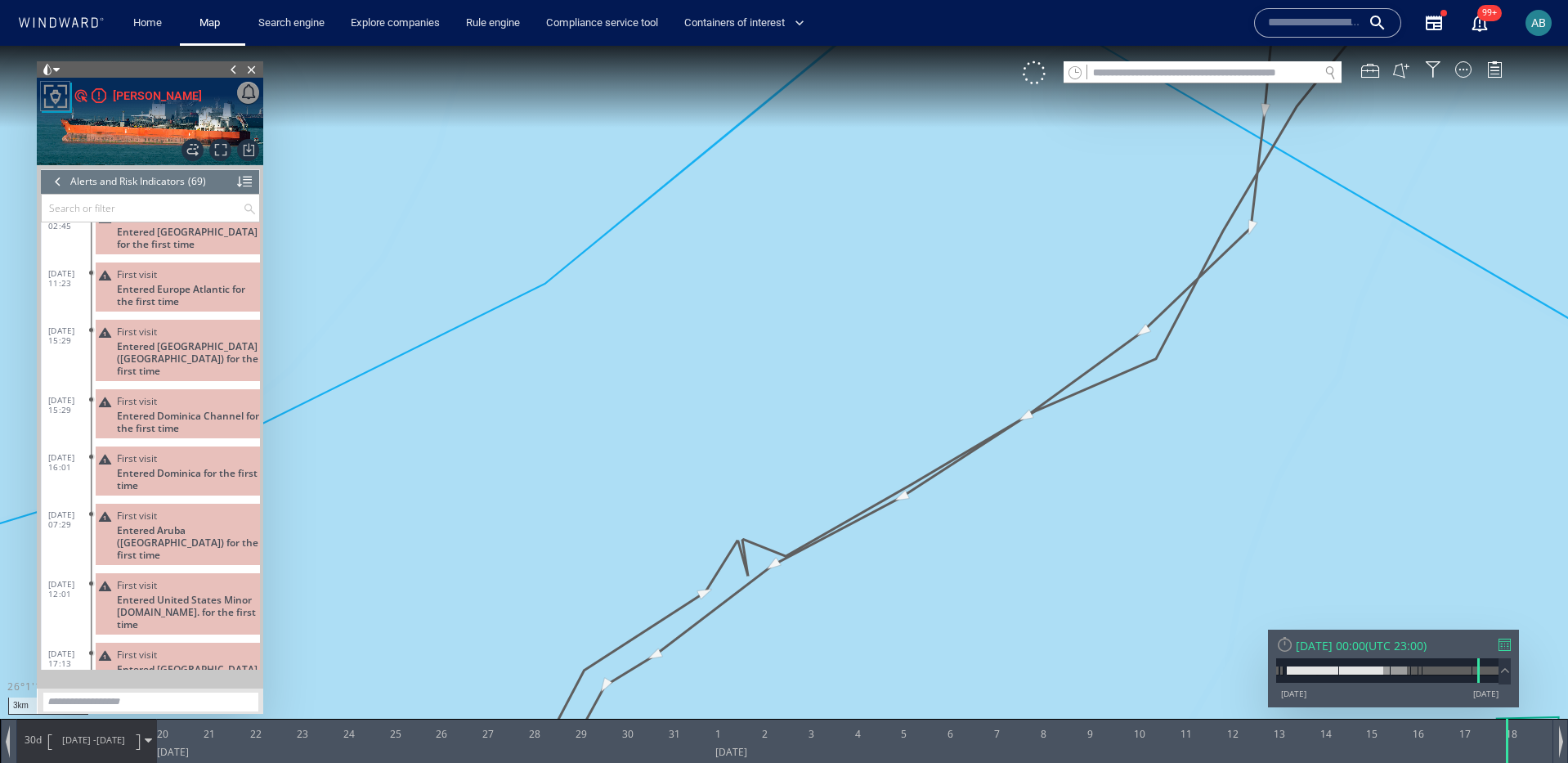 drag, startPoint x: 722, startPoint y: 663, endPoint x: 844, endPoint y: 307, distance: 376.32433 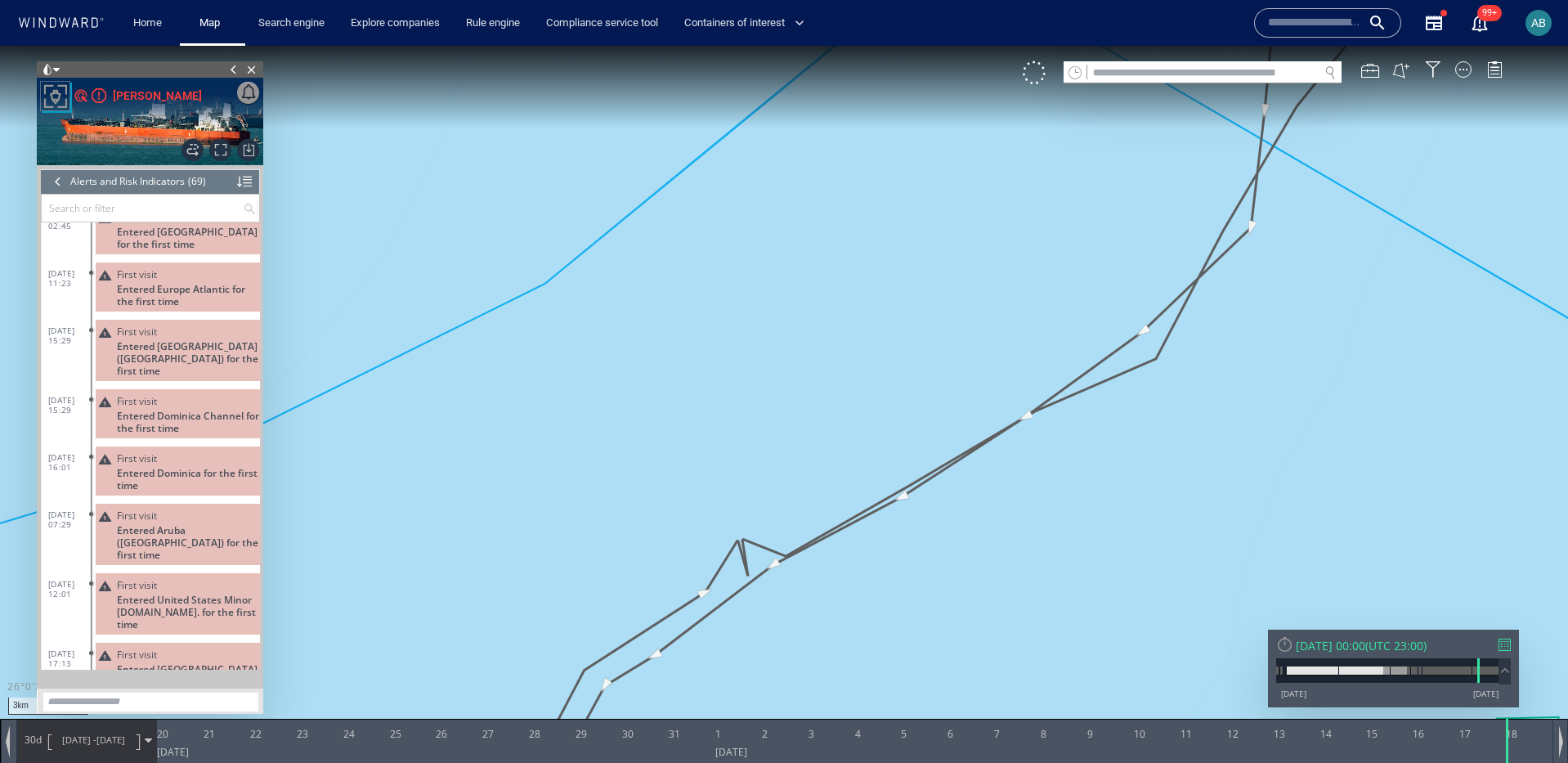 drag, startPoint x: 844, startPoint y: 307, endPoint x: 861, endPoint y: 229, distance: 79.8311 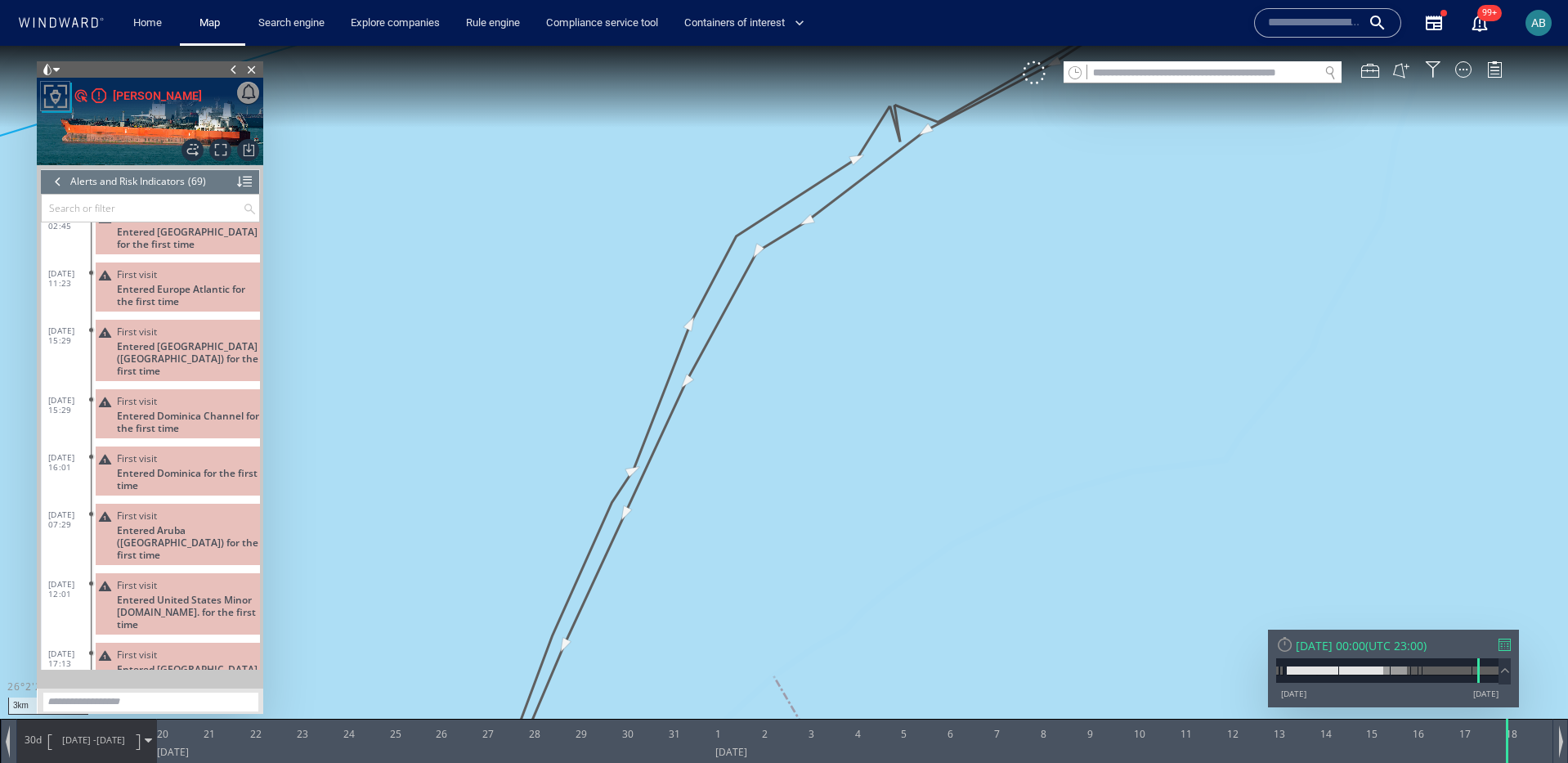 drag, startPoint x: 697, startPoint y: 445, endPoint x: 851, endPoint y: 130, distance: 350.62943 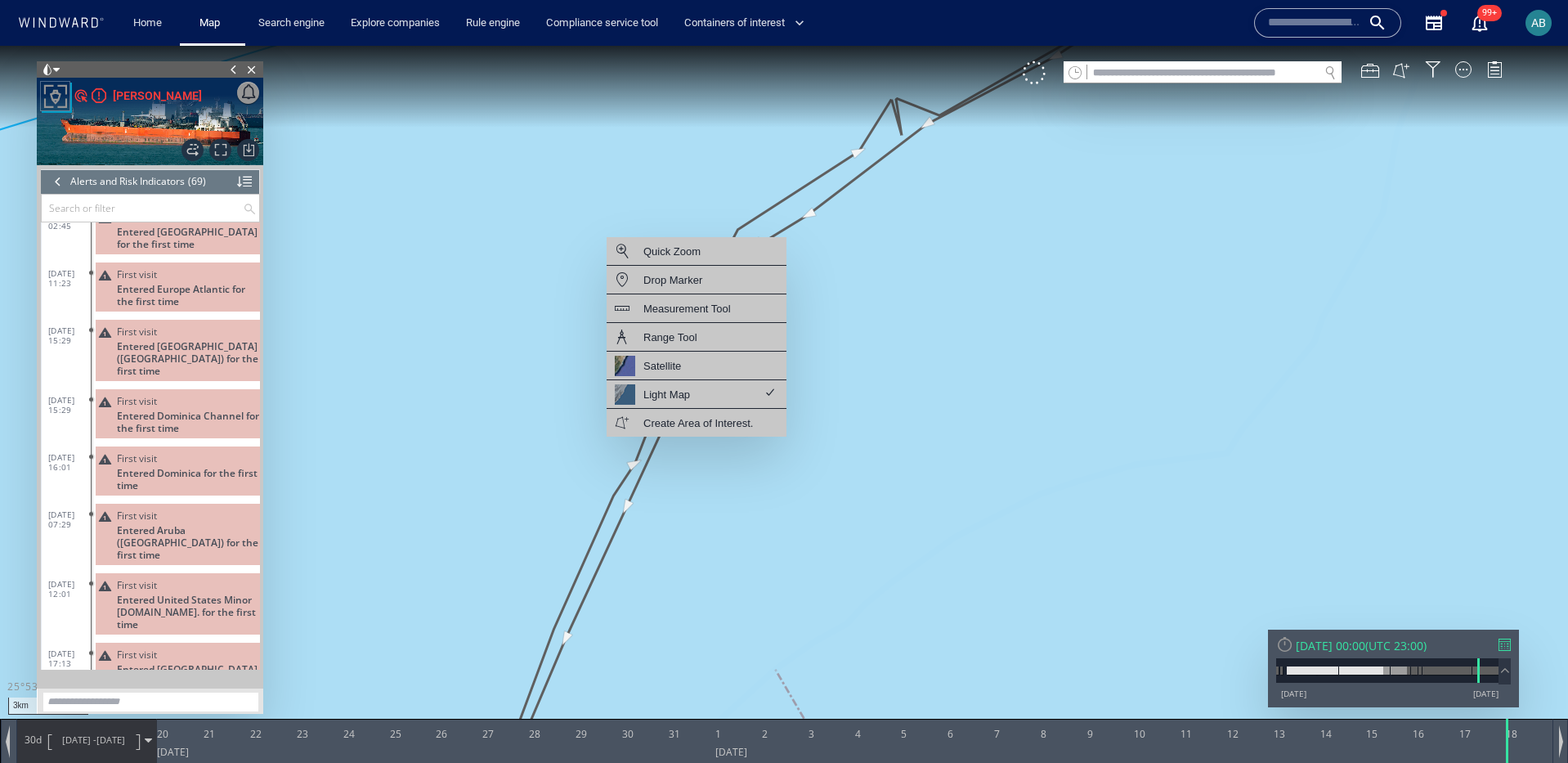 click at bounding box center (784, 396) 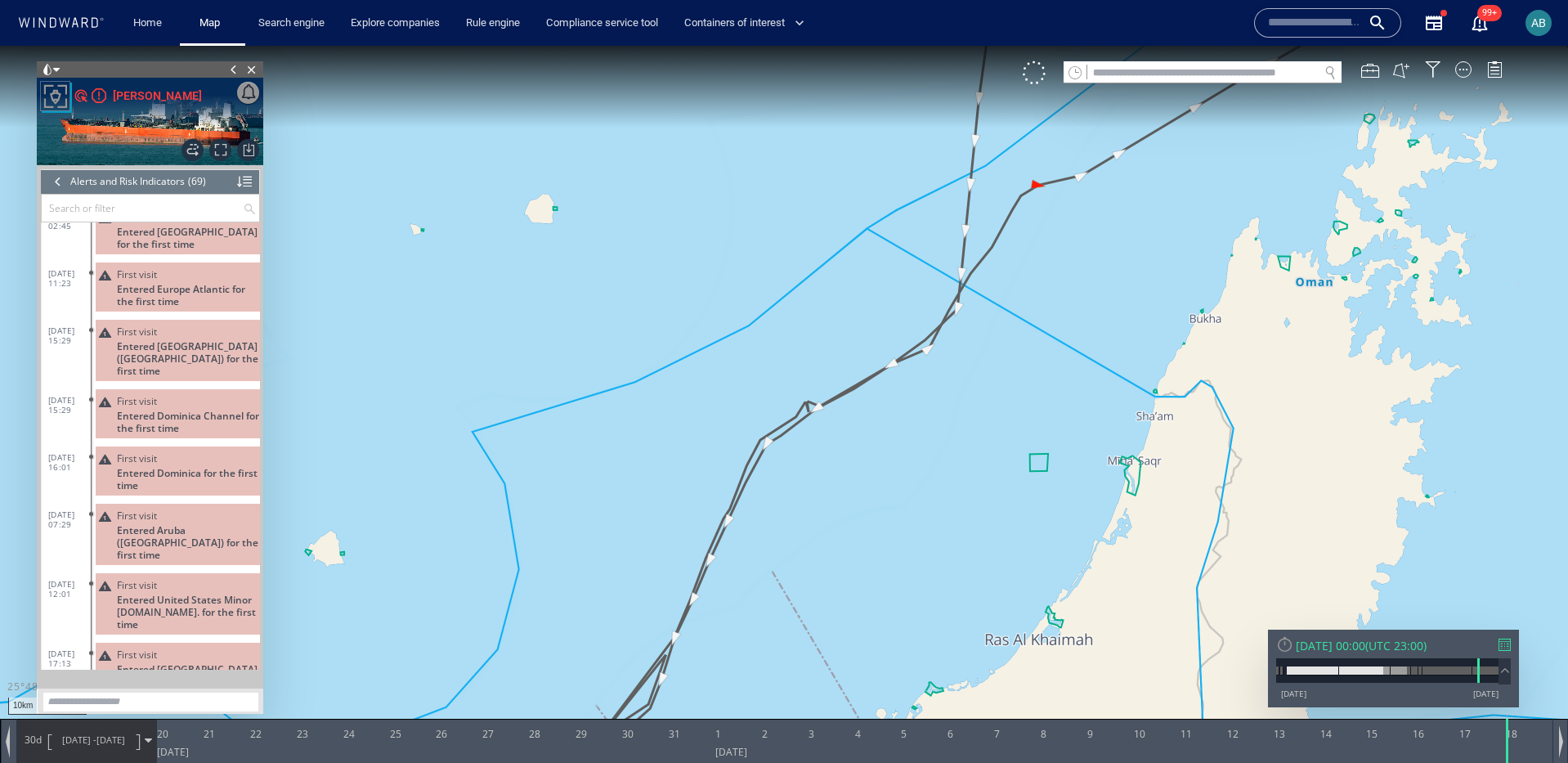 drag, startPoint x: 726, startPoint y: 611, endPoint x: 848, endPoint y: 325, distance: 310.93408 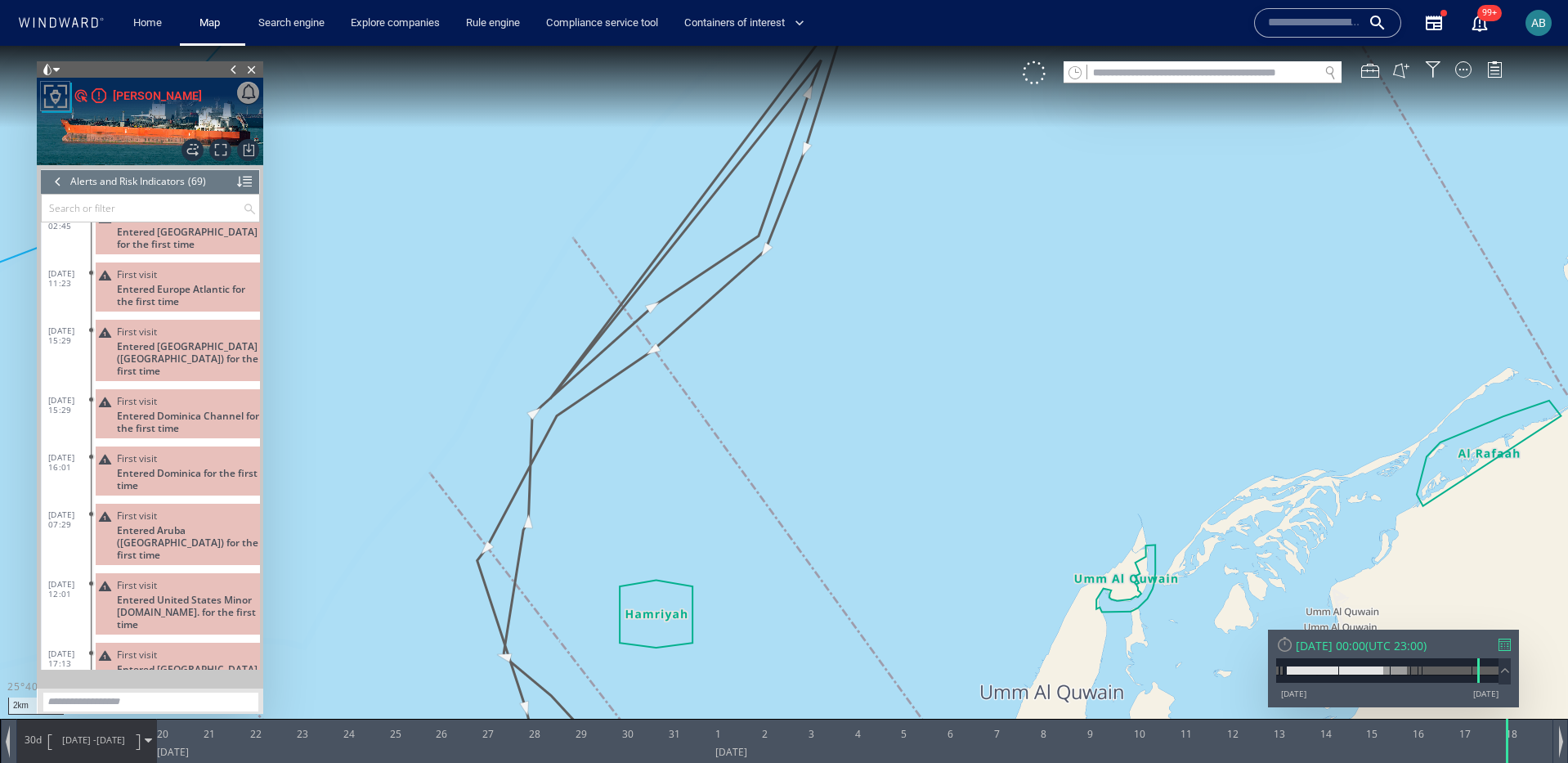 drag, startPoint x: 777, startPoint y: 630, endPoint x: 736, endPoint y: 209, distance: 422.9917 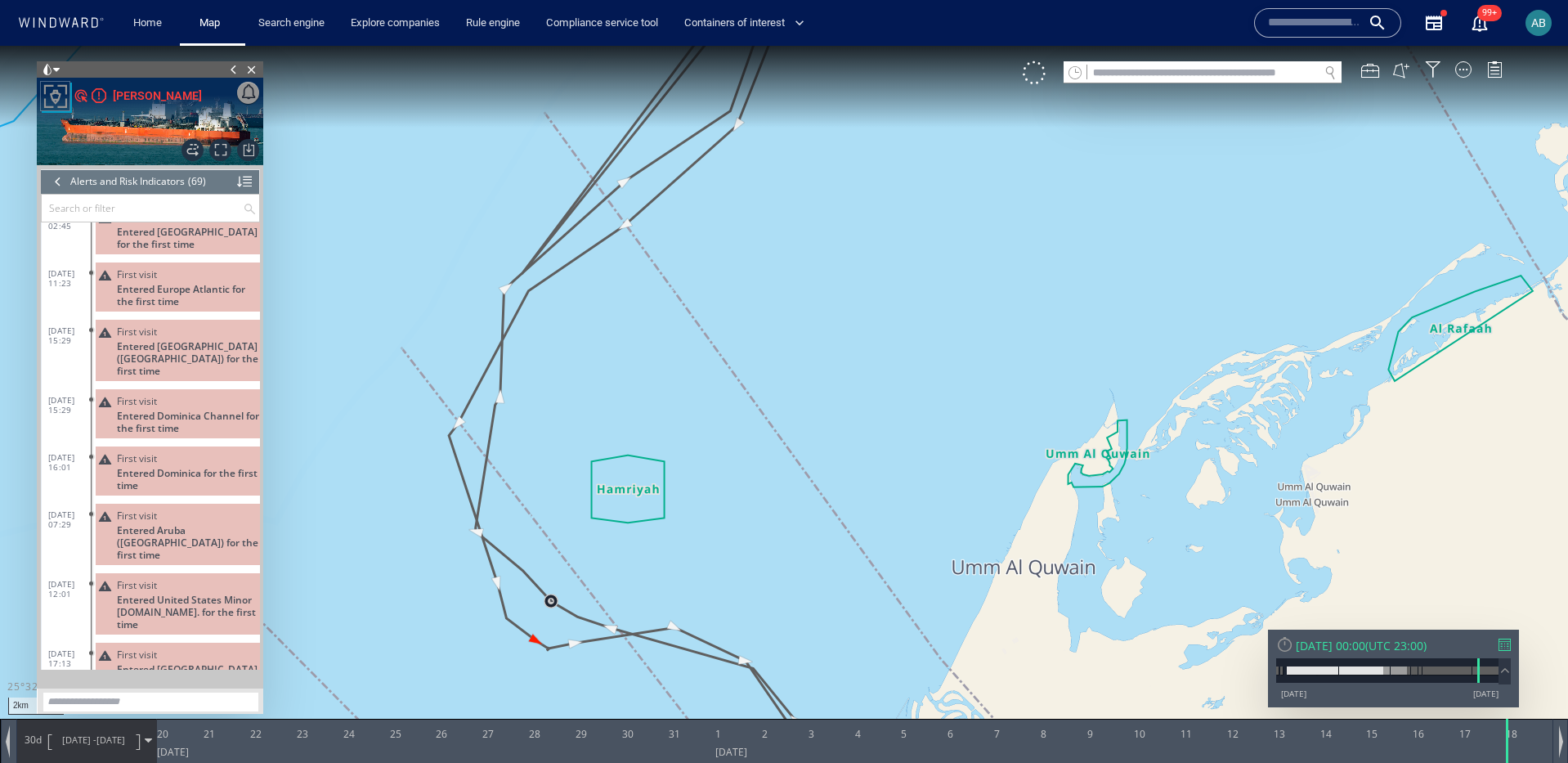 drag, startPoint x: 727, startPoint y: 607, endPoint x: 722, endPoint y: 370, distance: 237.0527 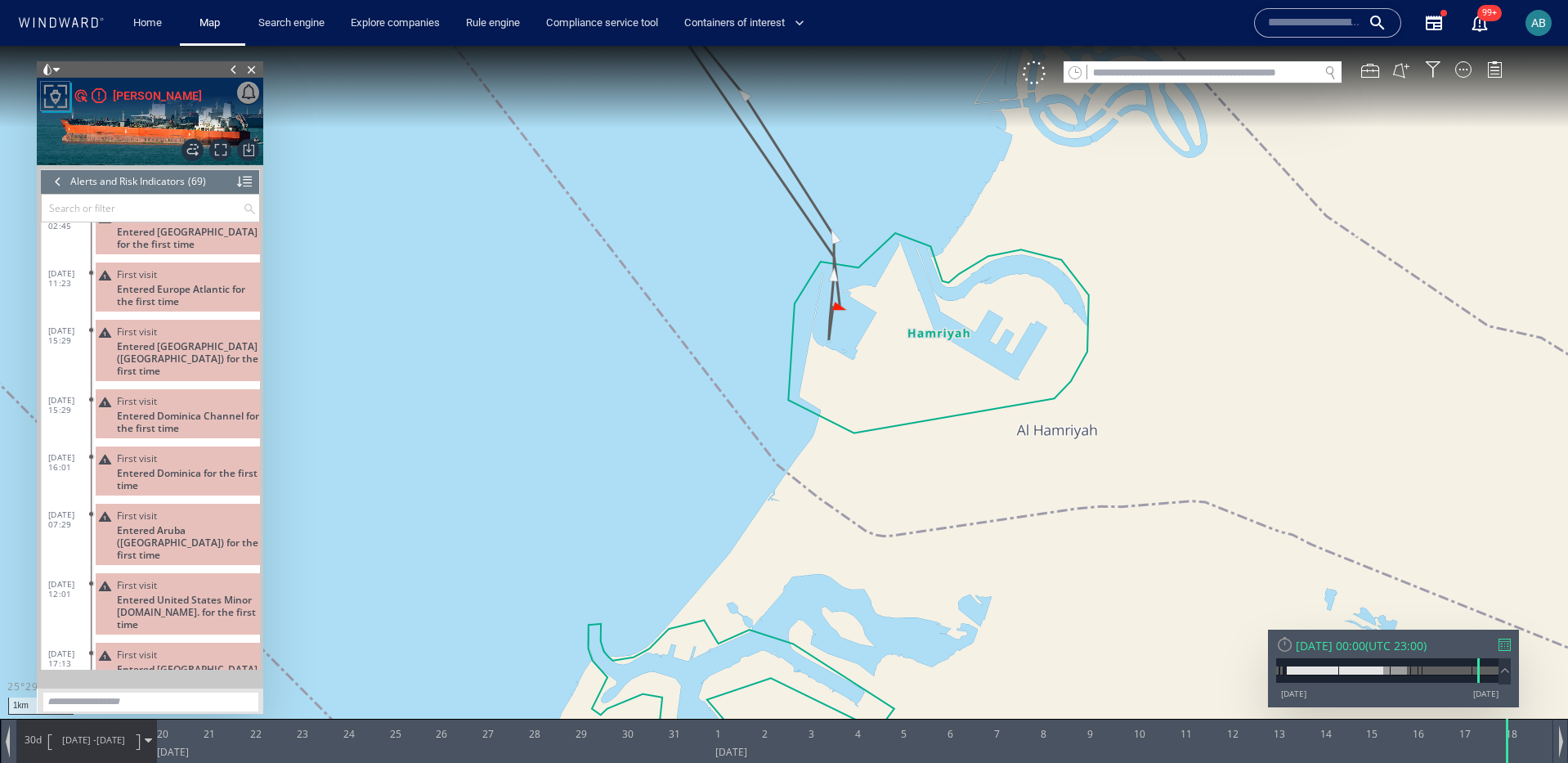 drag, startPoint x: 848, startPoint y: 180, endPoint x: 808, endPoint y: 532, distance: 354.26544 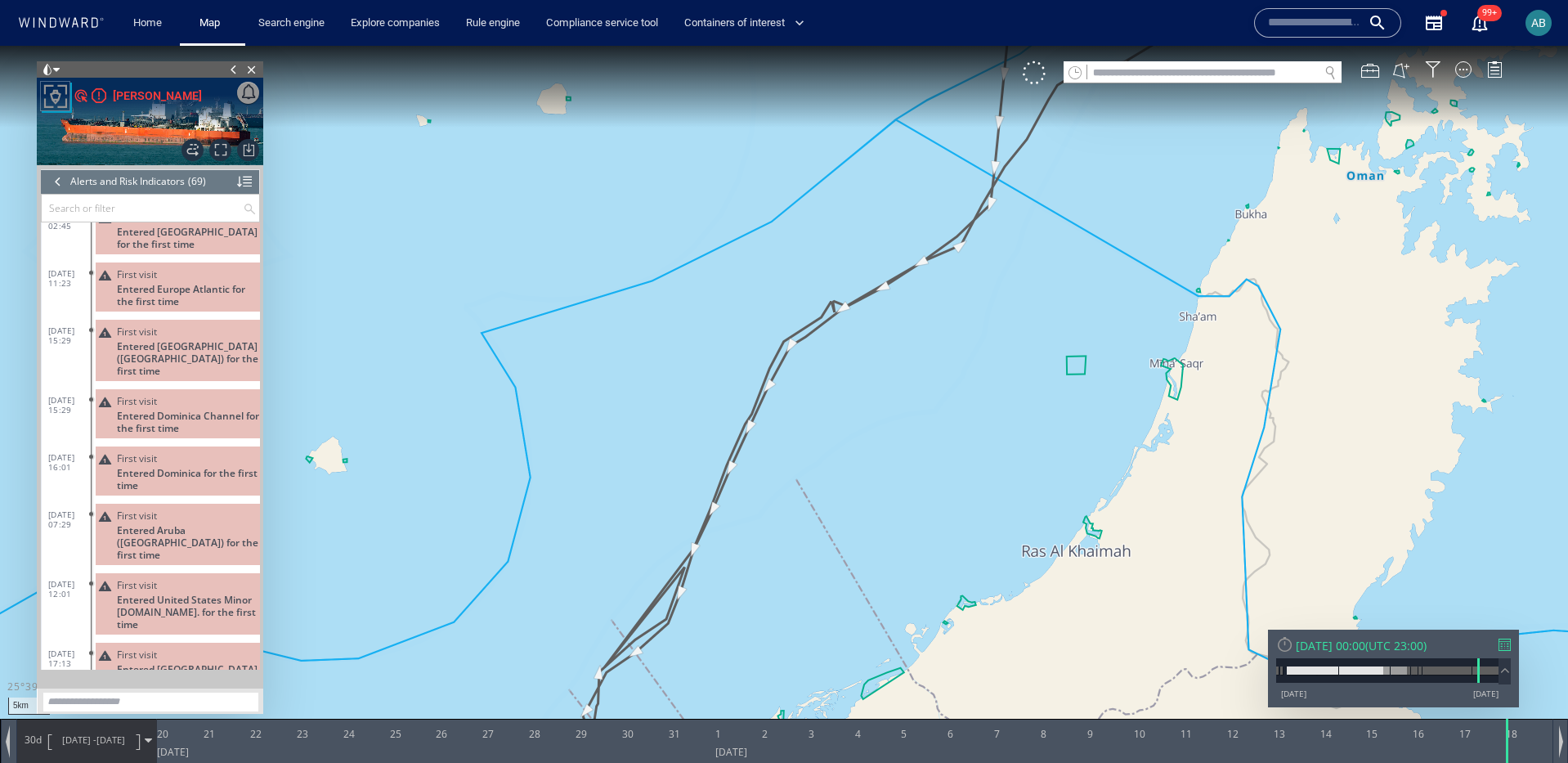 drag, startPoint x: 693, startPoint y: 285, endPoint x: 728, endPoint y: 685, distance: 401.5283 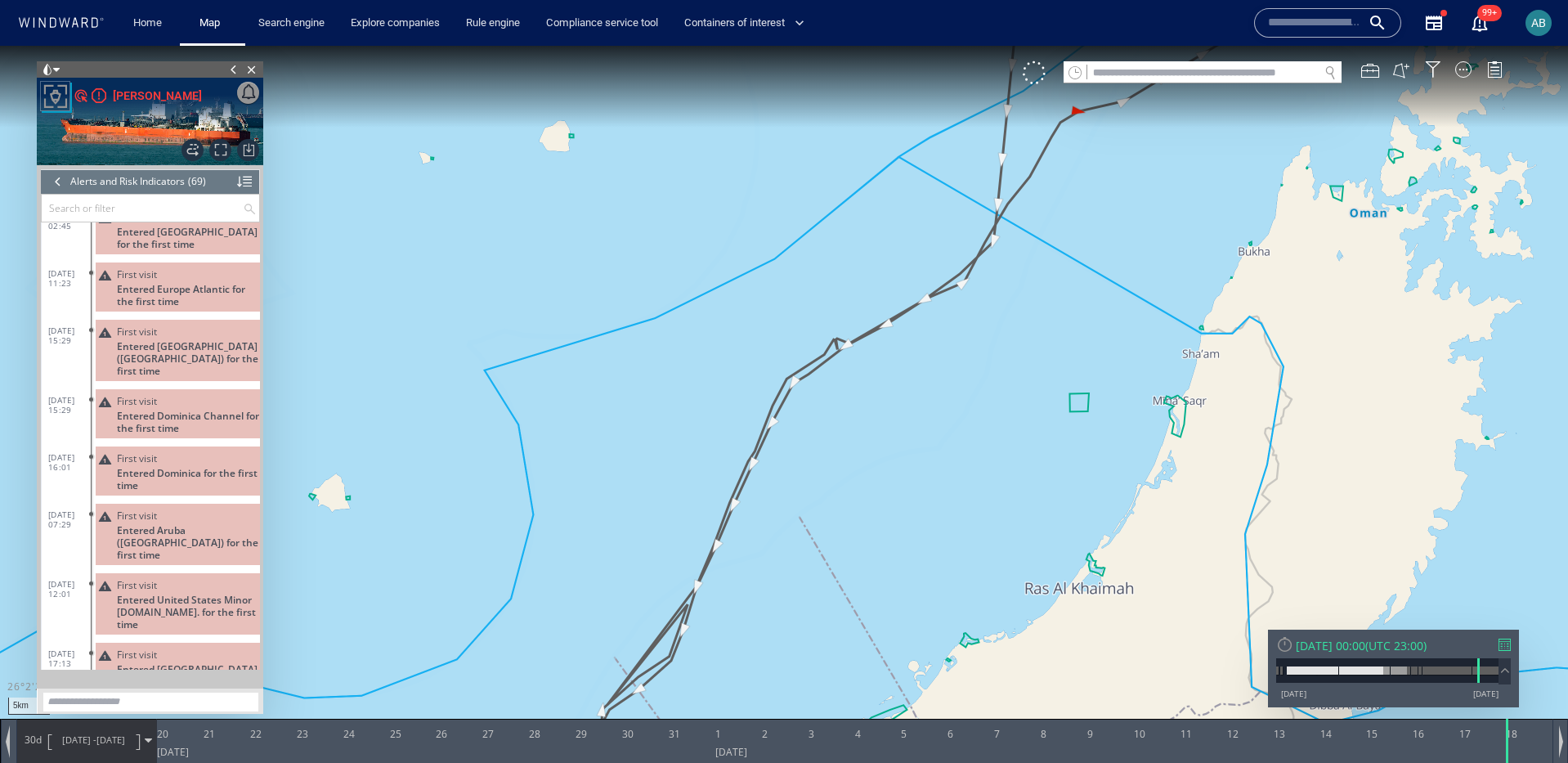 drag, startPoint x: 1029, startPoint y: 343, endPoint x: 1023, endPoint y: 677, distance: 334.05389 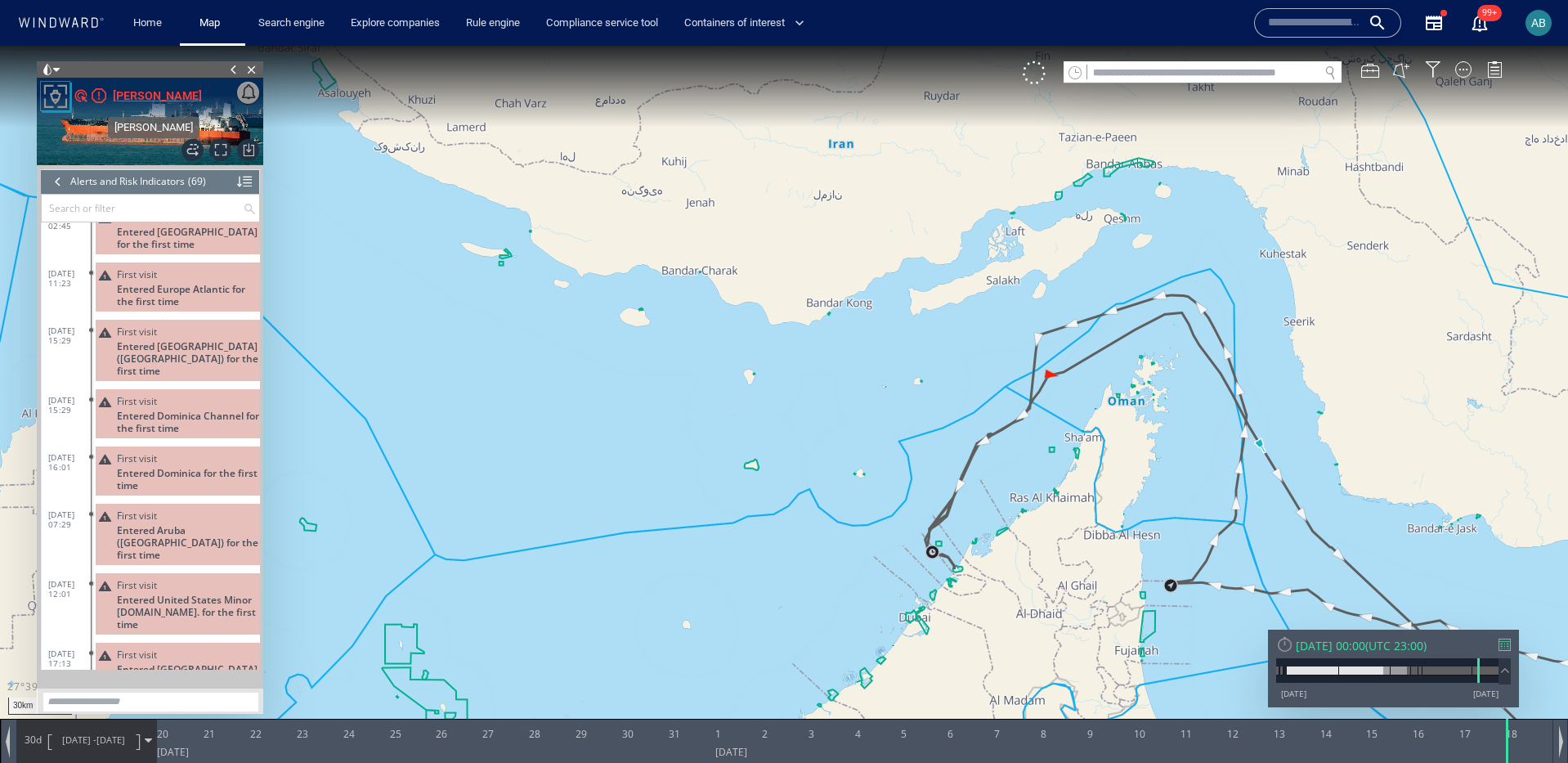 click on "[PERSON_NAME]" at bounding box center (157, 96) 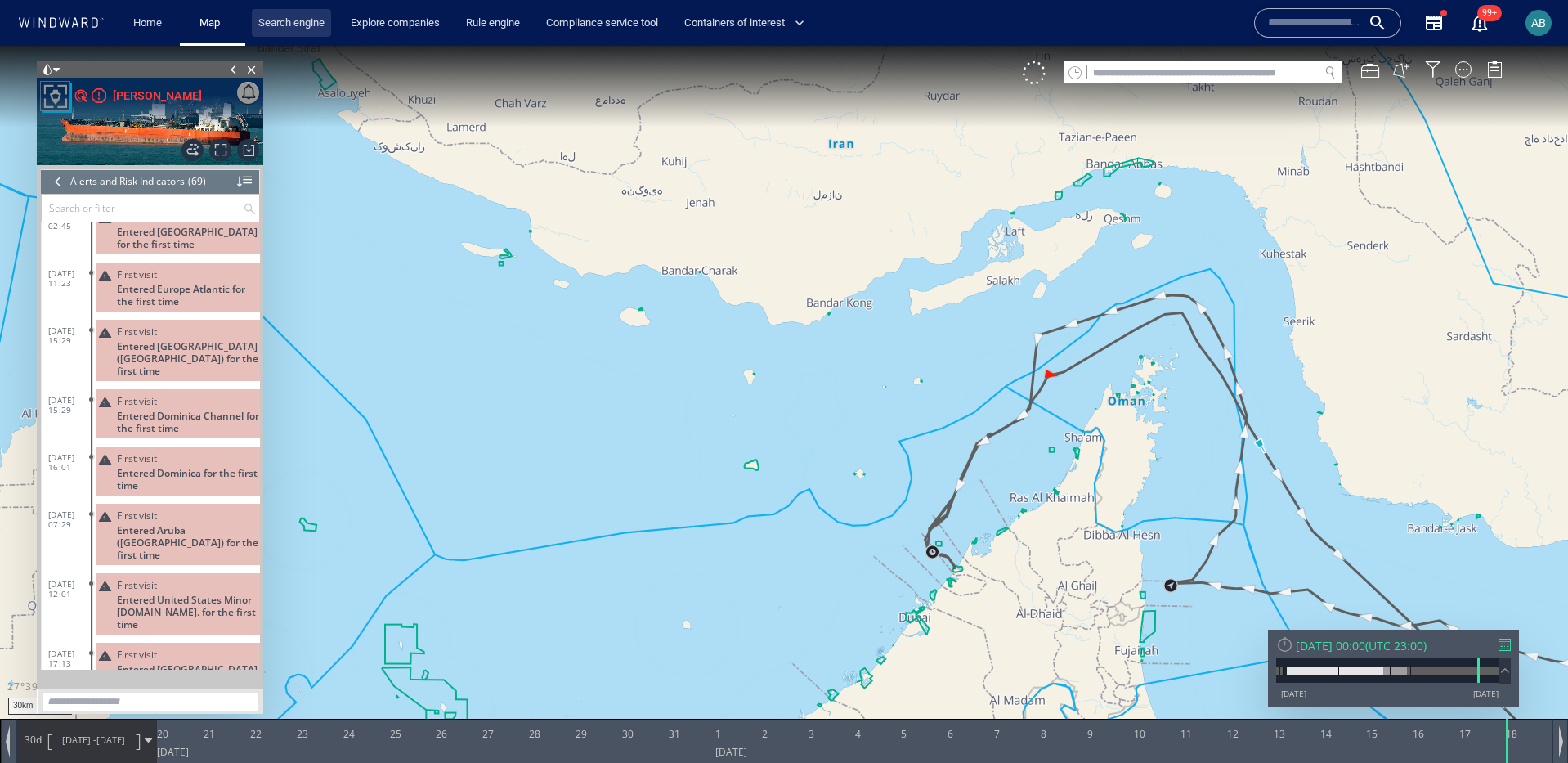 click on "Search engine" at bounding box center [291, 23] 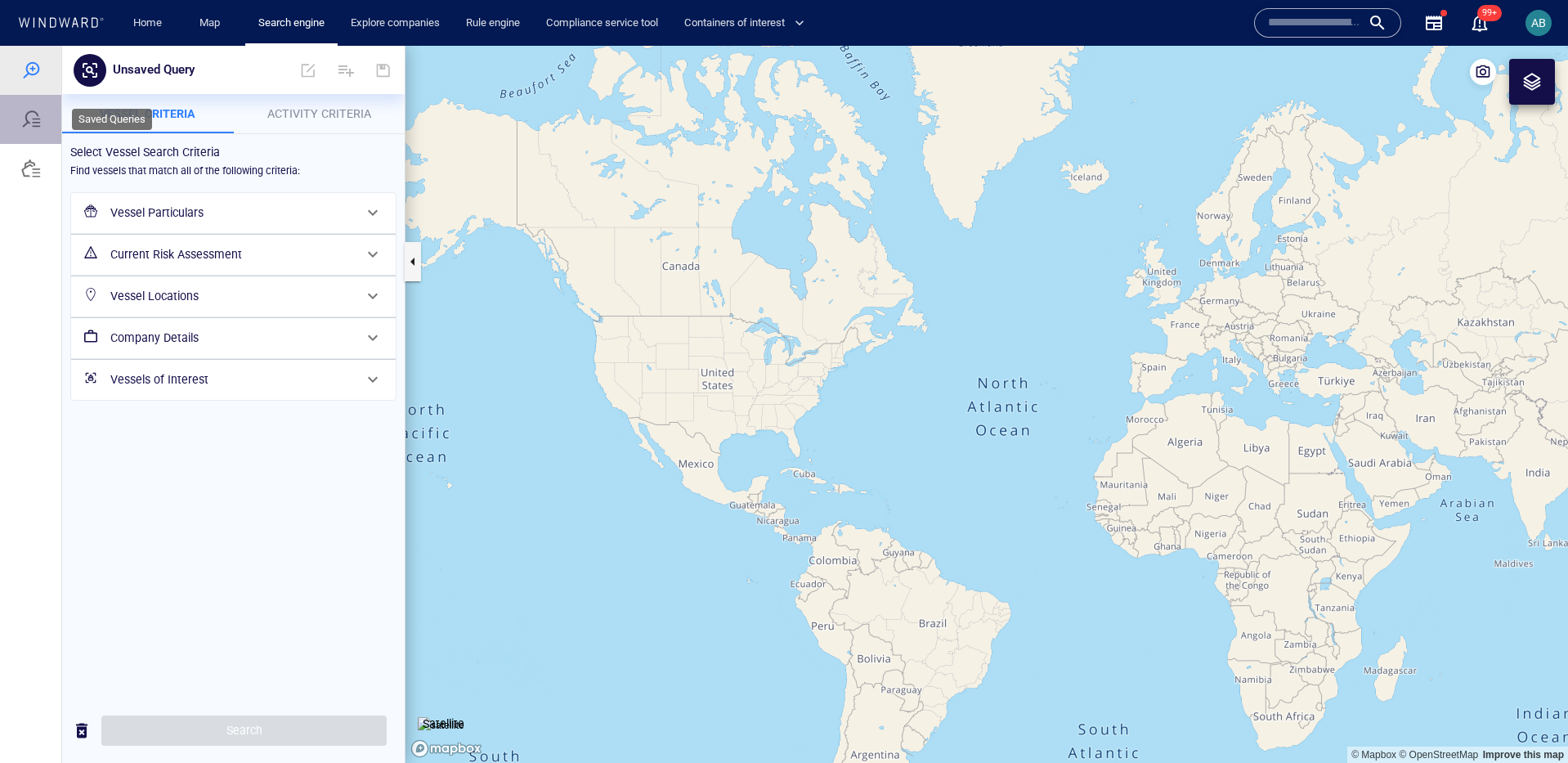 click at bounding box center (31, 119) 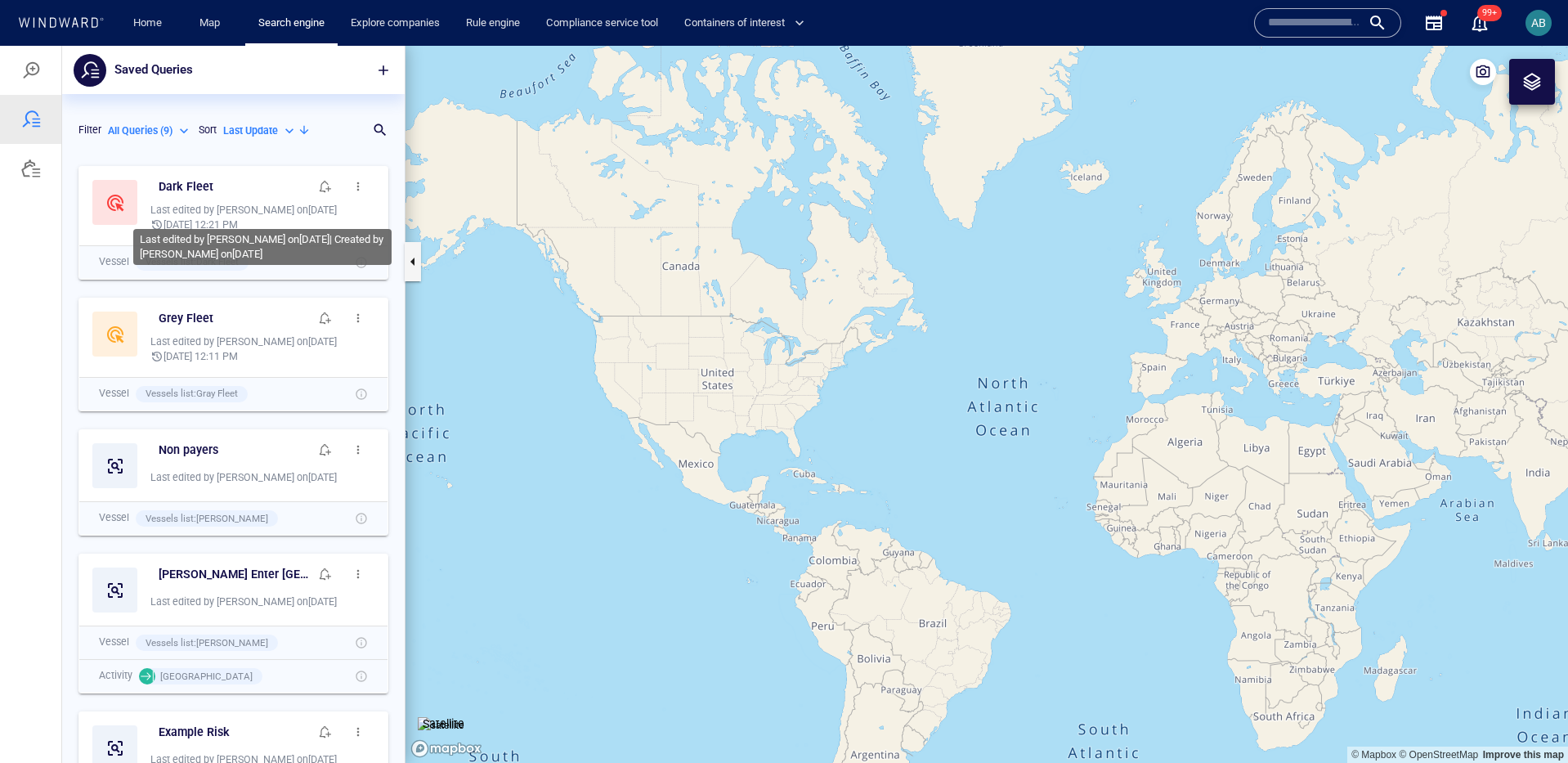 scroll, scrollTop: 1, scrollLeft: 1, axis: both 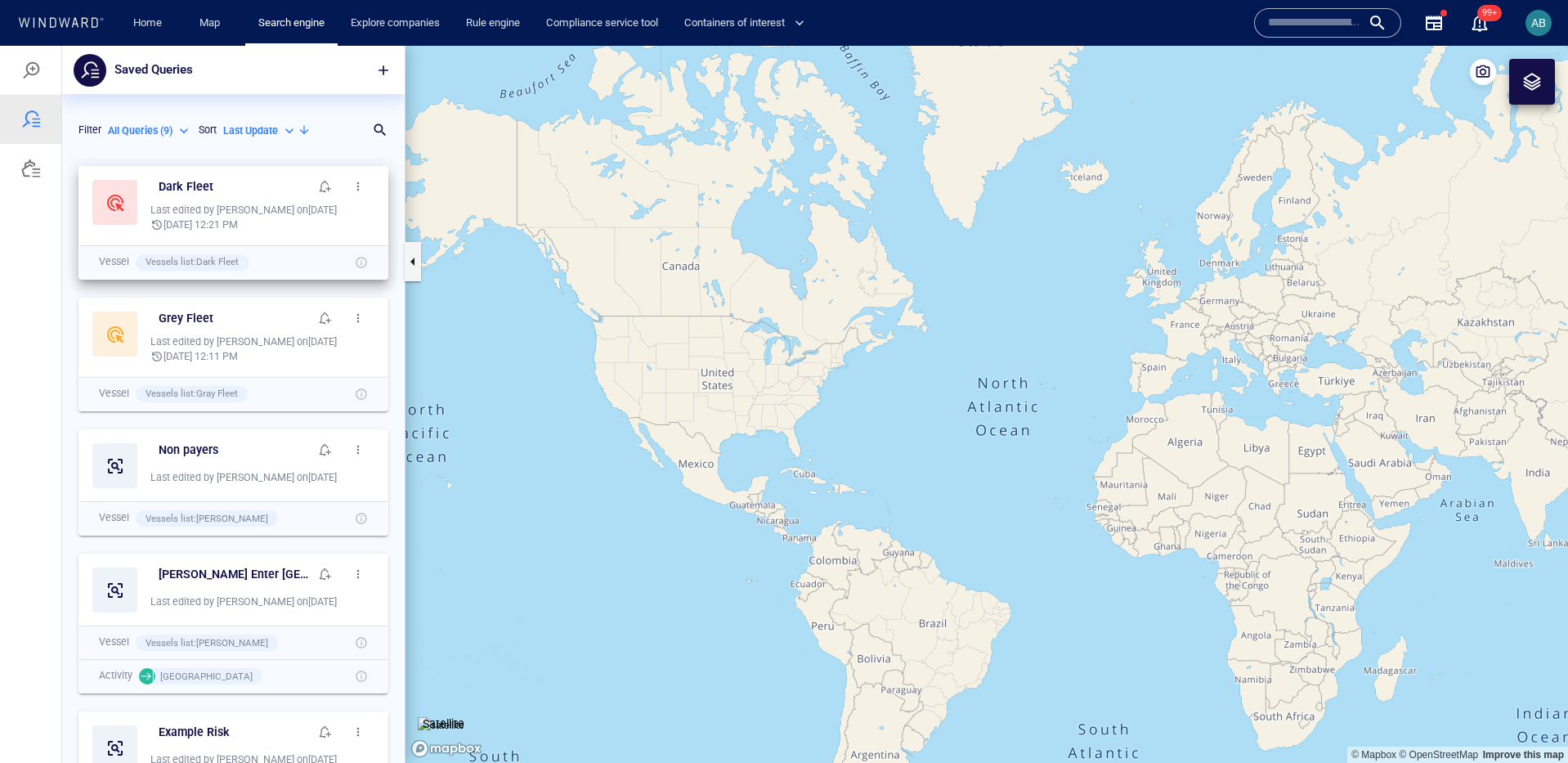 click at bounding box center (358, 186) 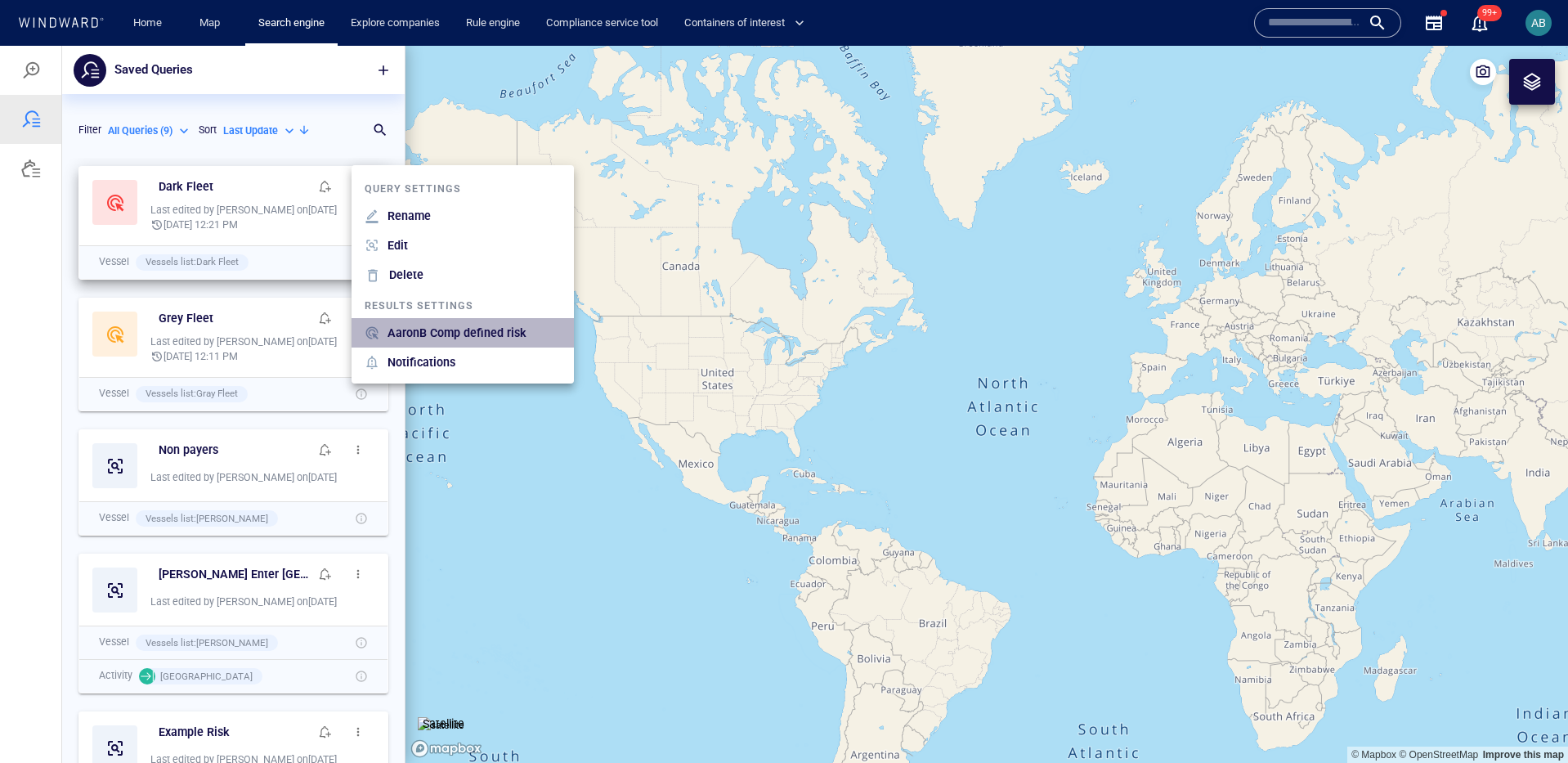 click on "AaronB Comp defined risk" at bounding box center [457, 333] 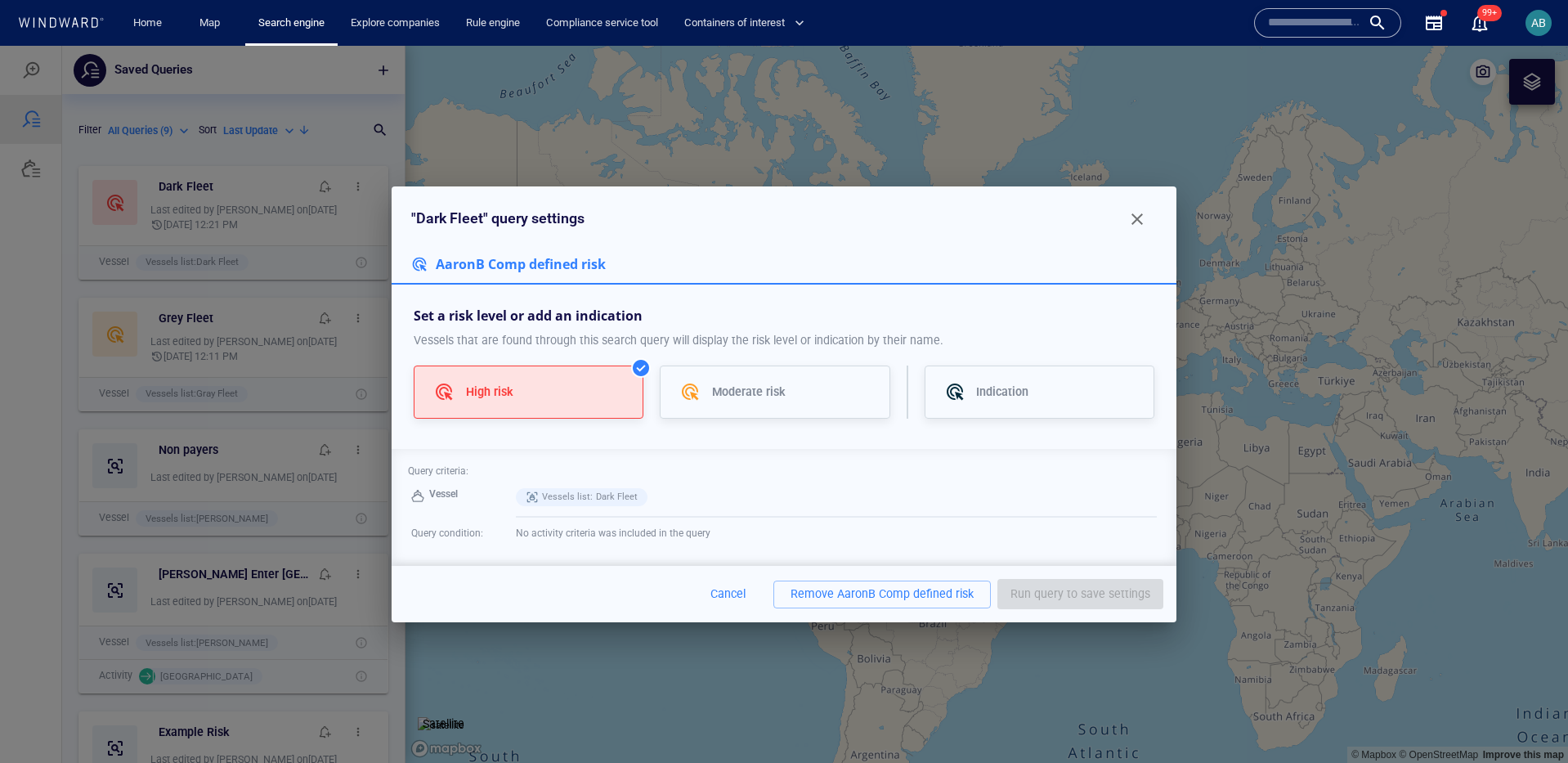 click at bounding box center (1137, 219) 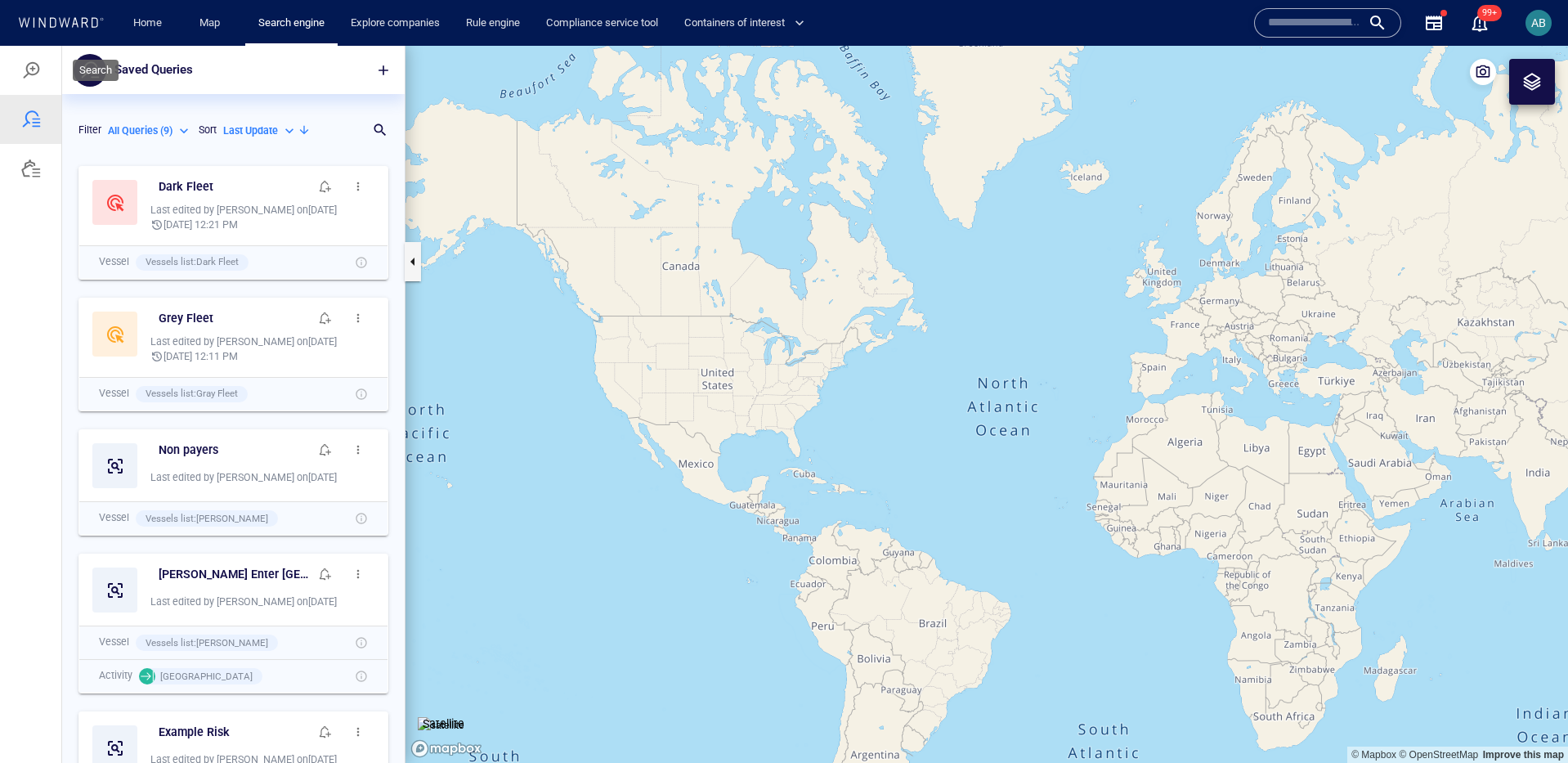 click at bounding box center (31, 70) 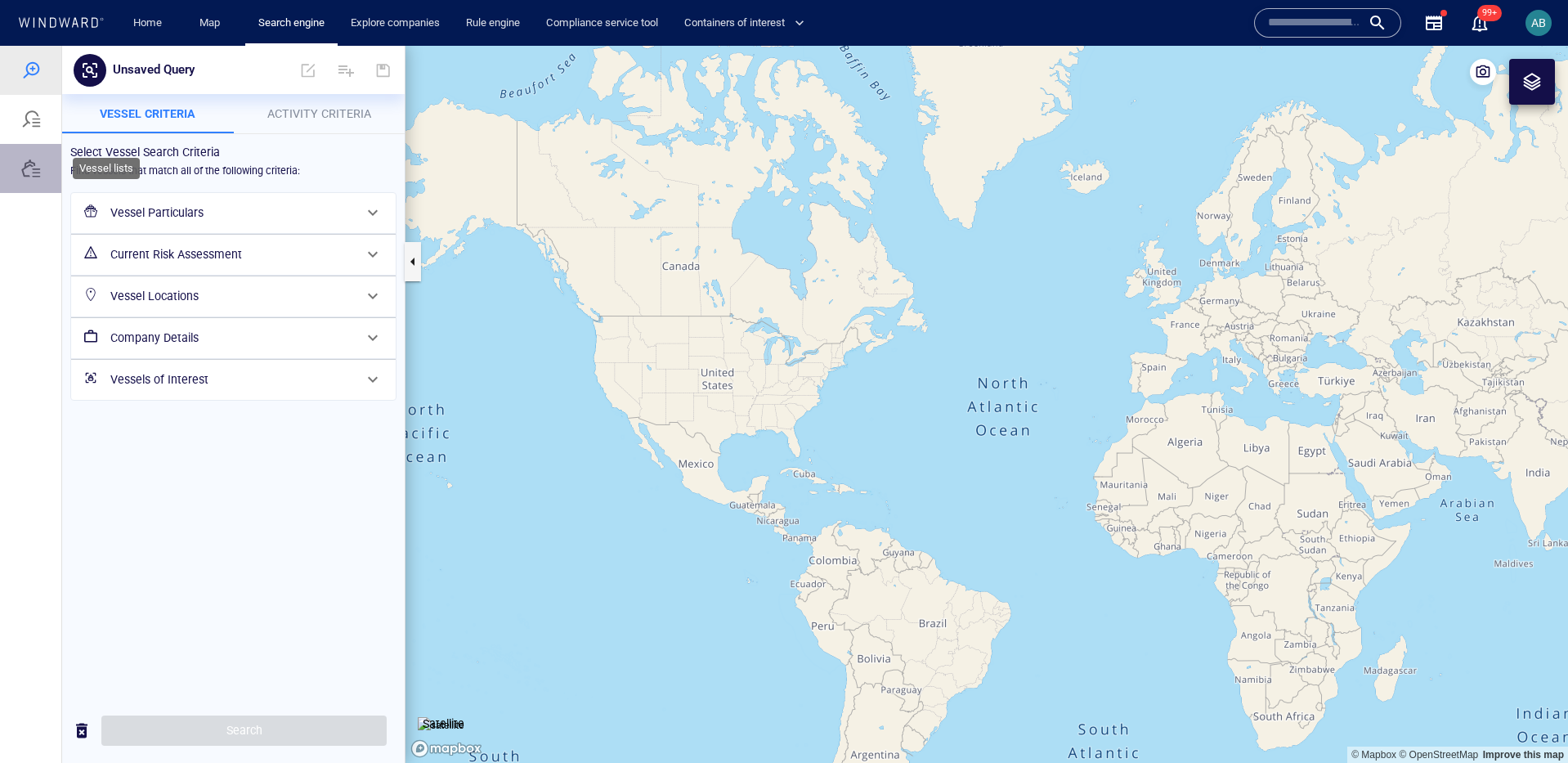 click at bounding box center [30, 168] 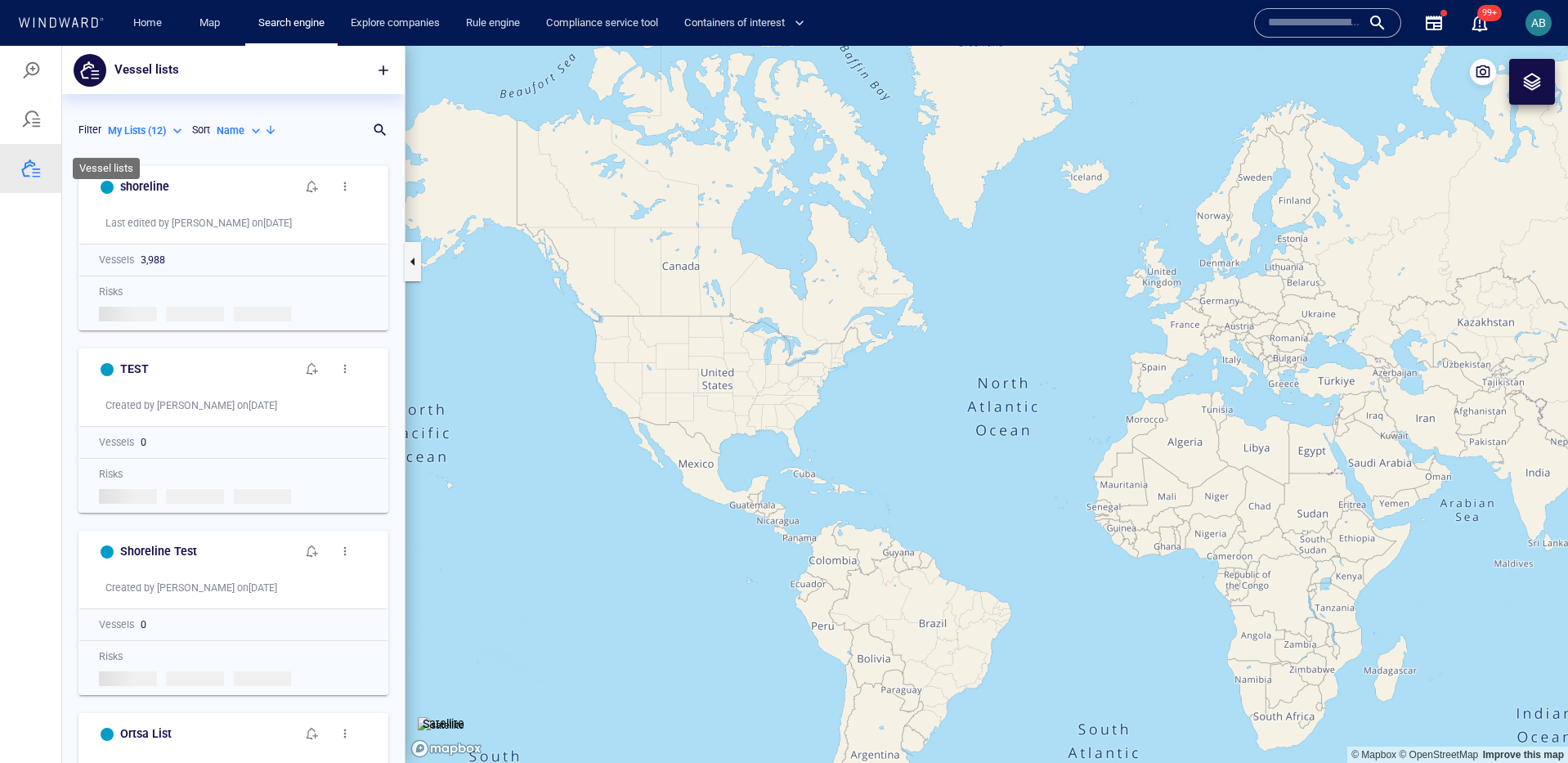 scroll, scrollTop: 1, scrollLeft: 1, axis: both 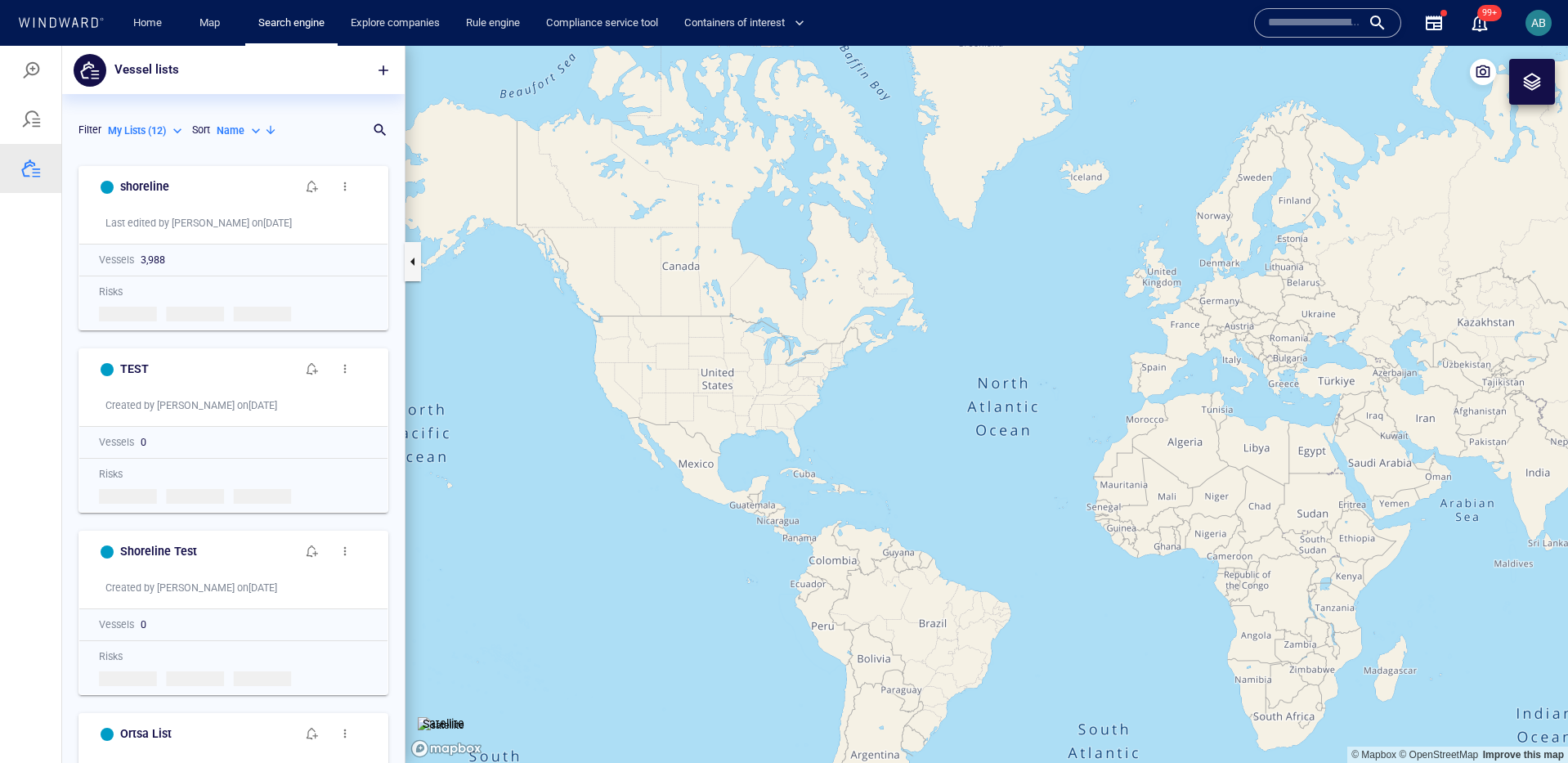 click on "My Lists   ( 12 )" at bounding box center [146, 131] 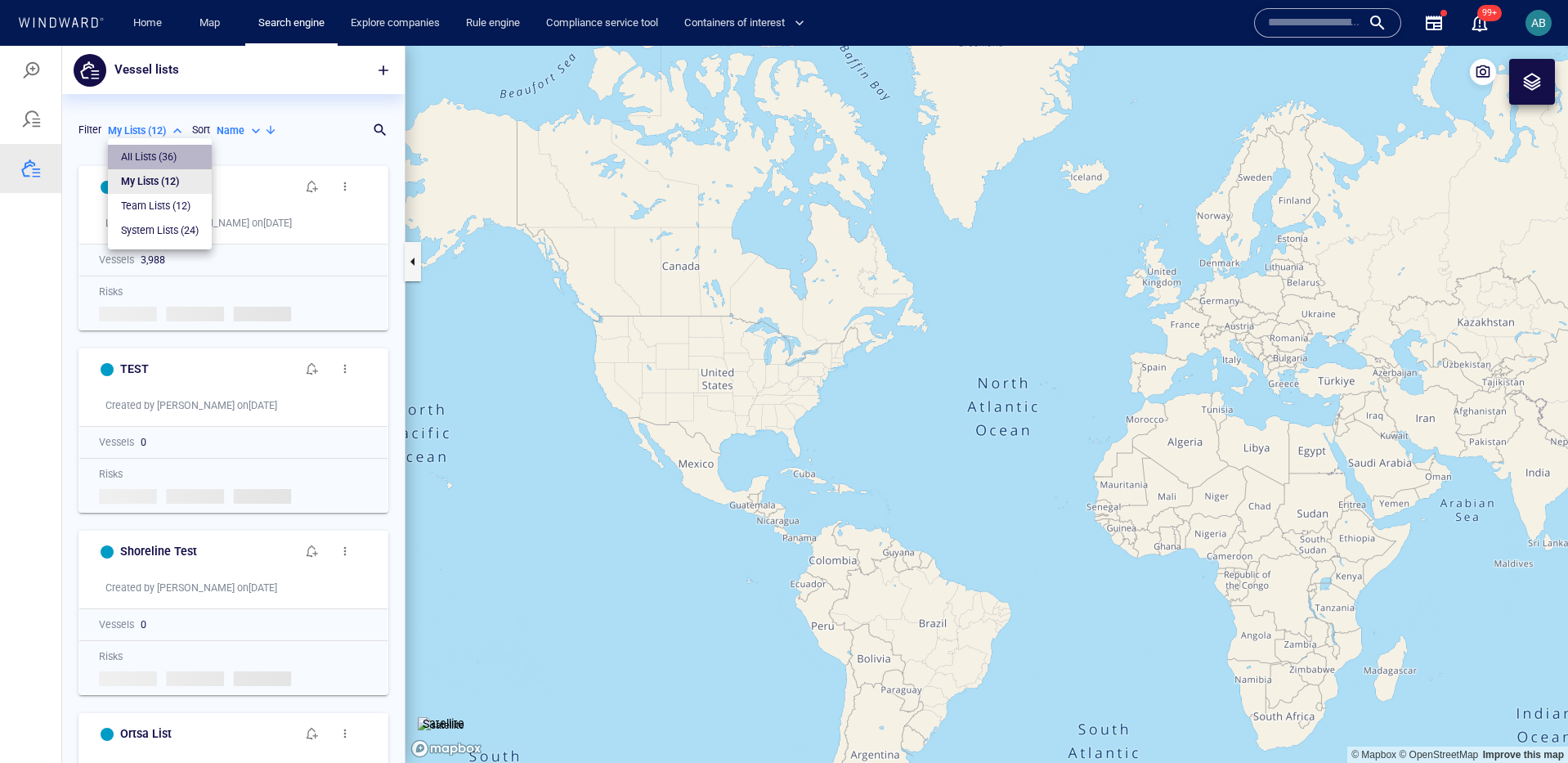 click on "All Lists   ( 36 )" at bounding box center [149, 157] 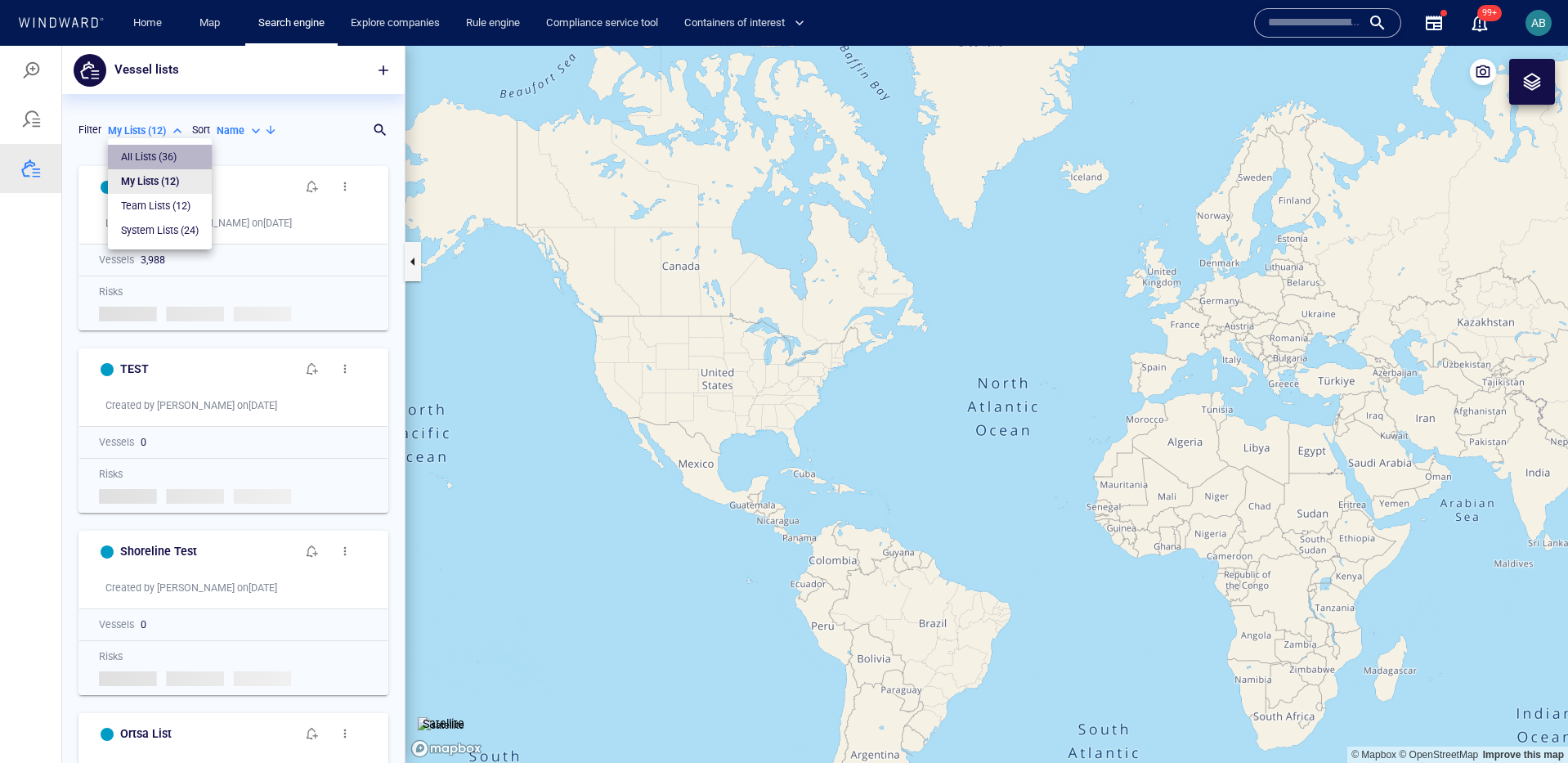 type on "***" 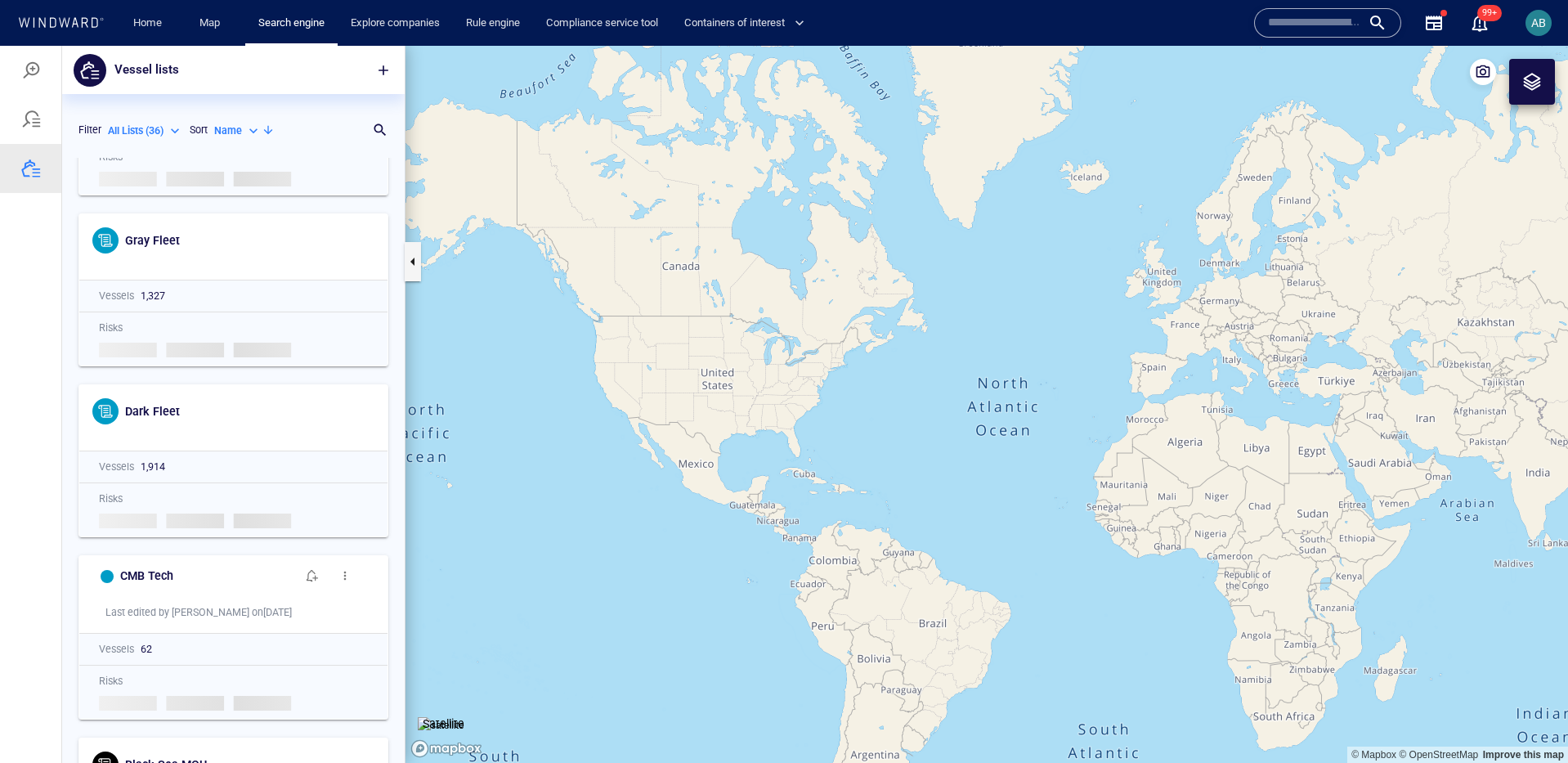 scroll, scrollTop: 4100, scrollLeft: 0, axis: vertical 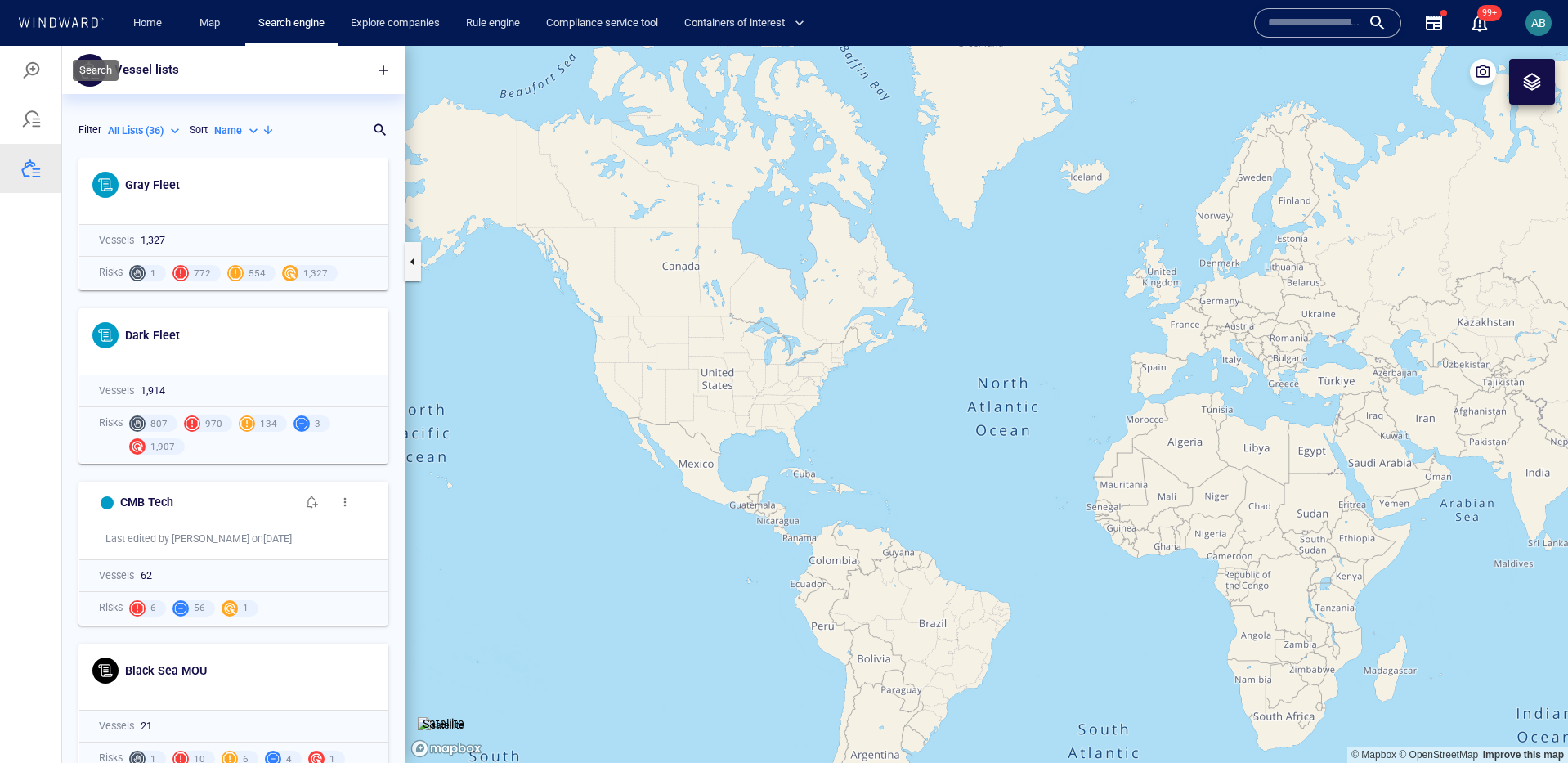 click at bounding box center (31, 70) 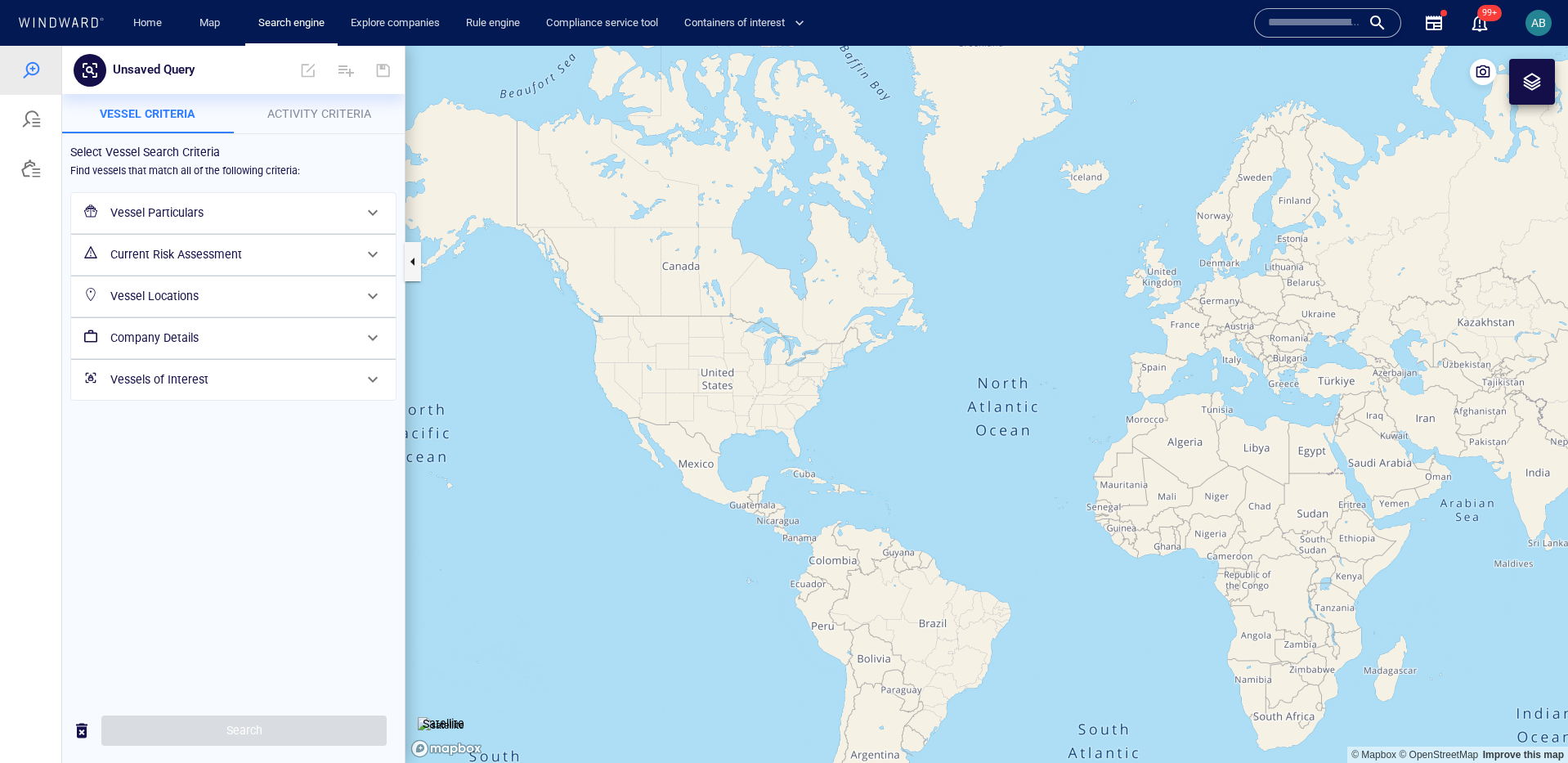 click on "Vessels of Interest" at bounding box center (231, 379) 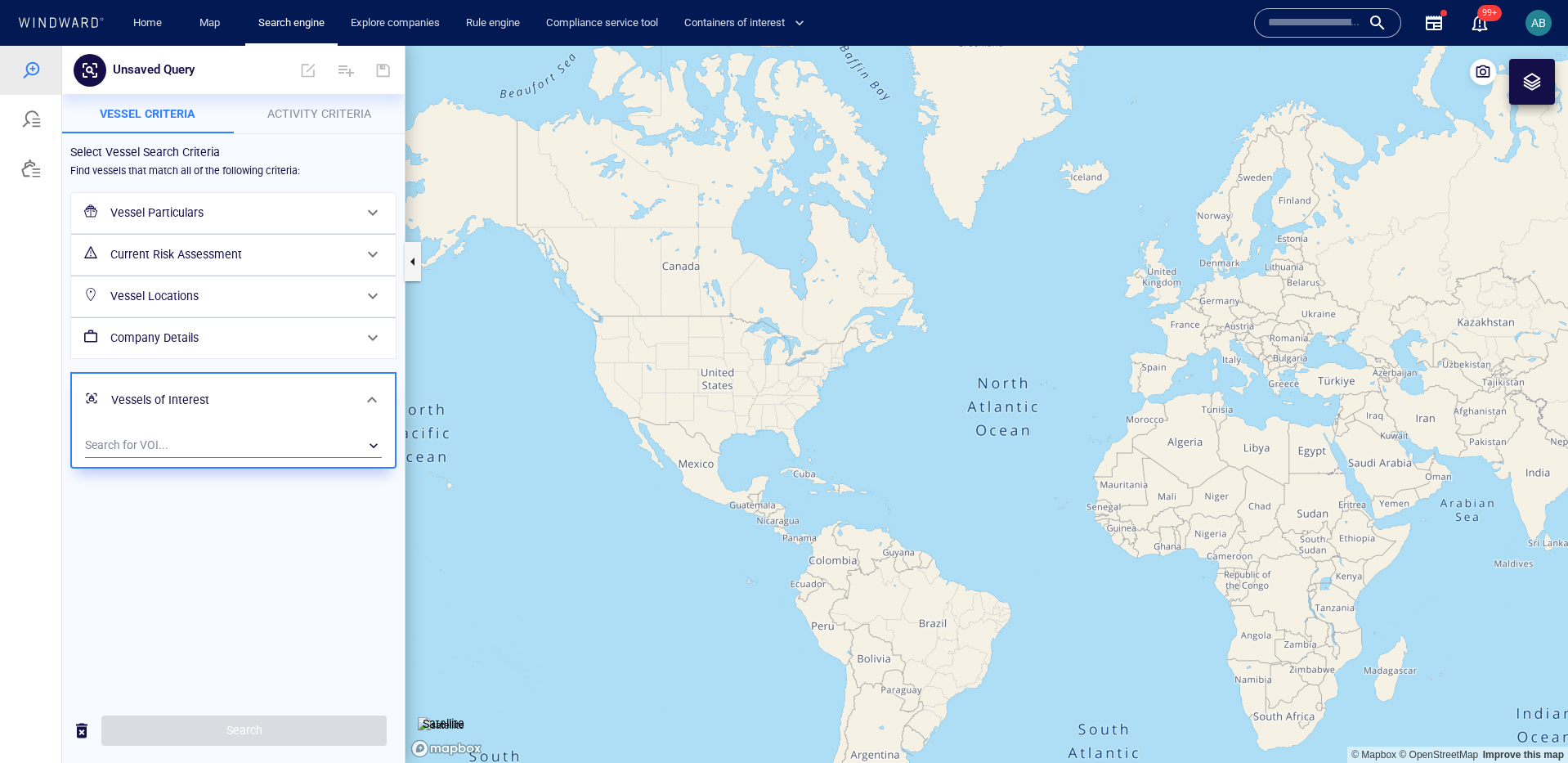 click on "​" at bounding box center (233, 446) 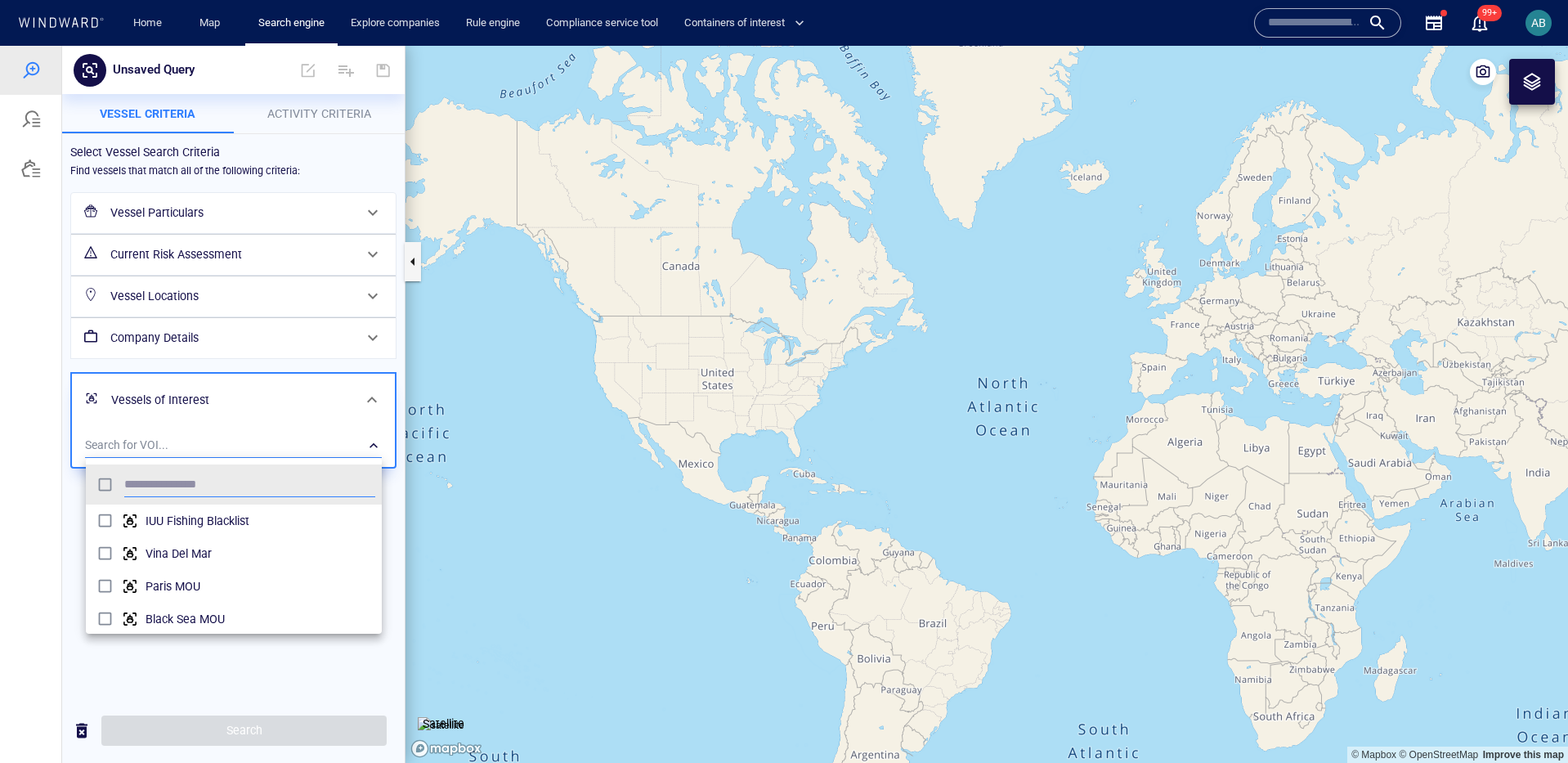scroll, scrollTop: 0, scrollLeft: 1, axis: horizontal 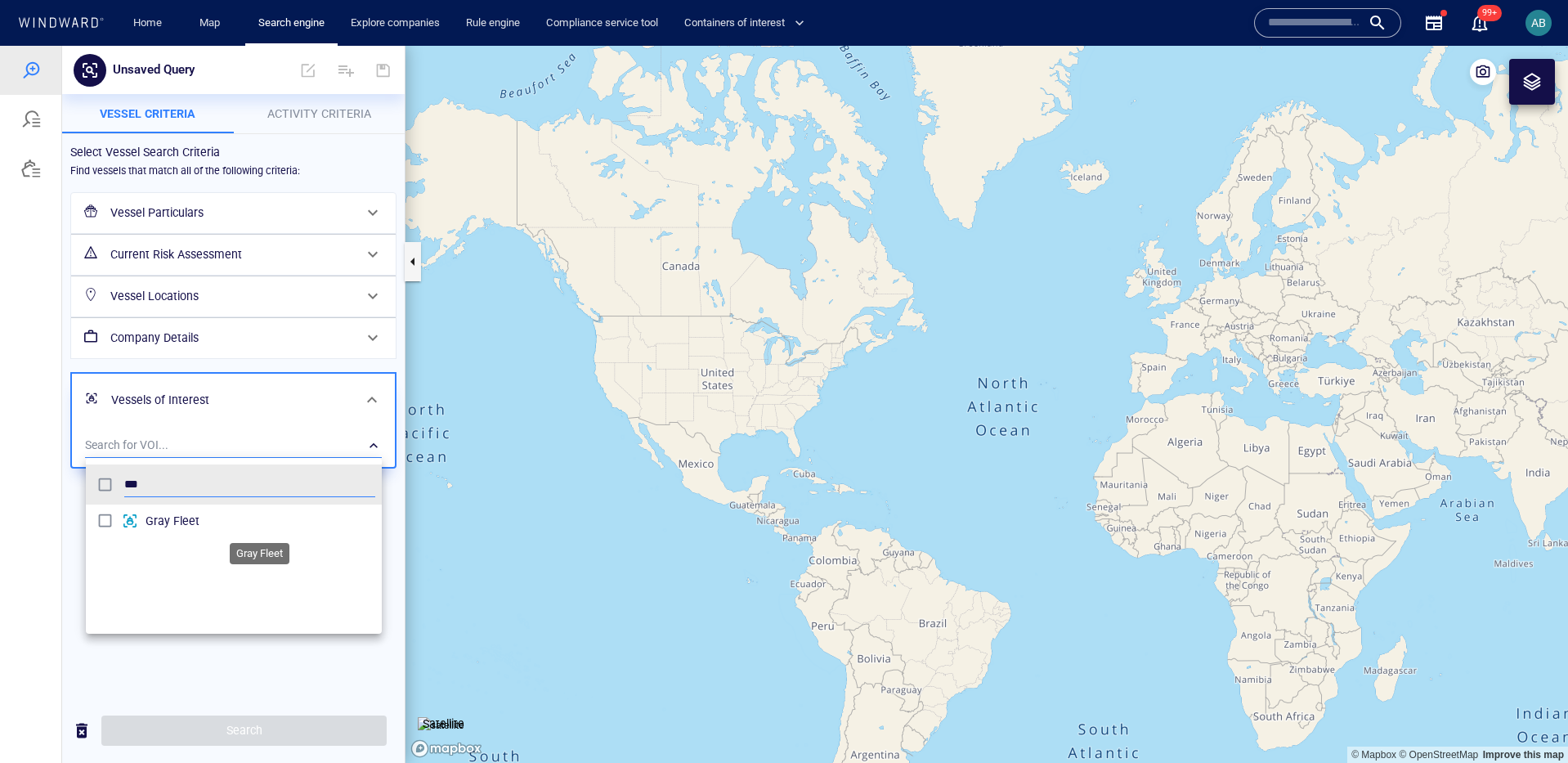 type on "***" 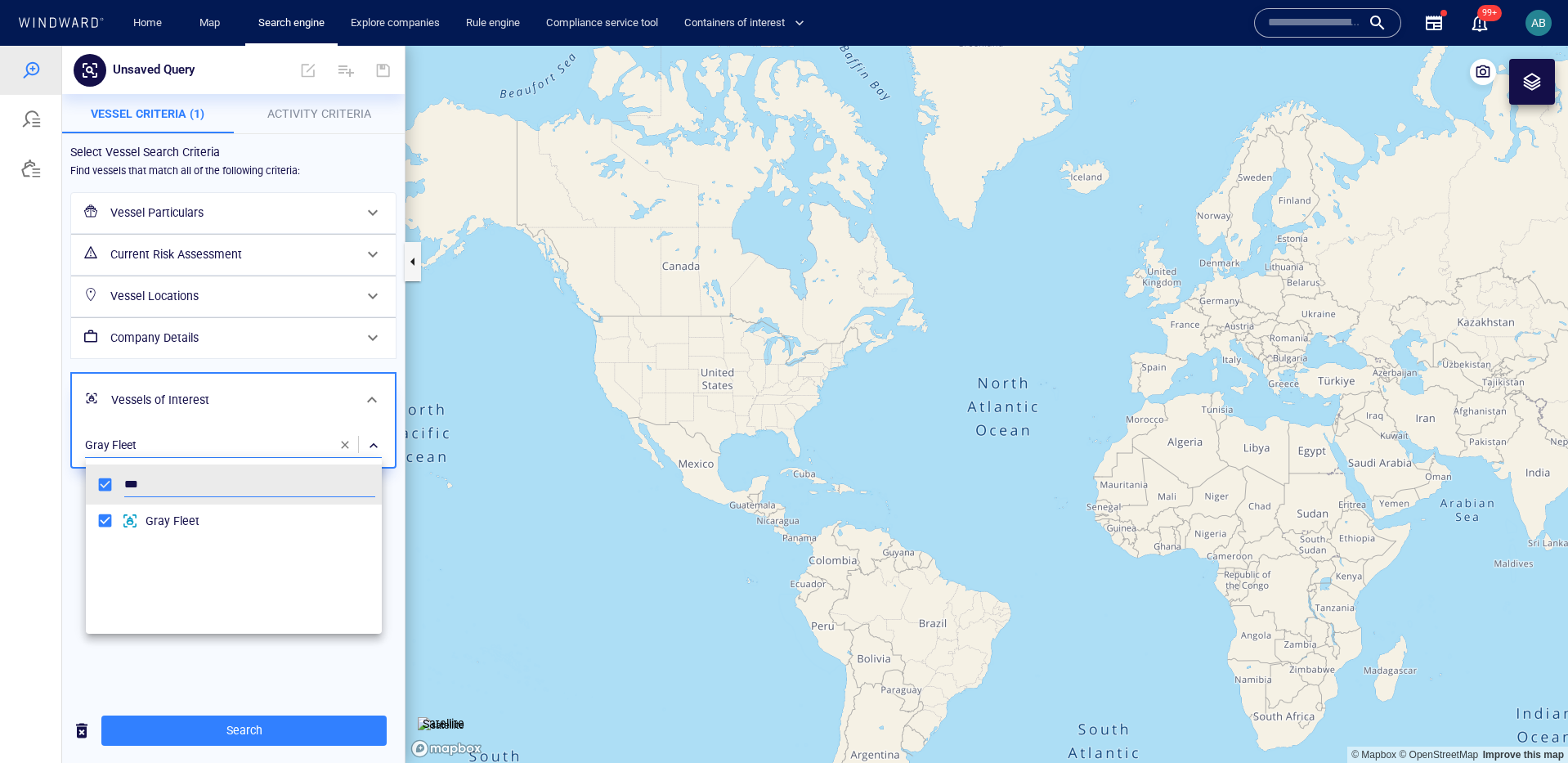 click at bounding box center [784, 404] 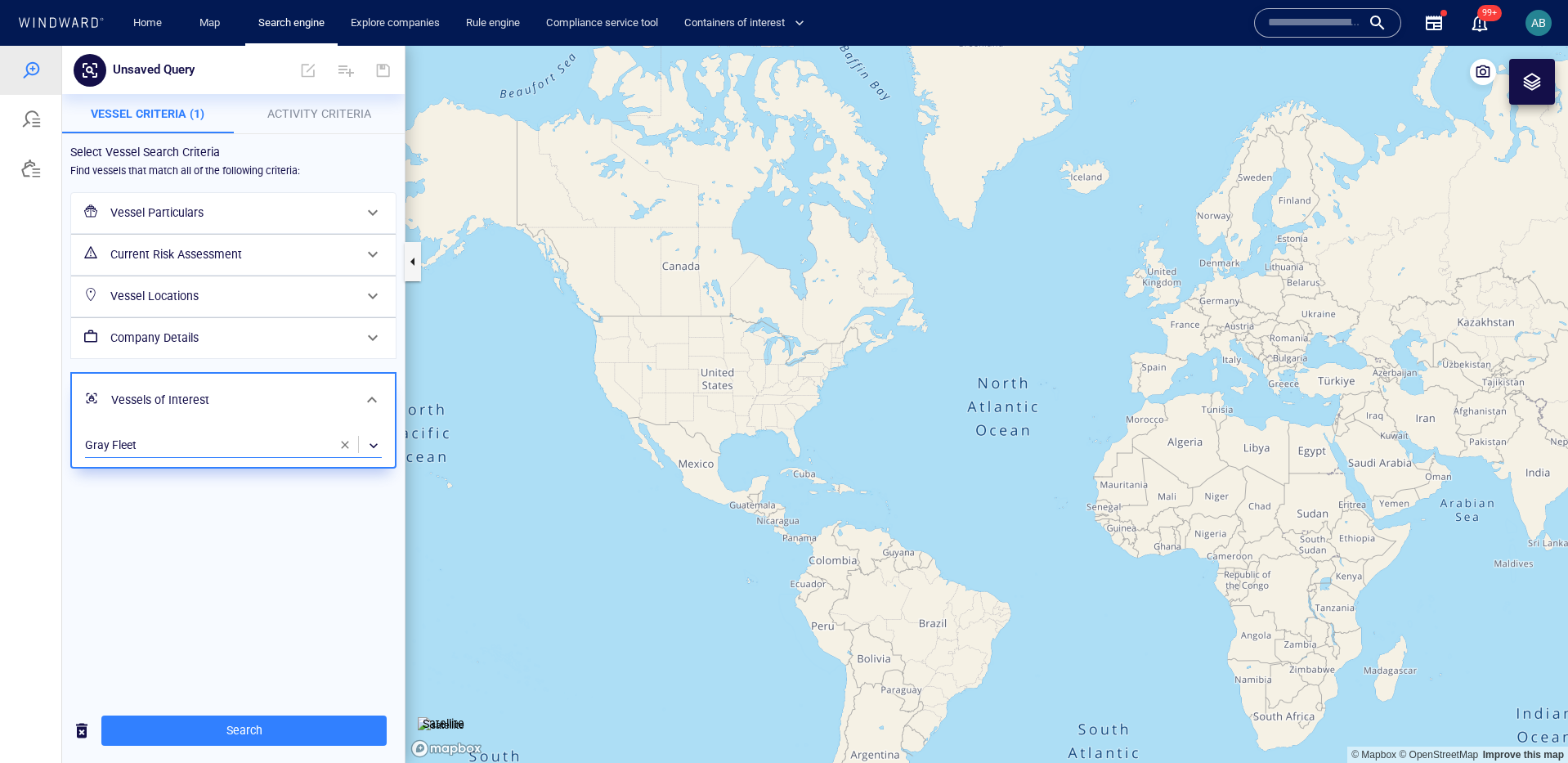 click on "​" at bounding box center (233, 446) 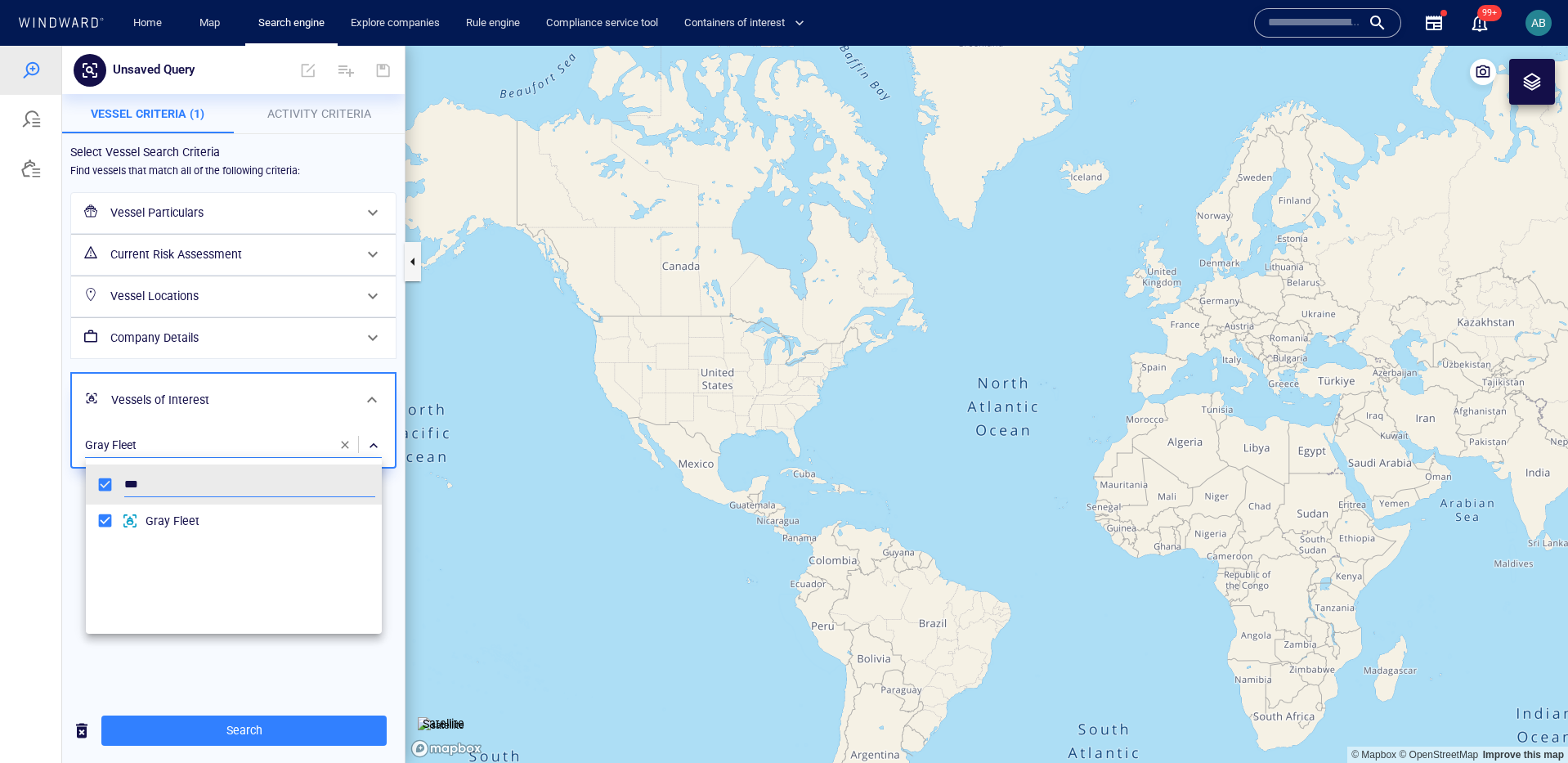scroll, scrollTop: 0, scrollLeft: 1, axis: horizontal 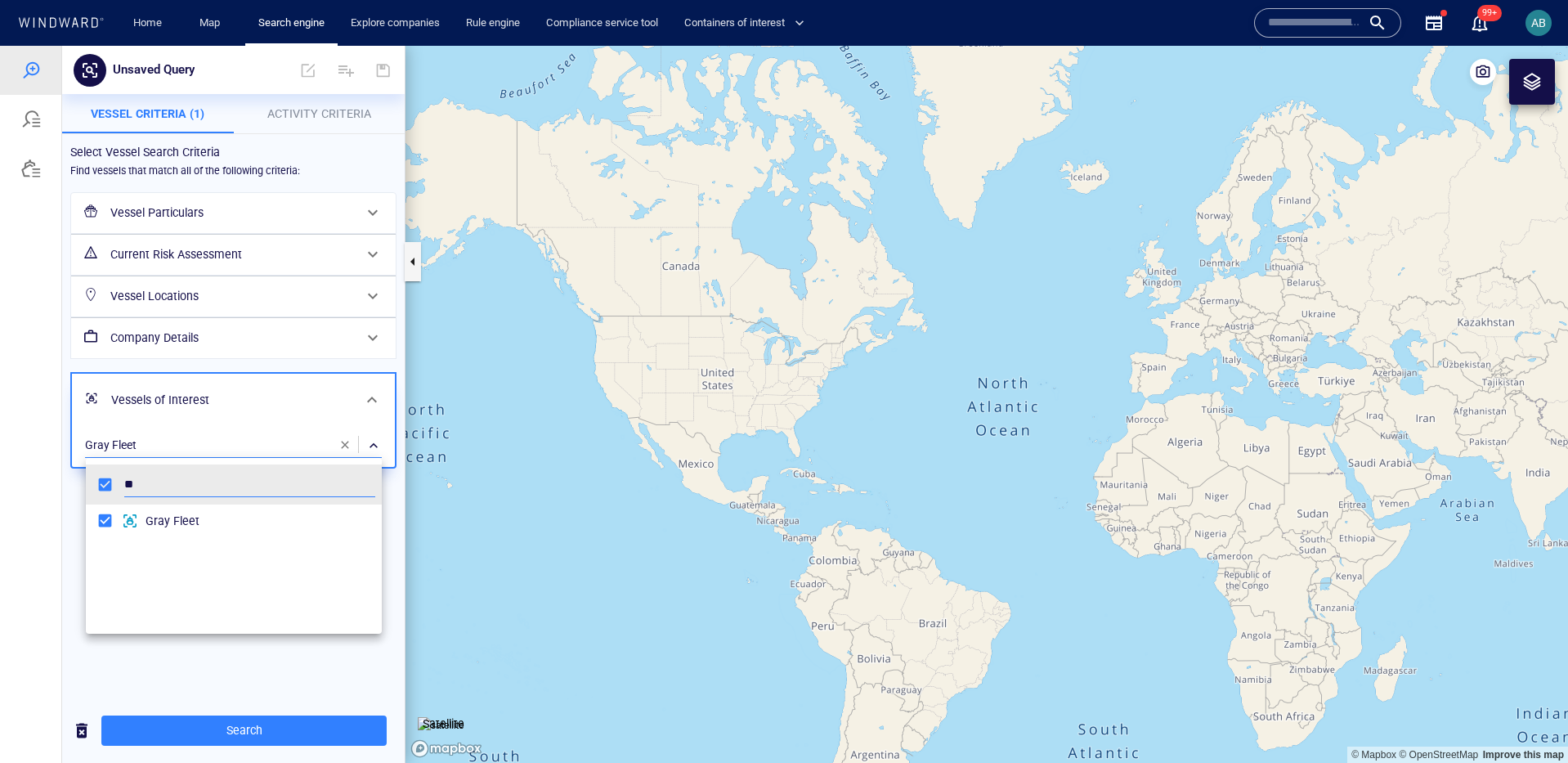type on "*" 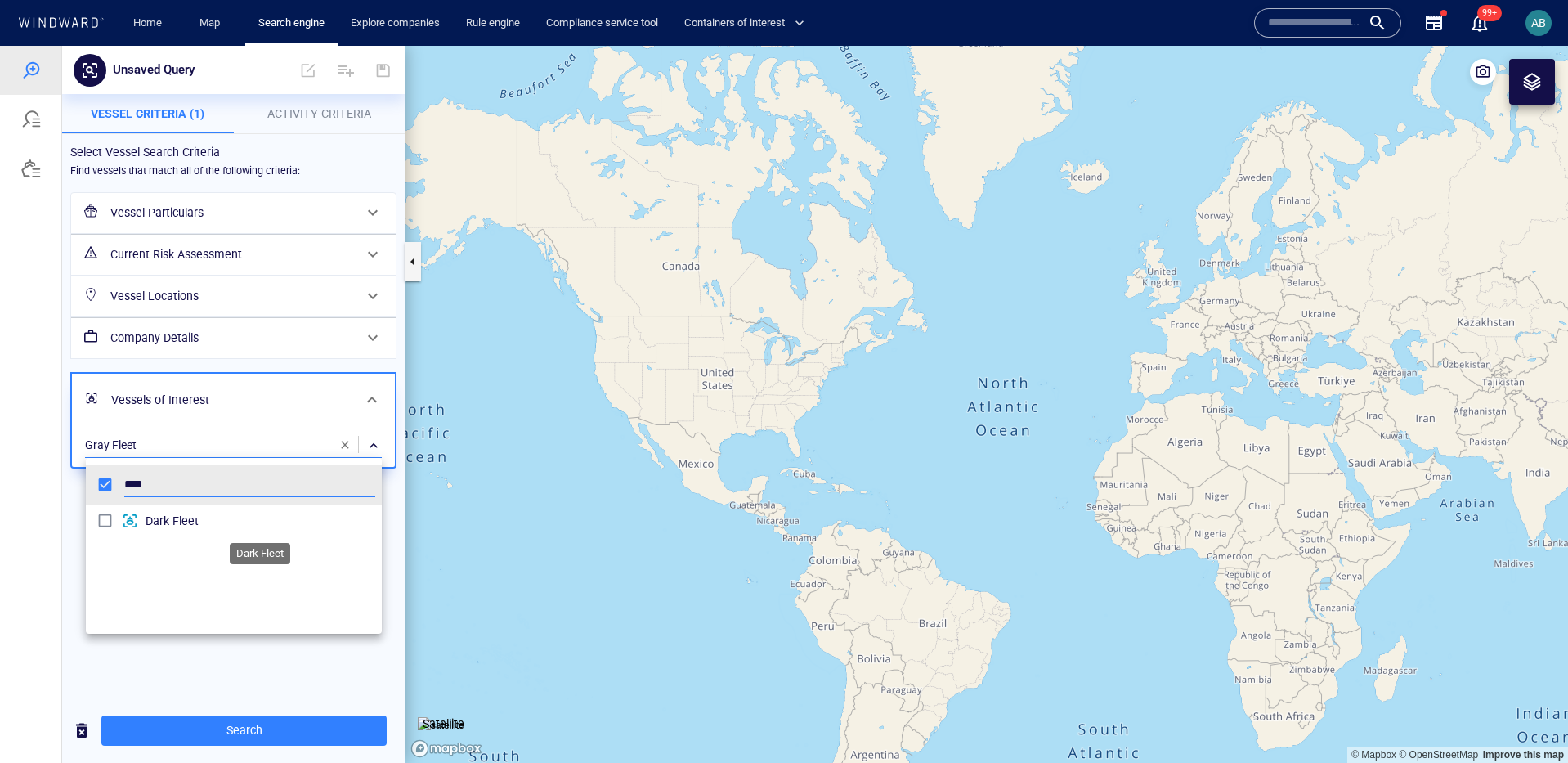 type on "****" 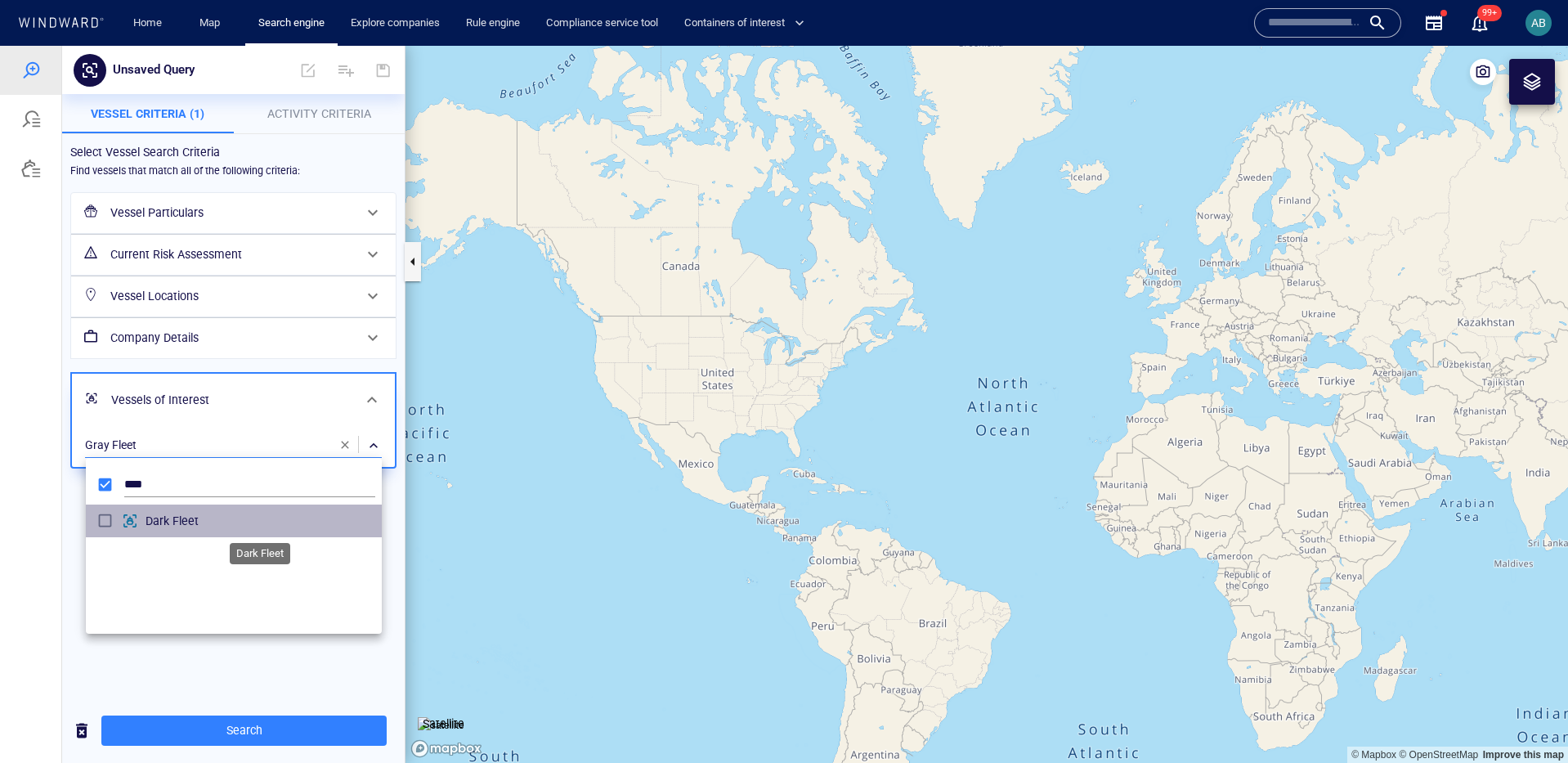 click on "Dark Fleet" at bounding box center [260, 521] 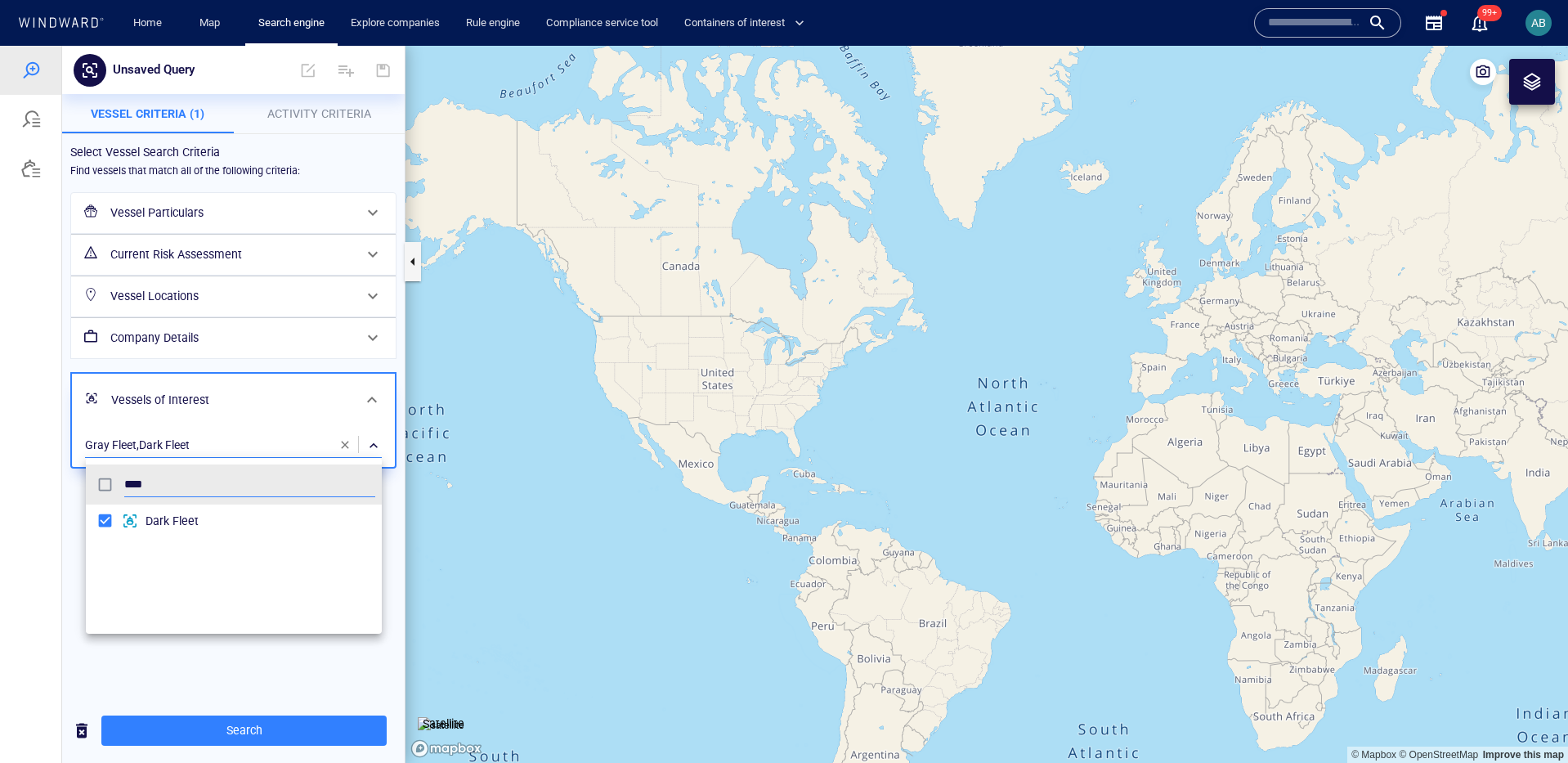 click at bounding box center [784, 404] 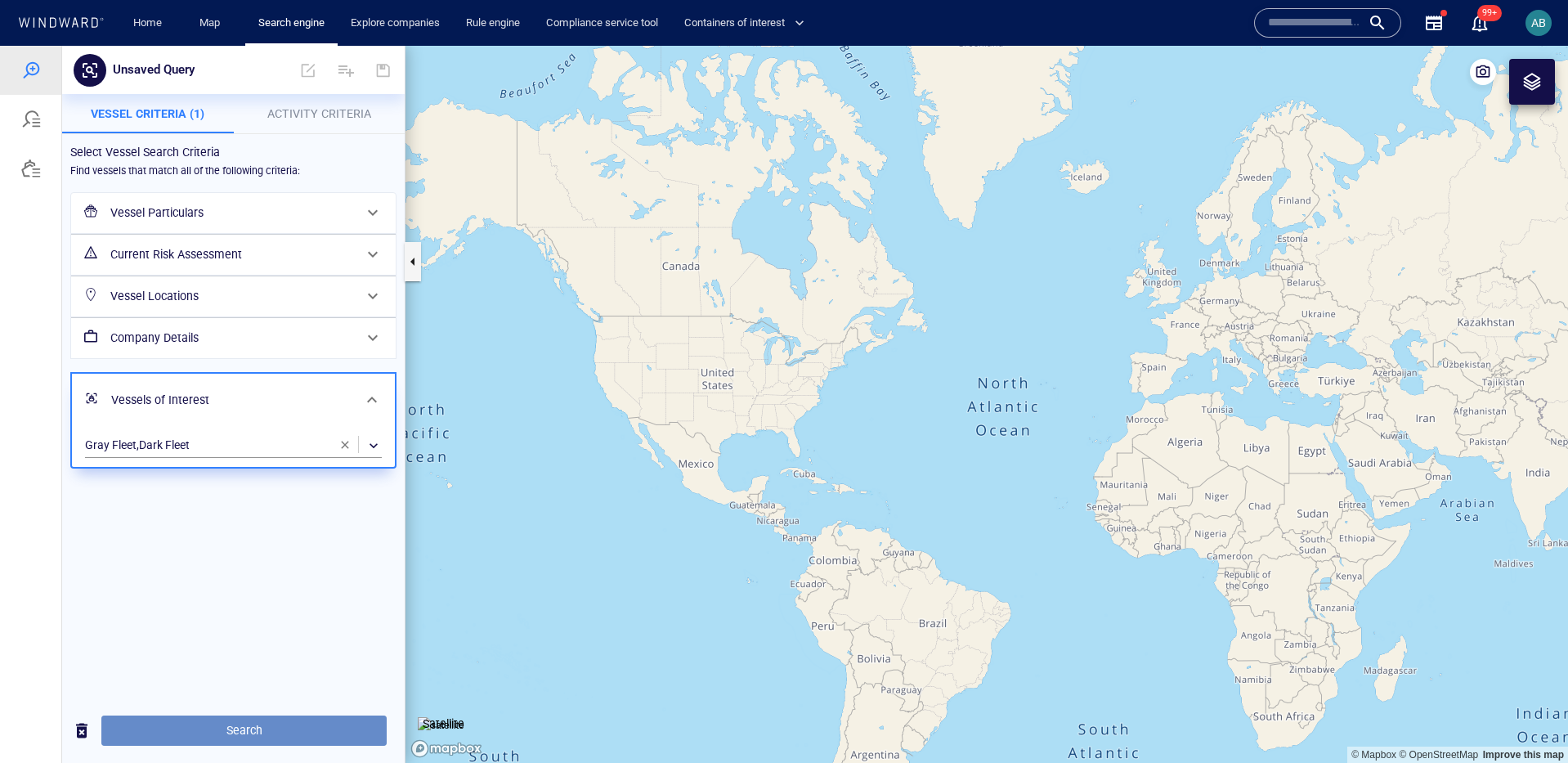 click on "Search" at bounding box center (244, 730) 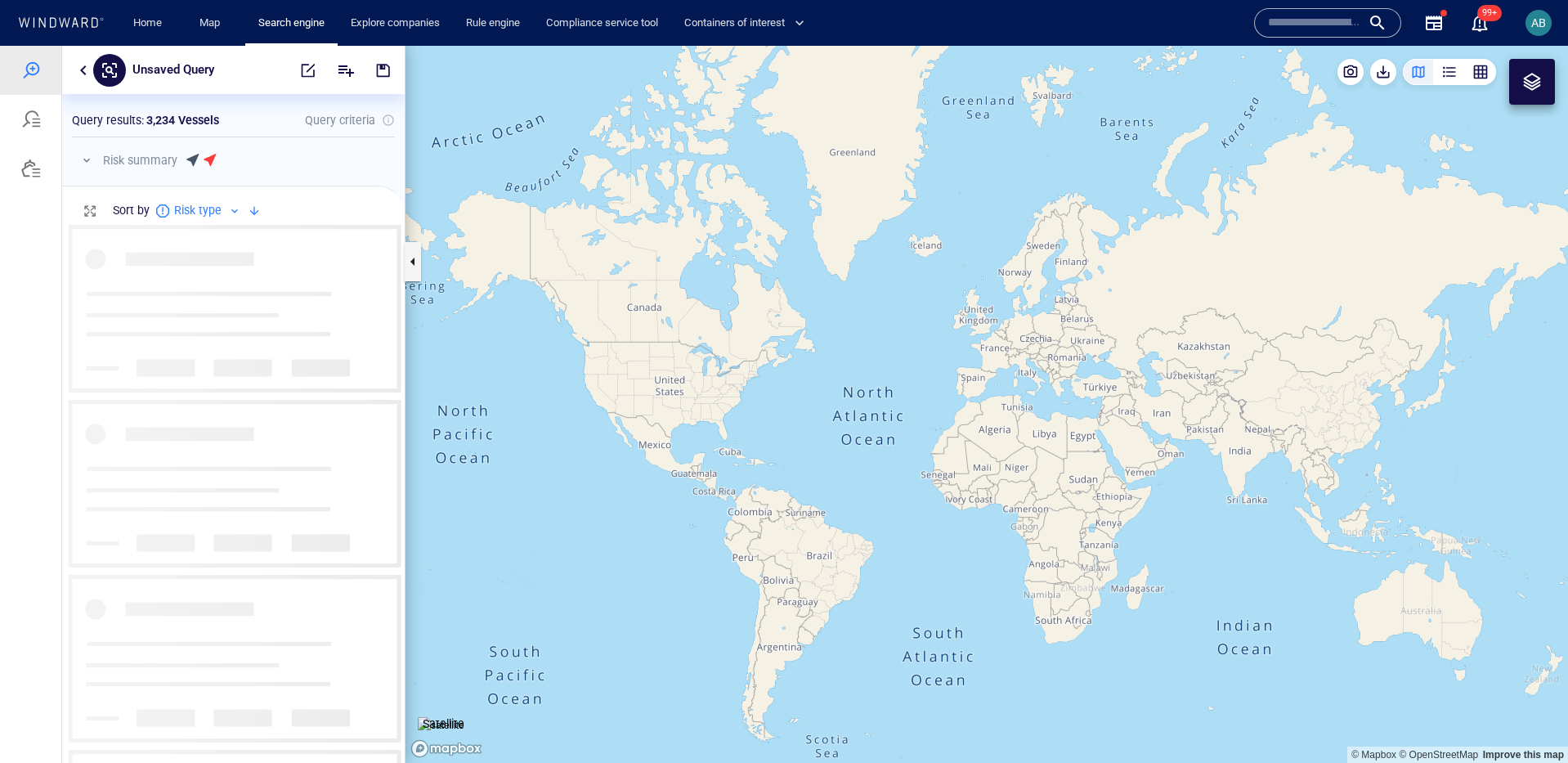 click on "Unsaved Query" at bounding box center [173, 70] 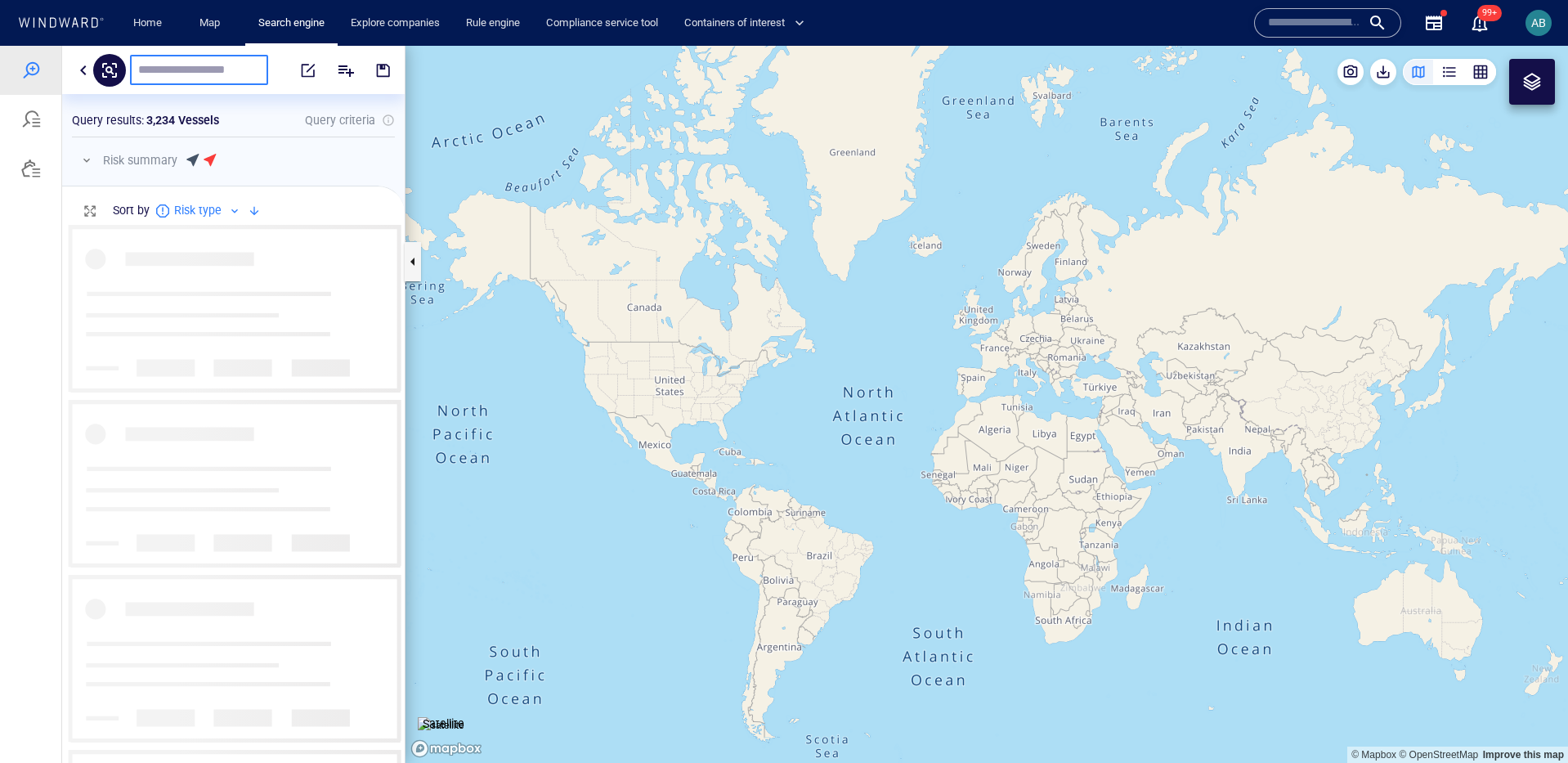 scroll, scrollTop: 0, scrollLeft: 1, axis: horizontal 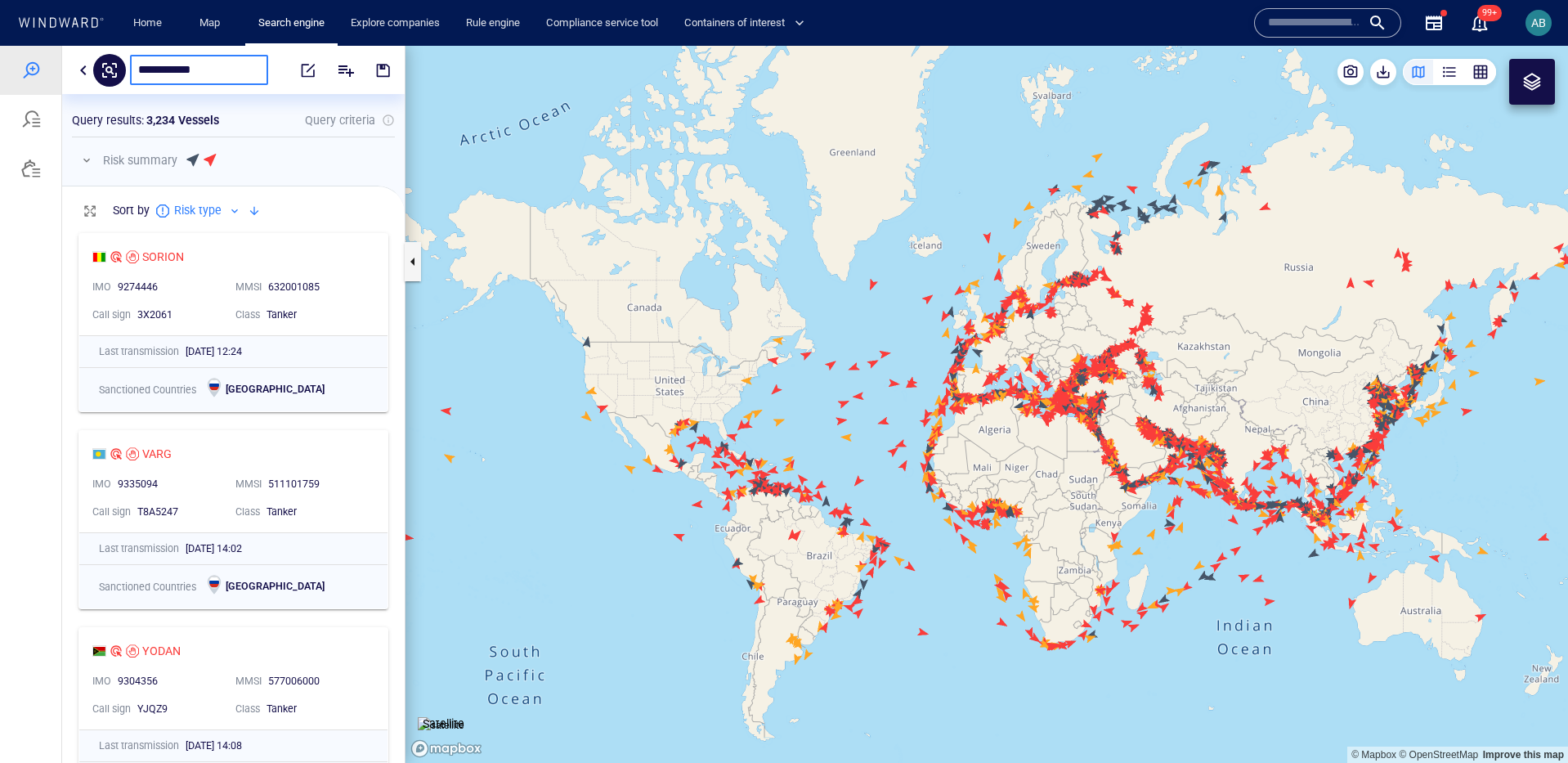 type on "**********" 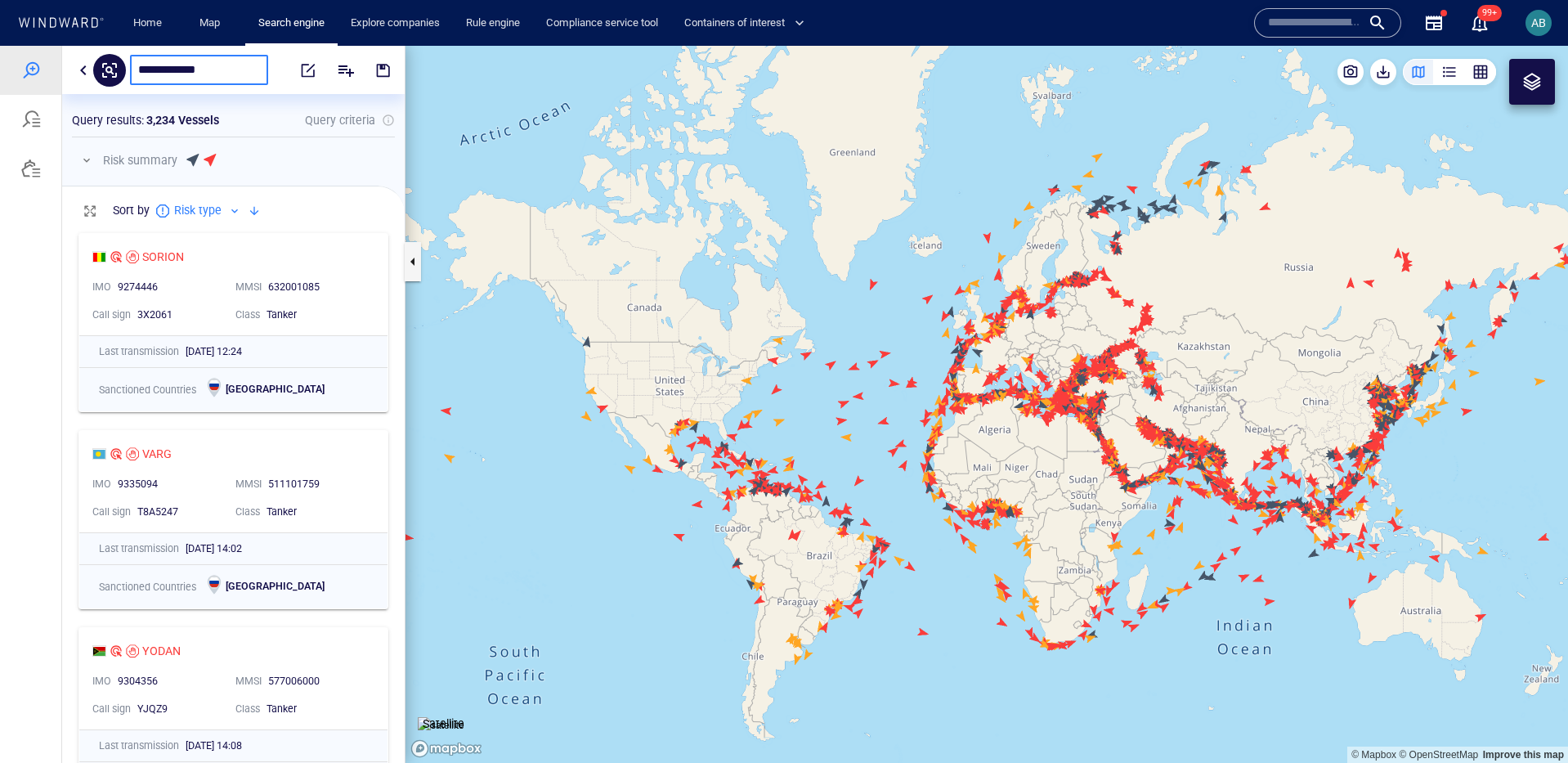 click at bounding box center (333, 70) 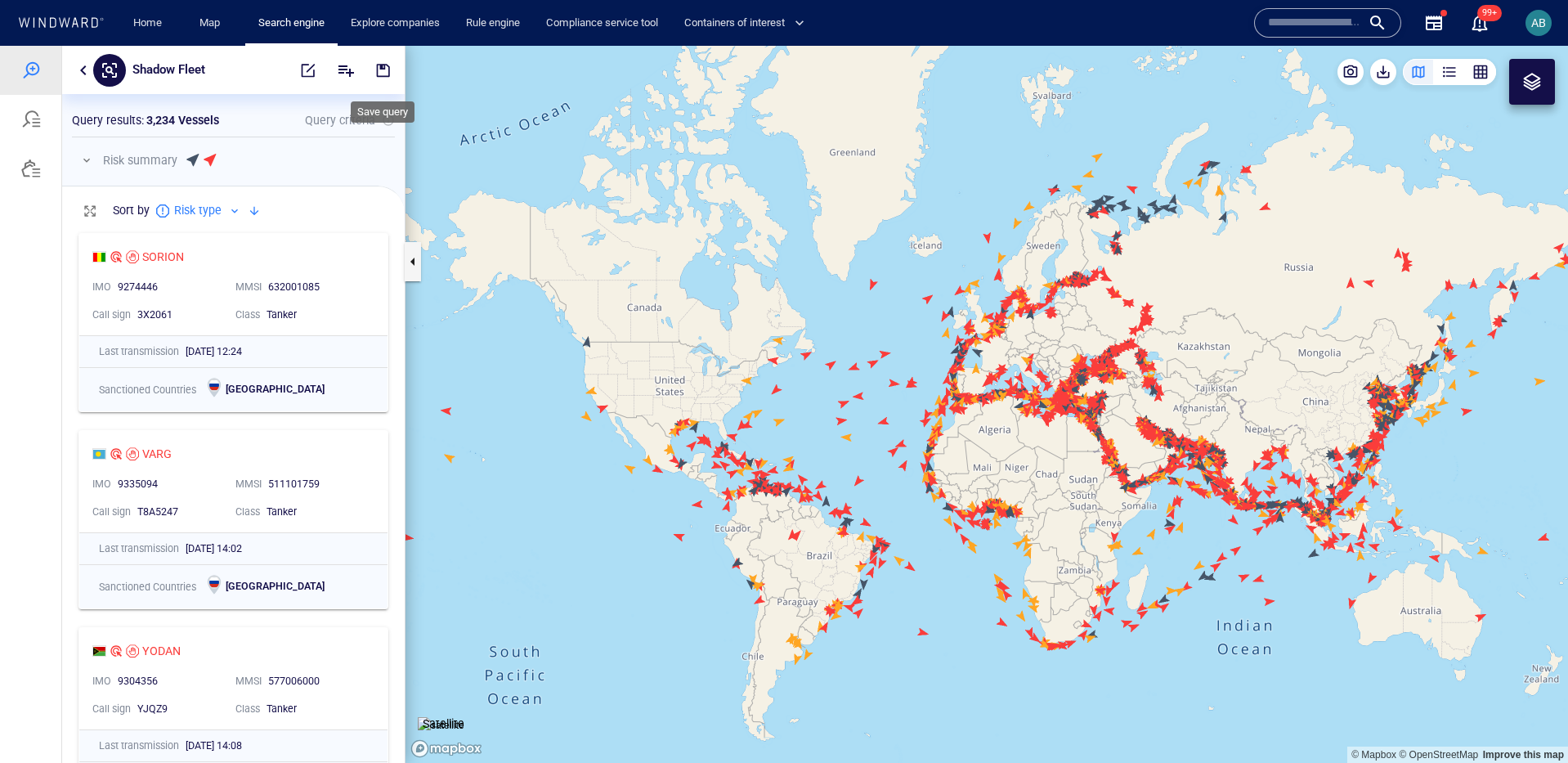 click at bounding box center [383, 70] 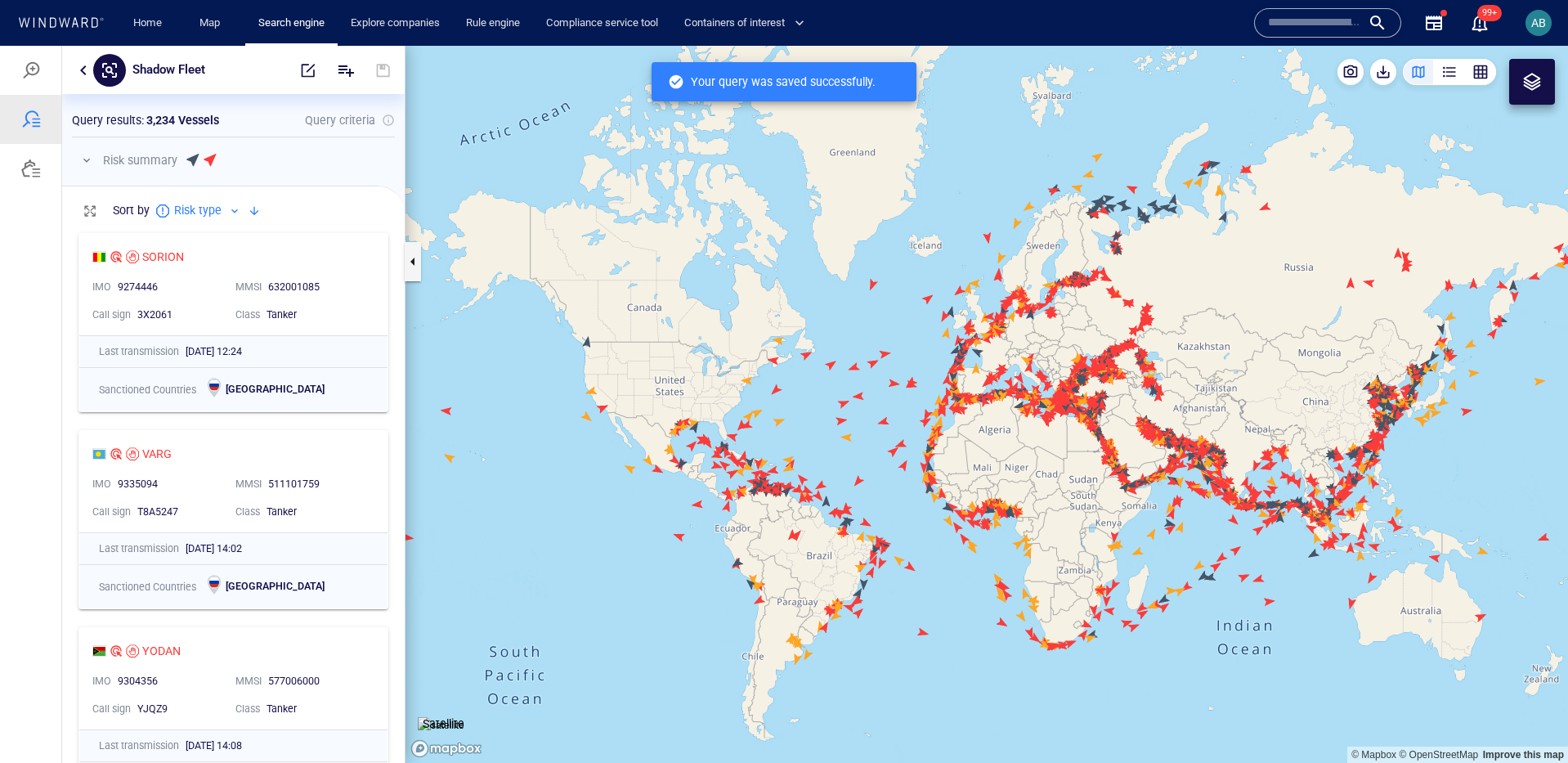 scroll, scrollTop: 0, scrollLeft: 1, axis: horizontal 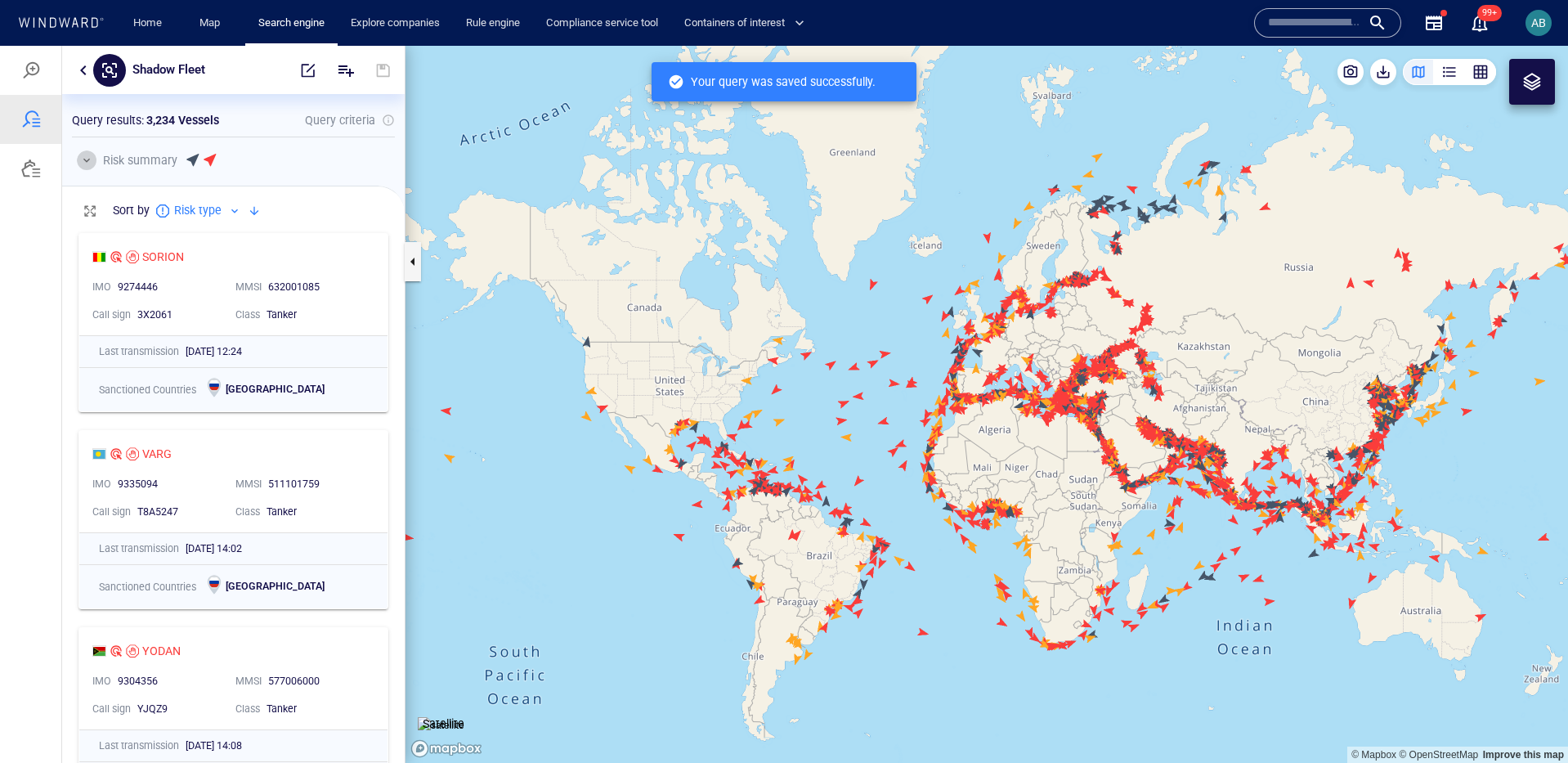 click at bounding box center [87, 160] 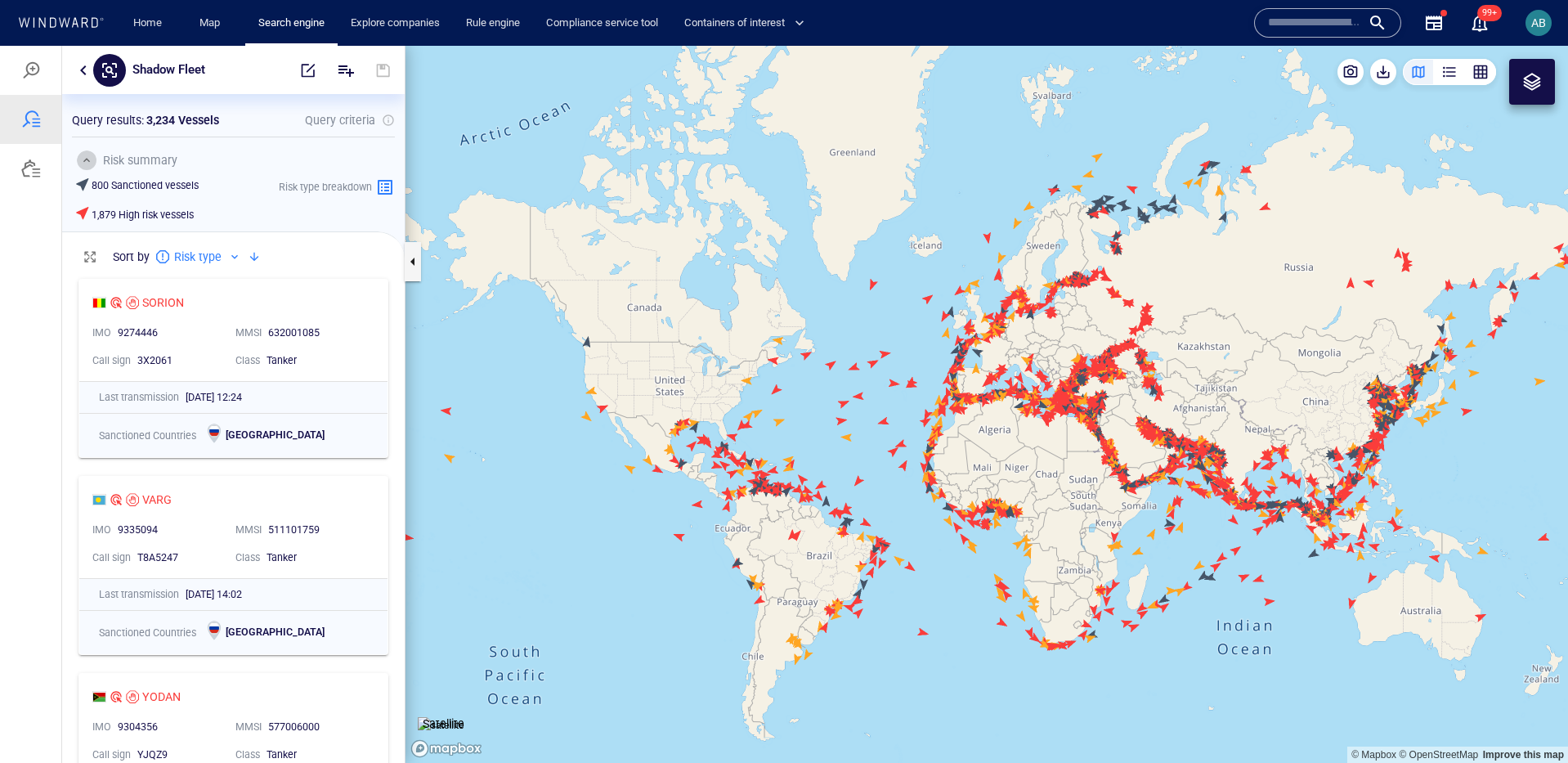 click at bounding box center [87, 160] 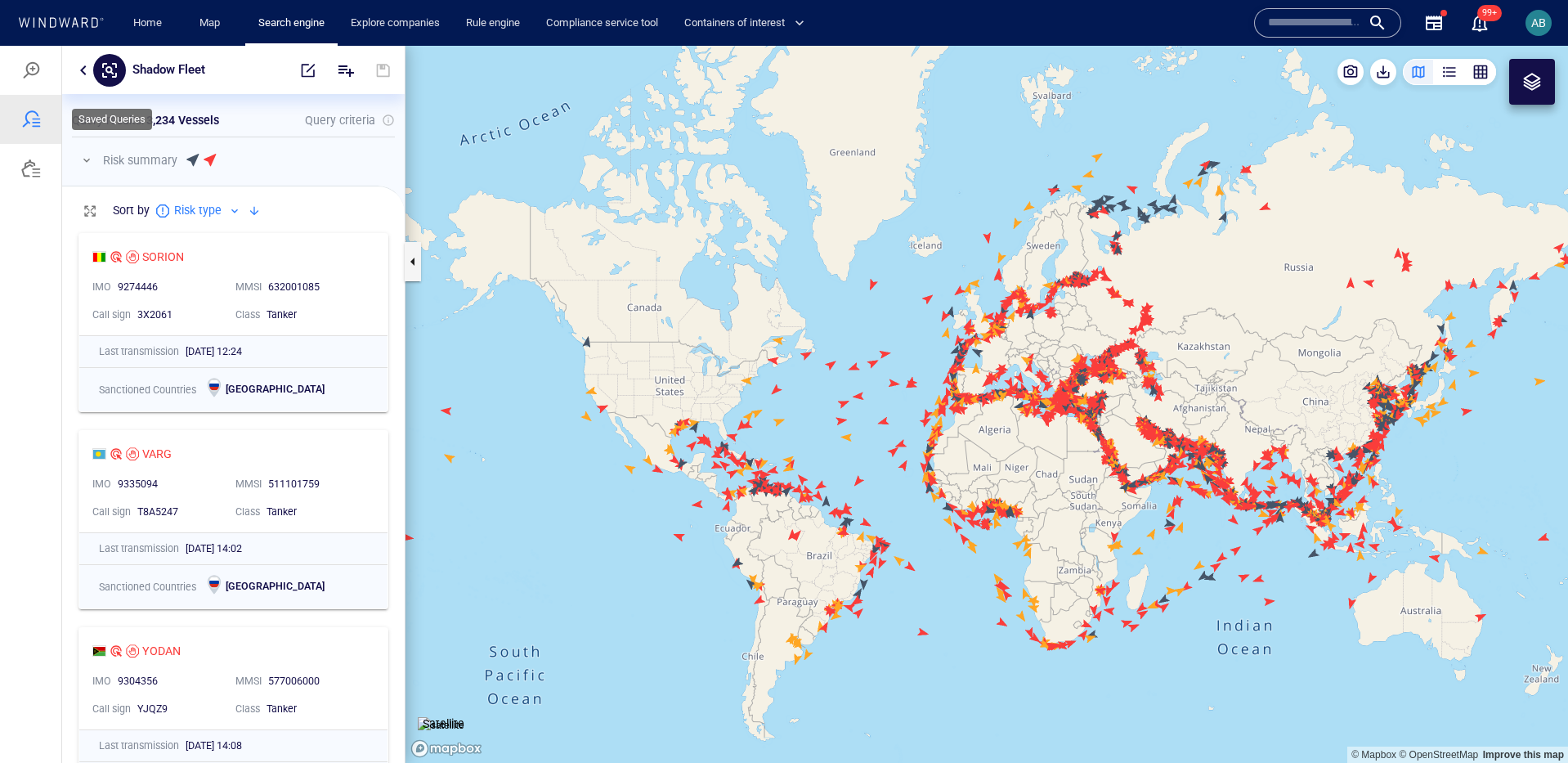 click at bounding box center (30, 119) 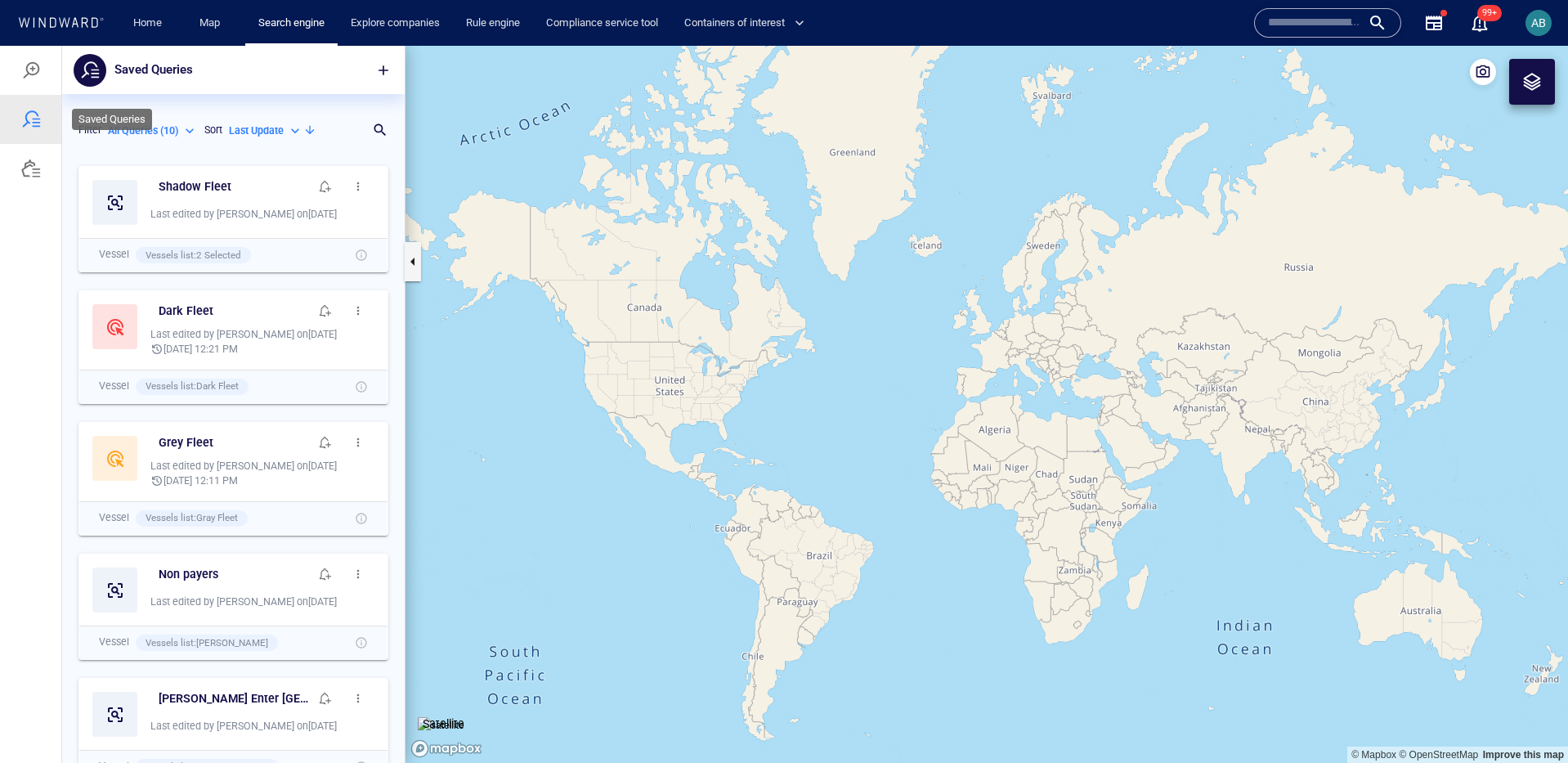 scroll, scrollTop: 1, scrollLeft: 1, axis: both 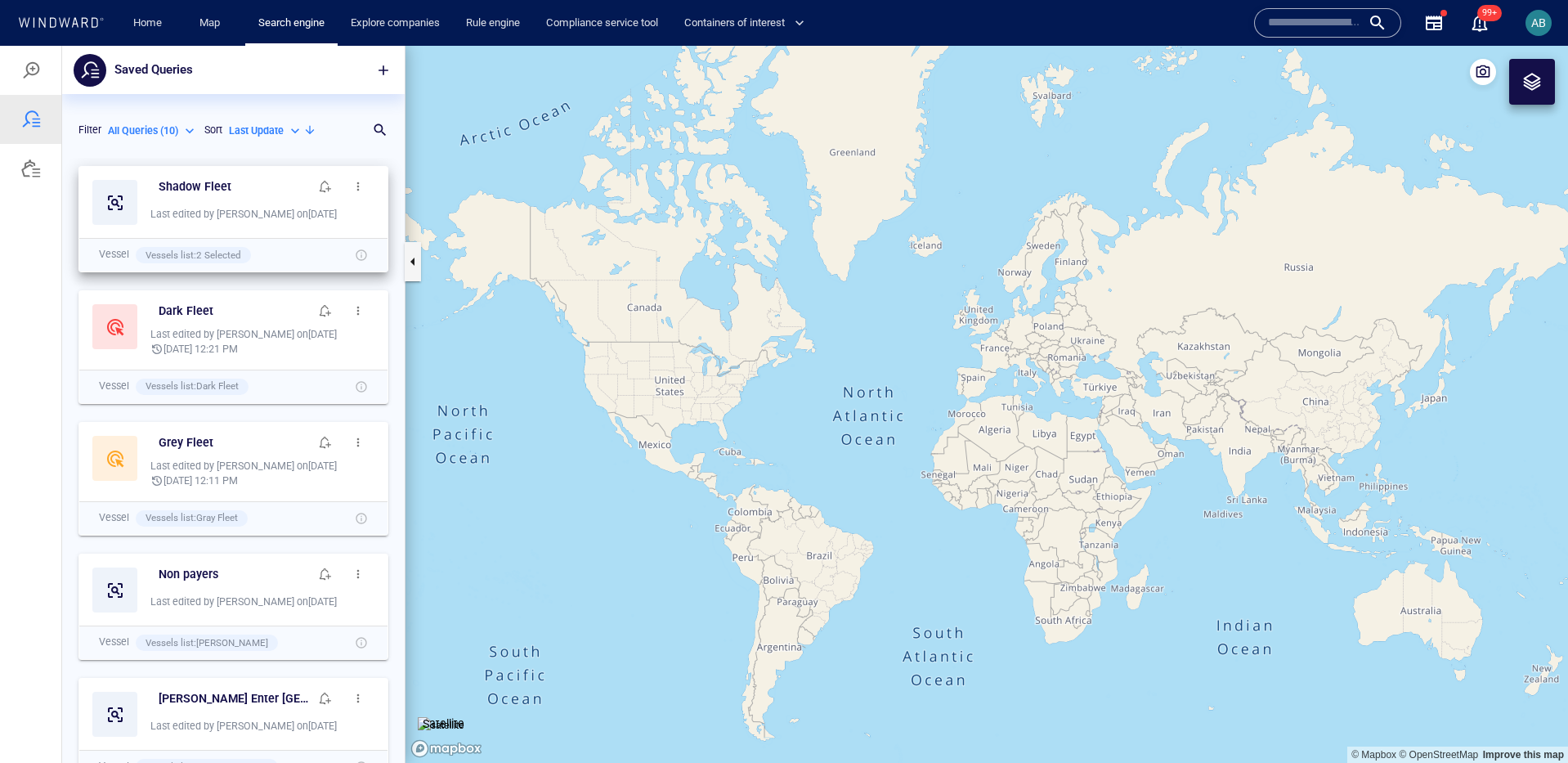 click at bounding box center [358, 186] 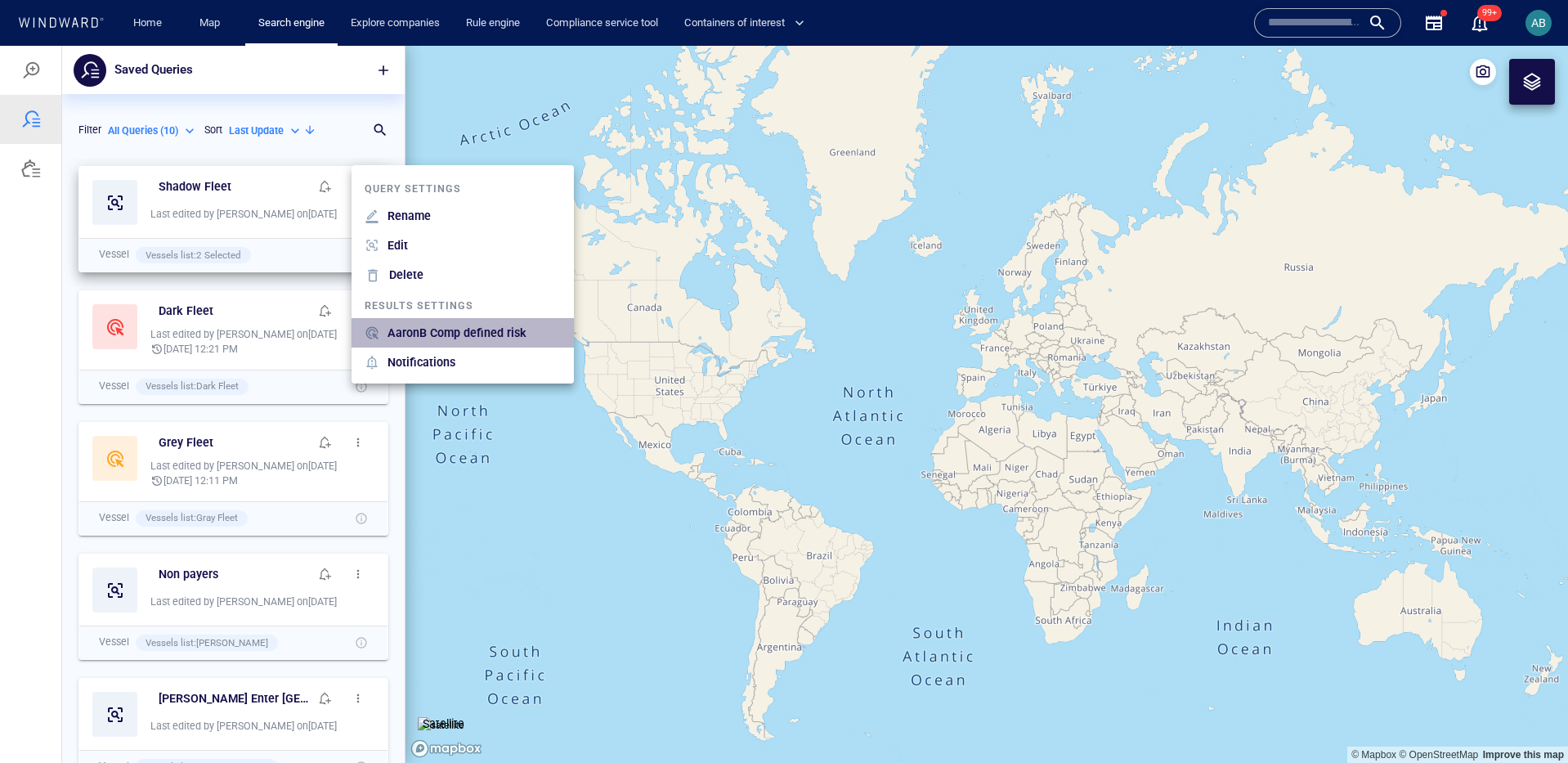 click on "AaronB Comp defined risk" at bounding box center [457, 333] 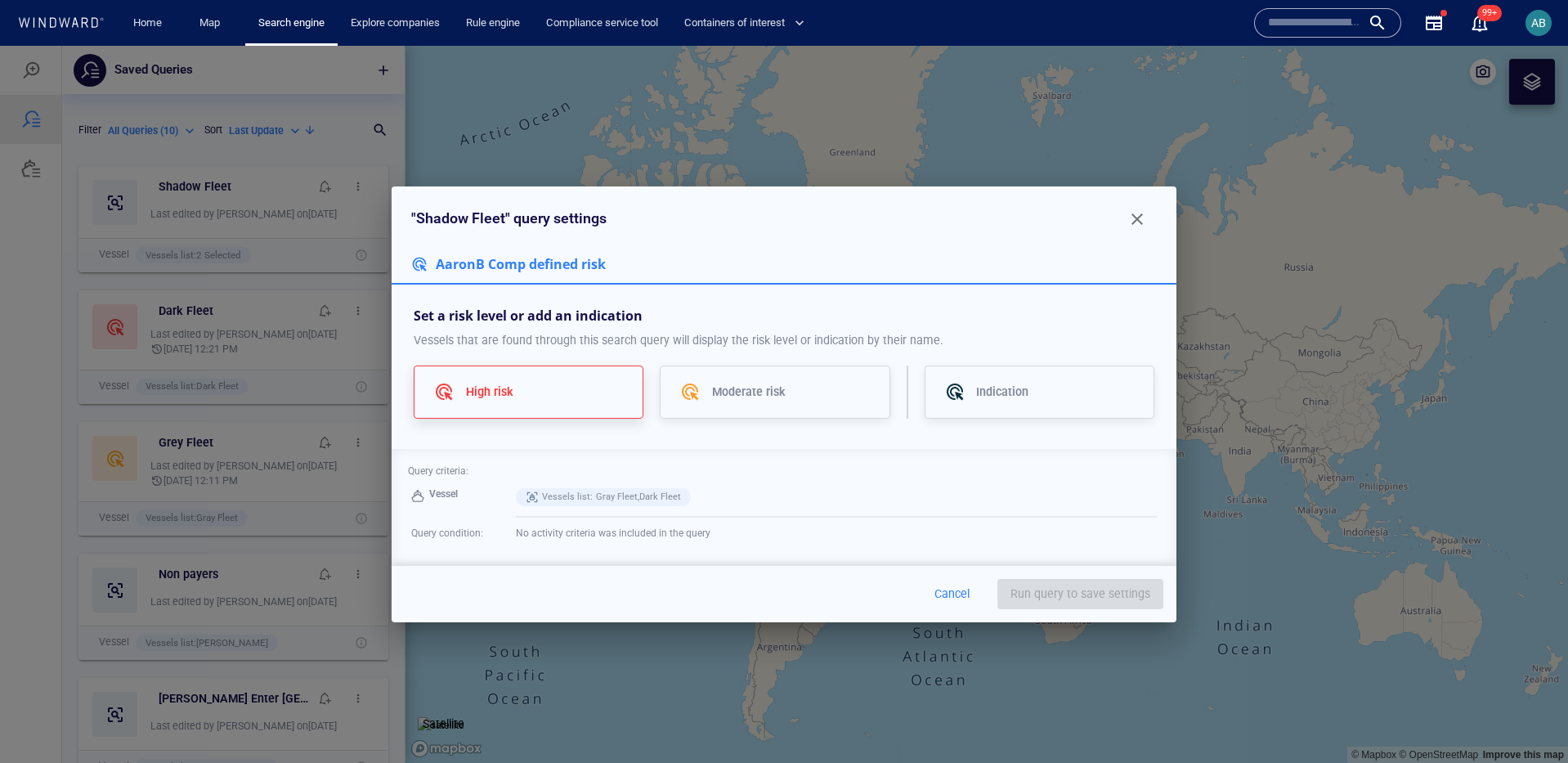 click on "High risk" at bounding box center [528, 392] 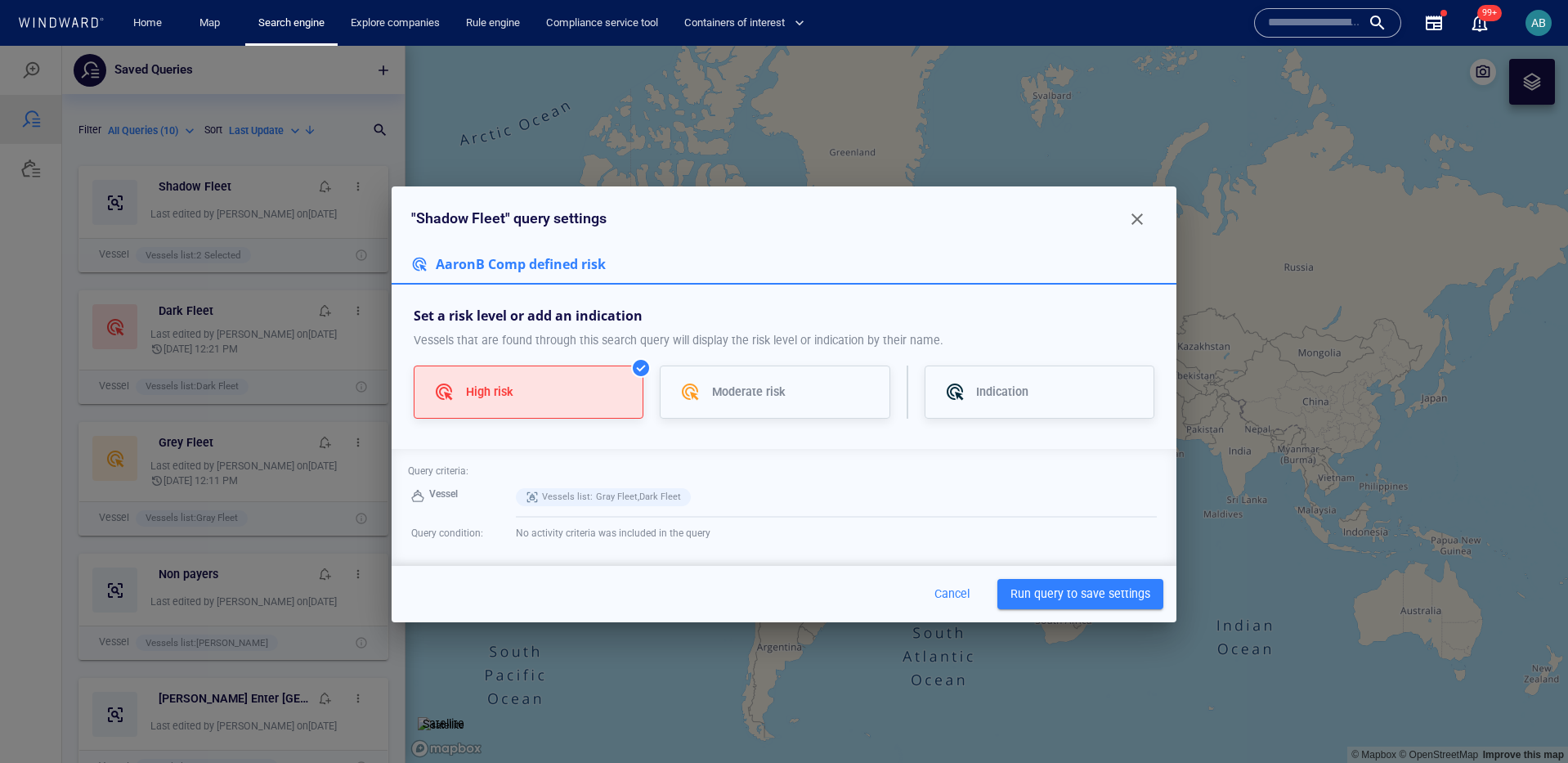 click on "Run query to save settings" at bounding box center [1080, 594] 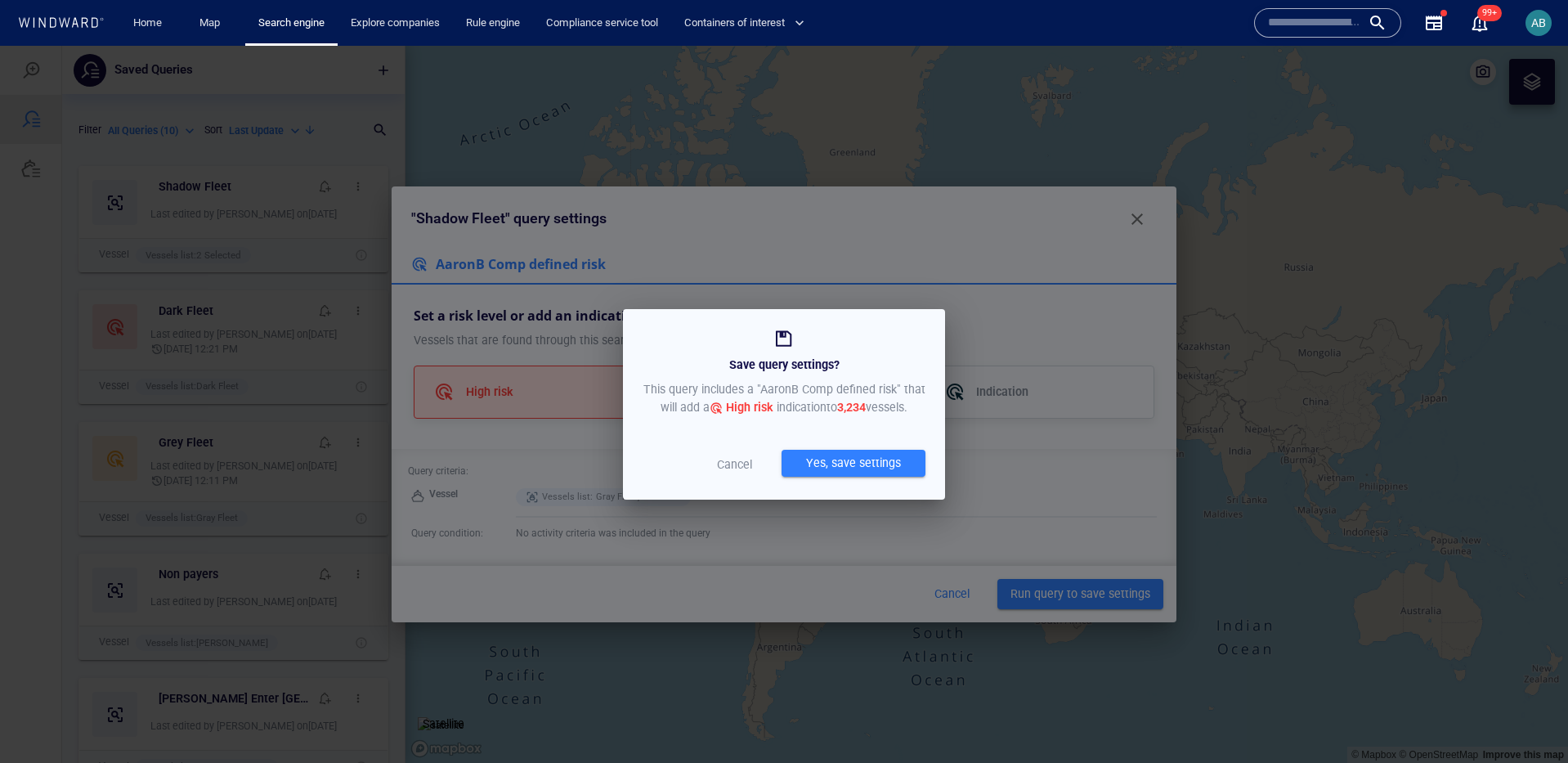 click on "Cancel" at bounding box center [734, 465] 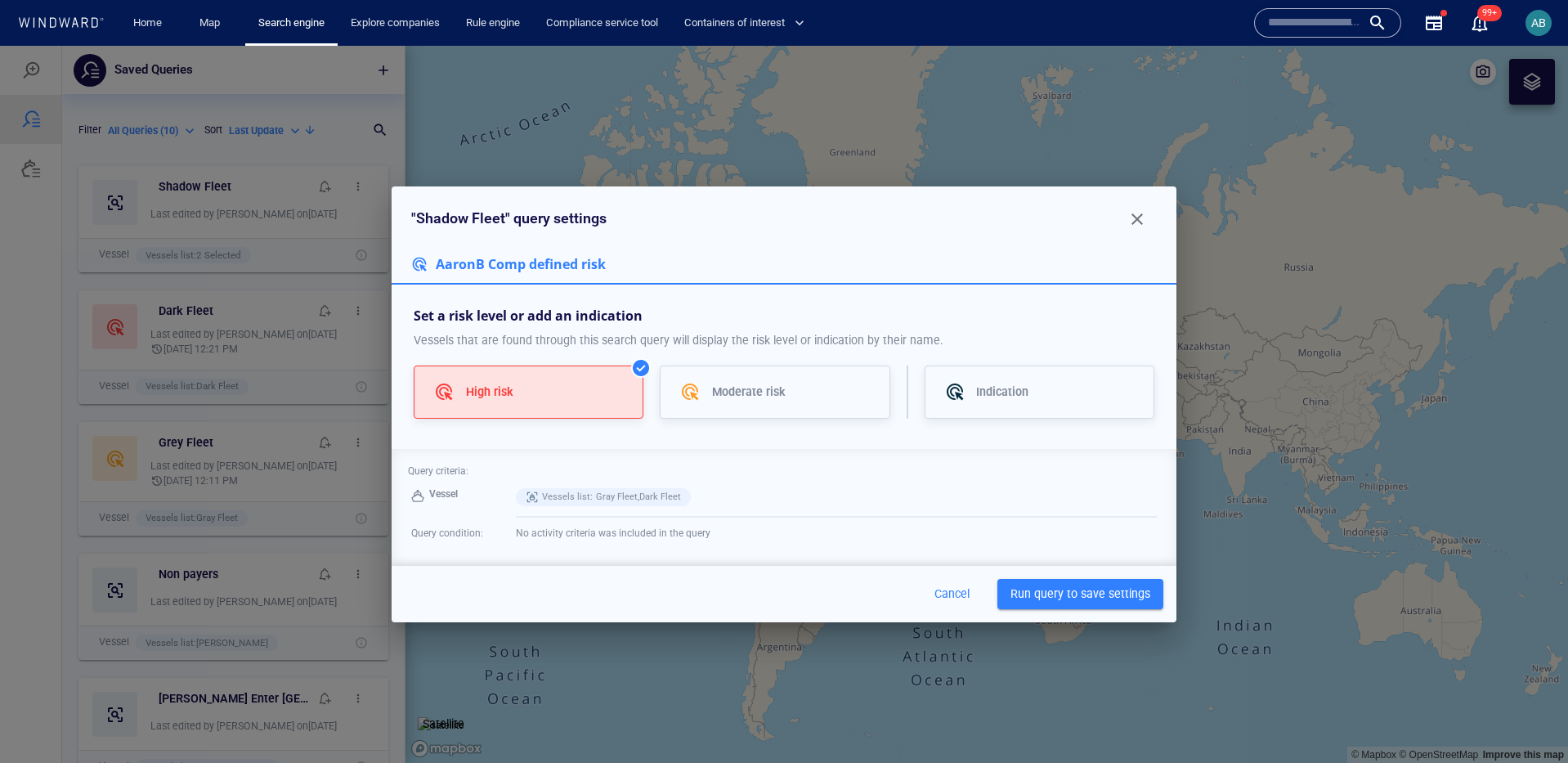 click at bounding box center (1137, 219) 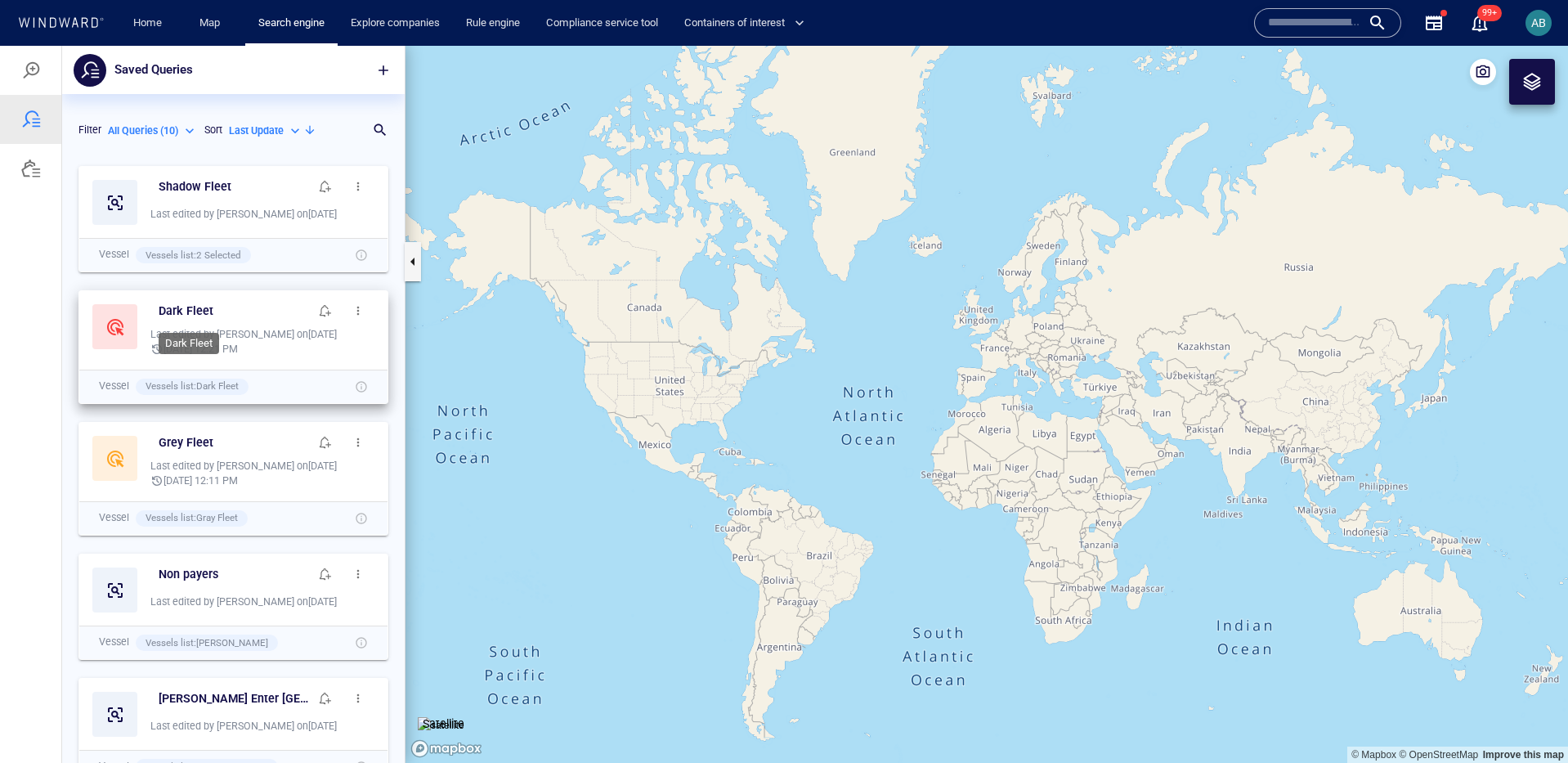 click on "Dark Fleet" at bounding box center [234, 311] 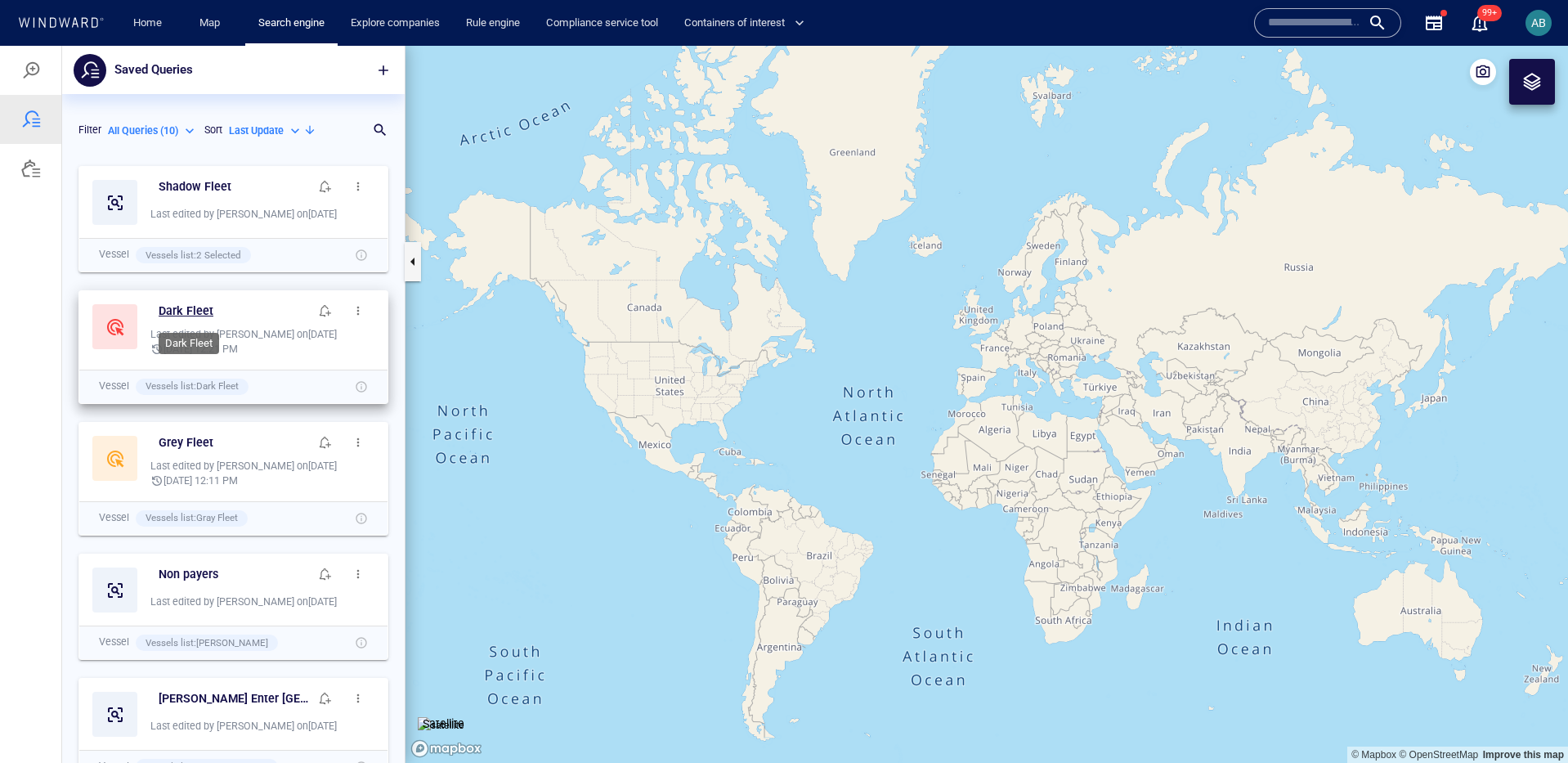 click on "Dark Fleet" at bounding box center [186, 311] 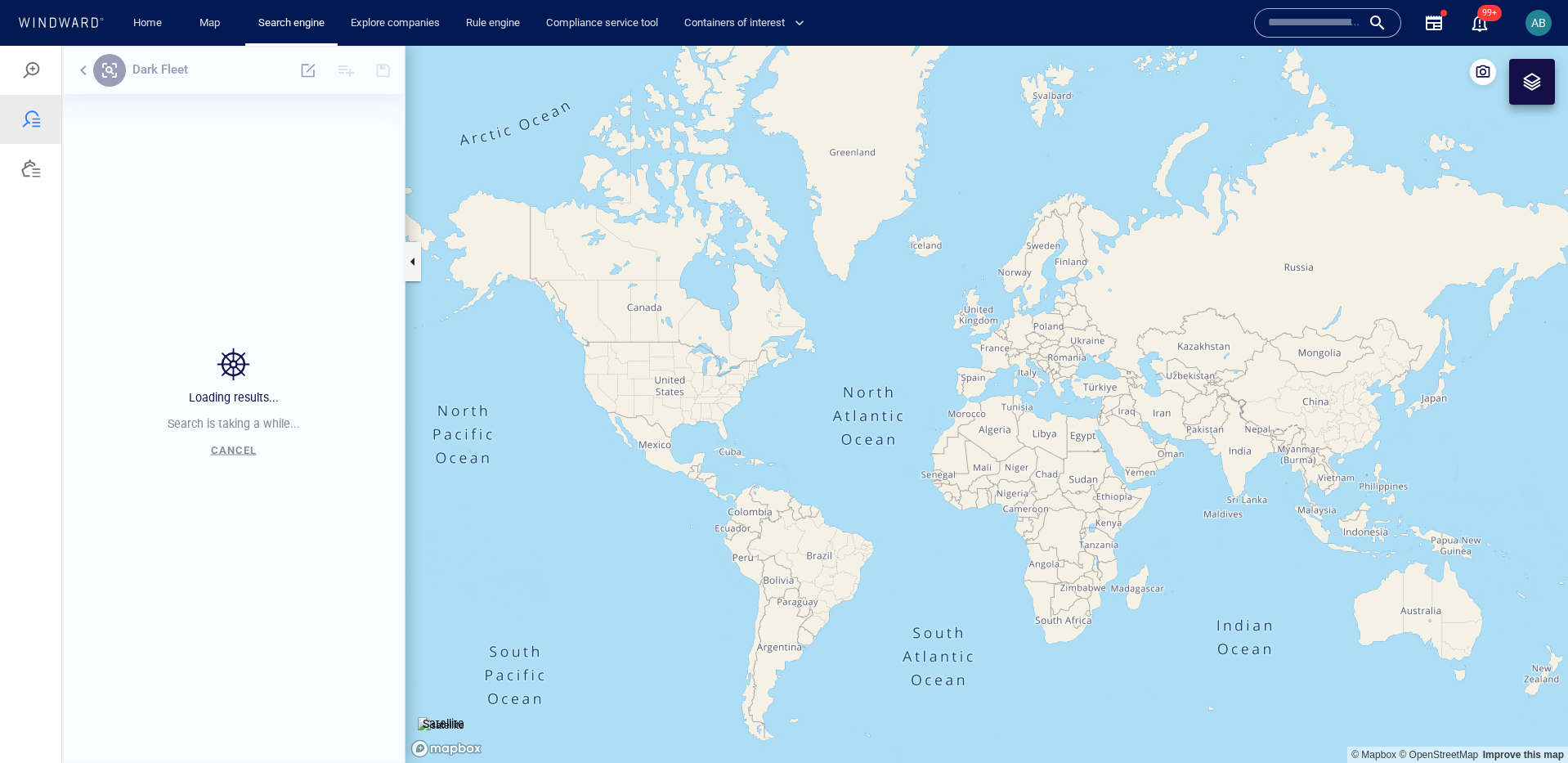 scroll, scrollTop: 1, scrollLeft: 1, axis: both 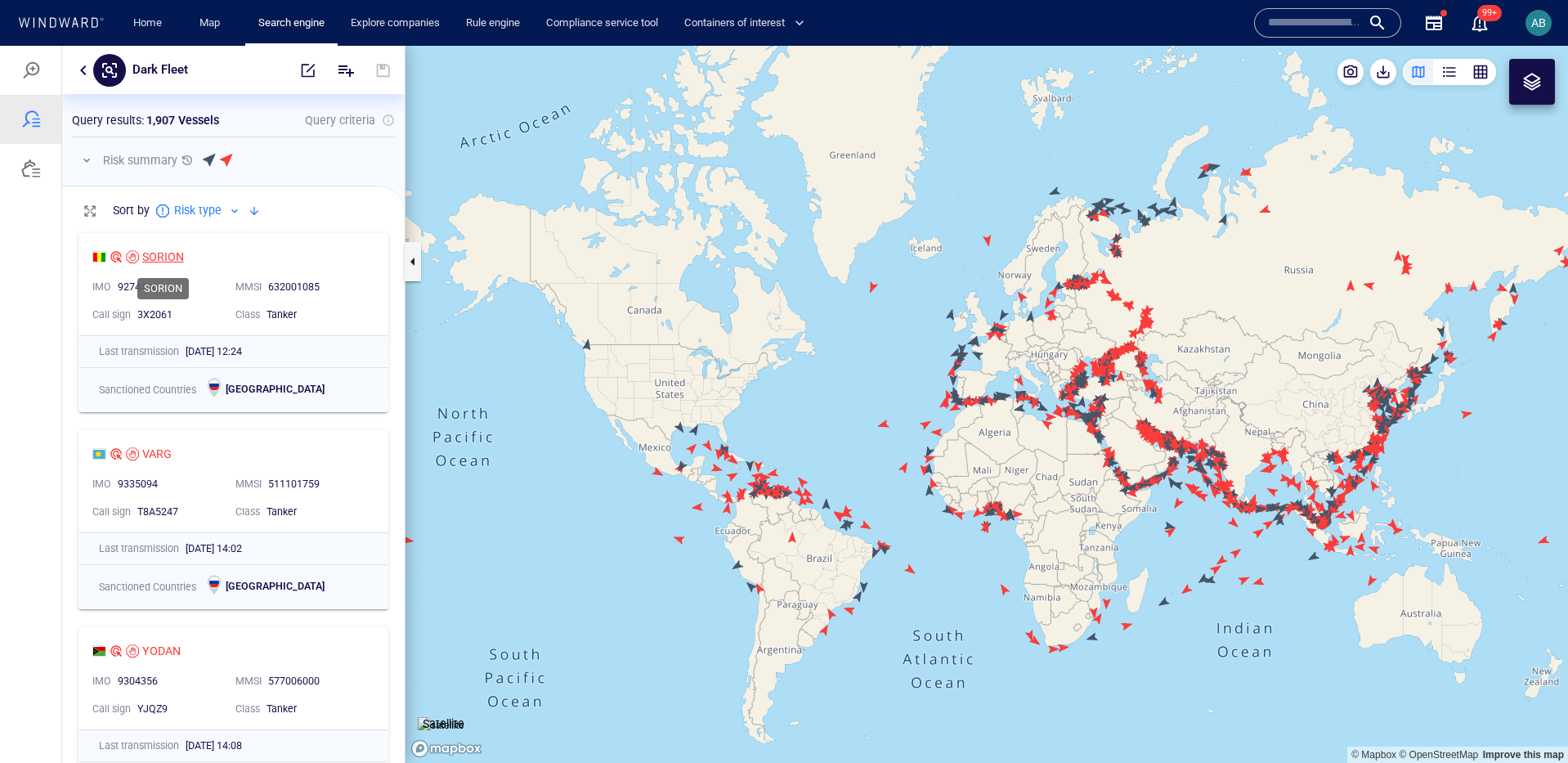 click on "SORION" at bounding box center (163, 257) 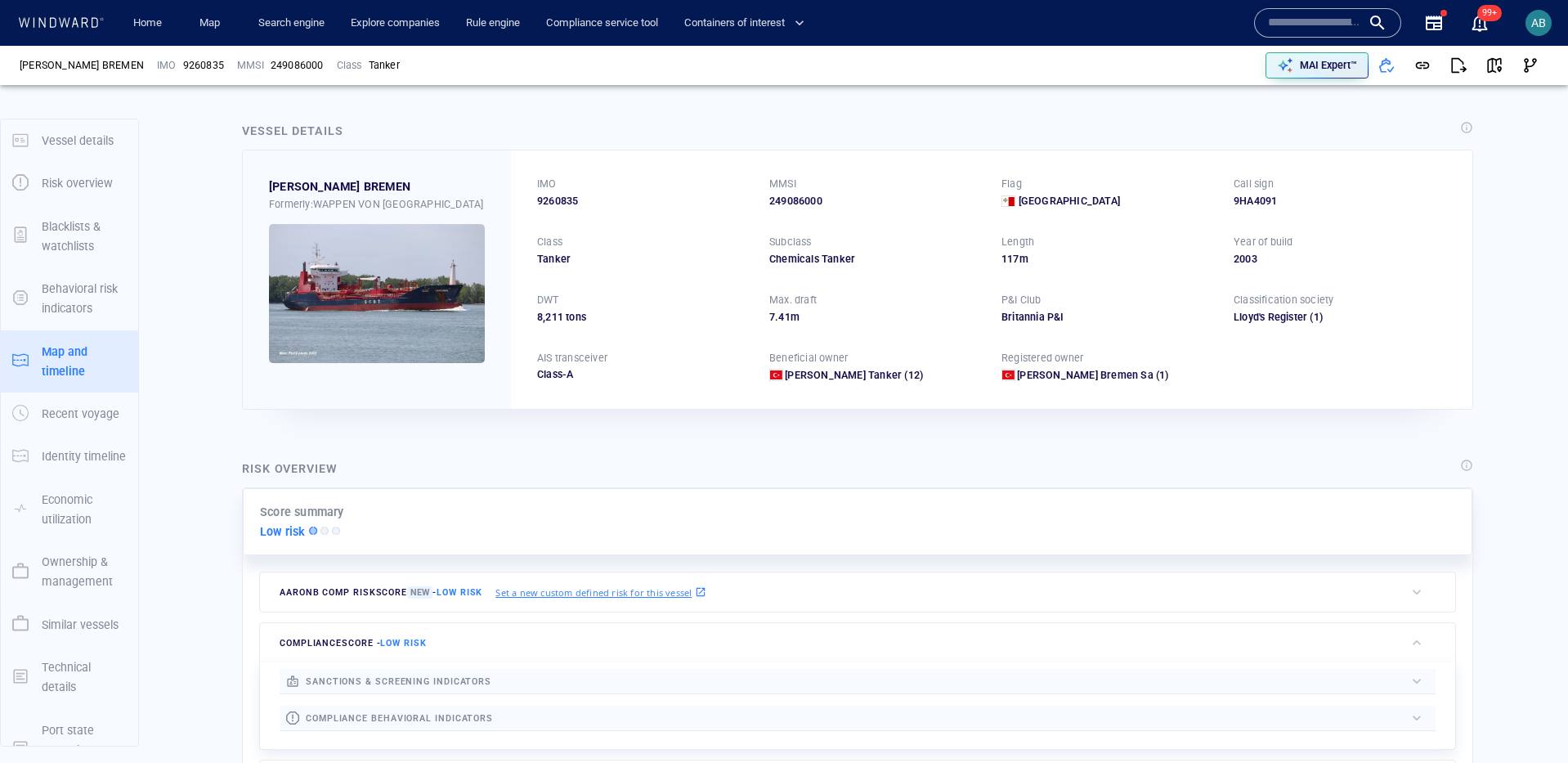 scroll, scrollTop: 0, scrollLeft: 0, axis: both 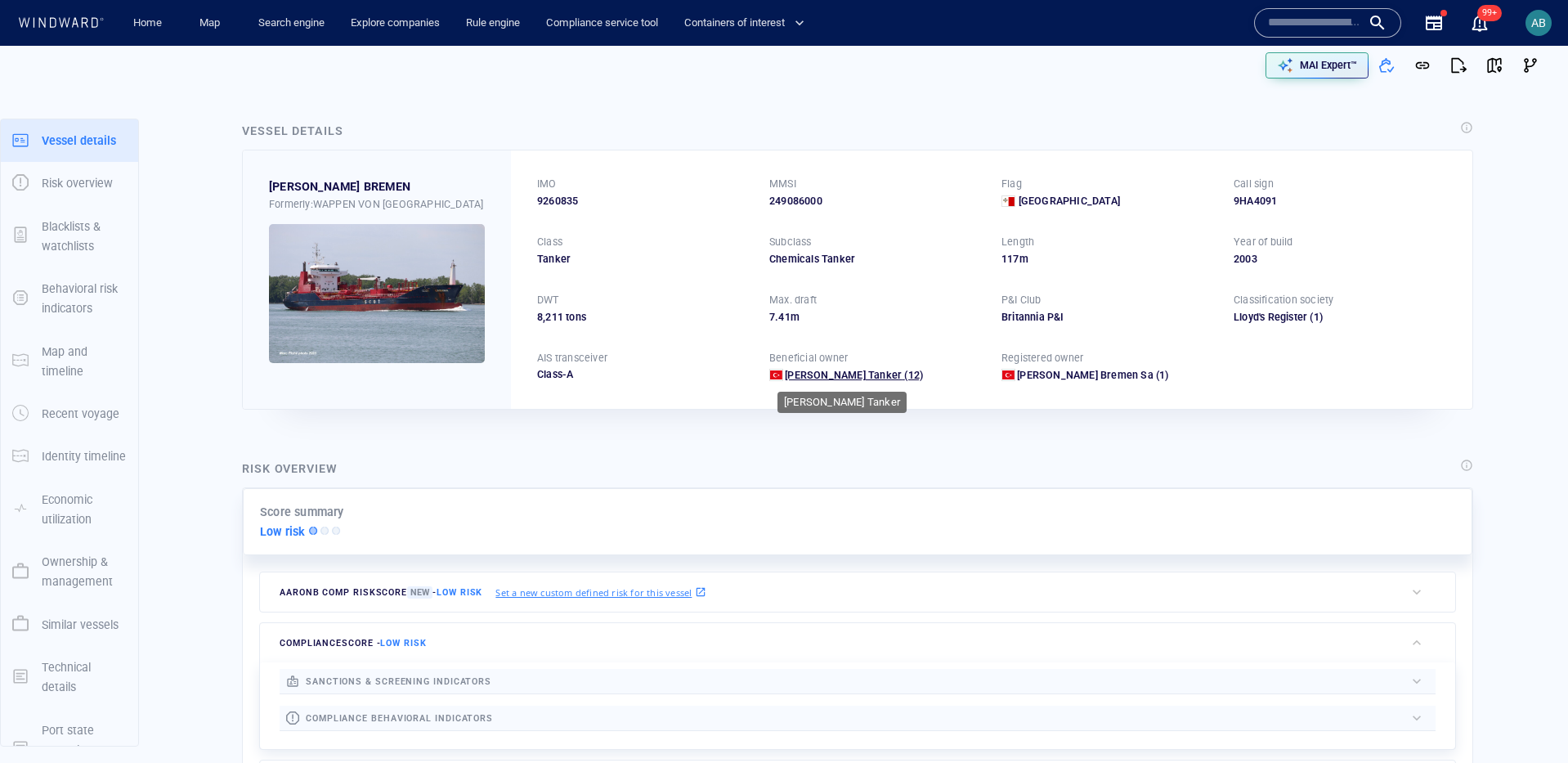click on "Scot Tanker" at bounding box center (843, 375) 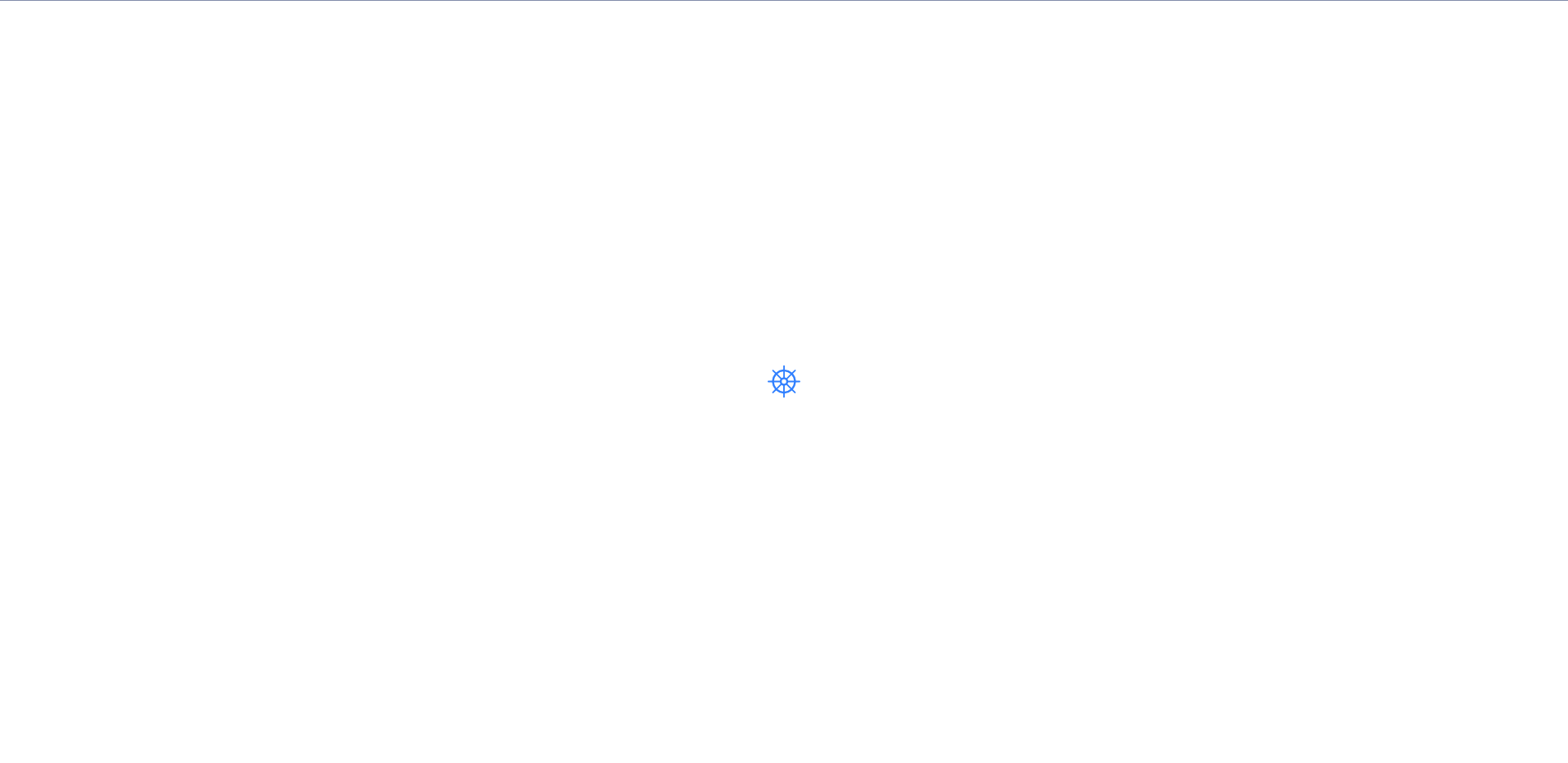 scroll, scrollTop: 0, scrollLeft: 0, axis: both 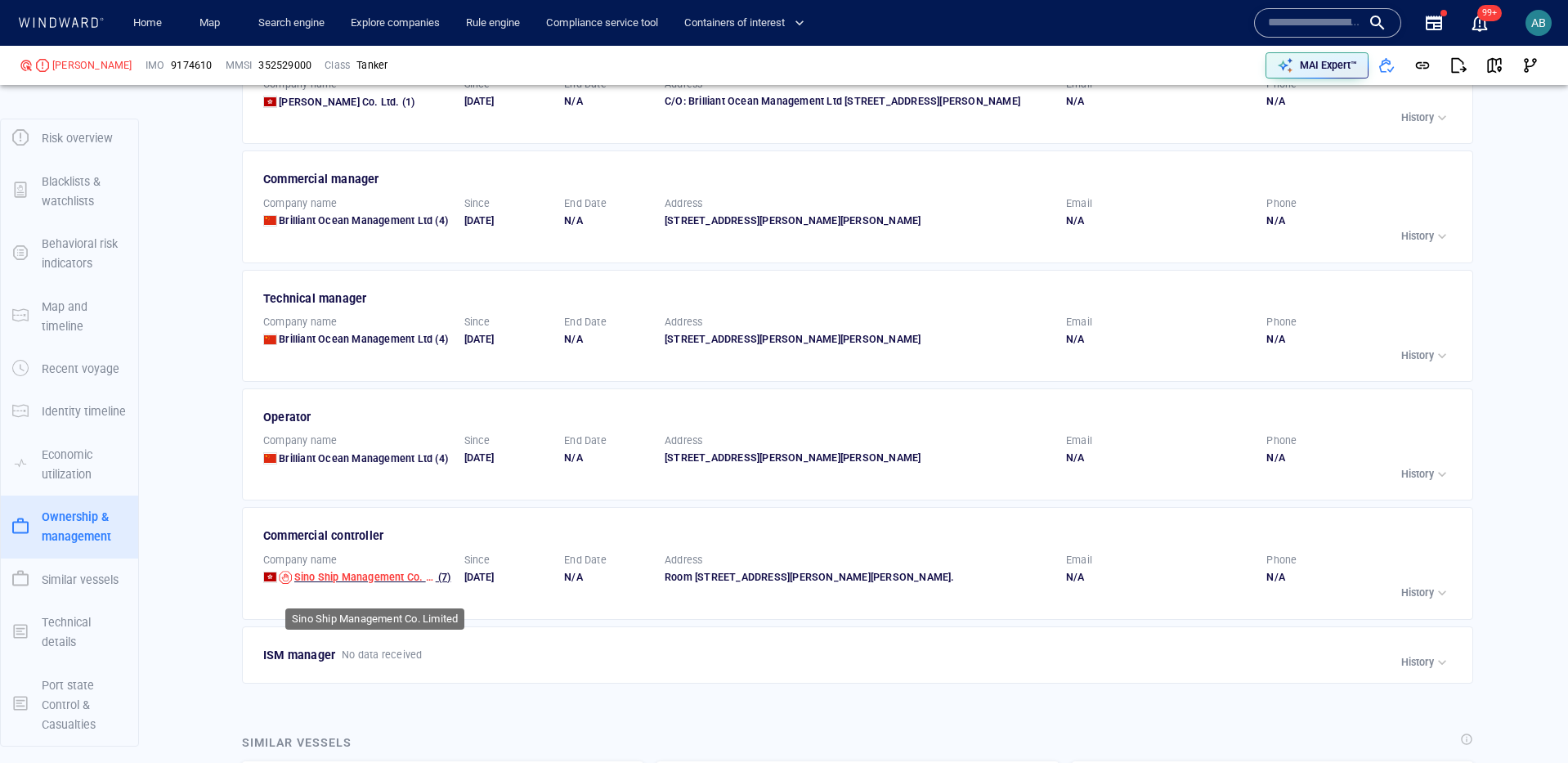click on "Sino Ship Management Co. Limited" at bounding box center (378, 577) 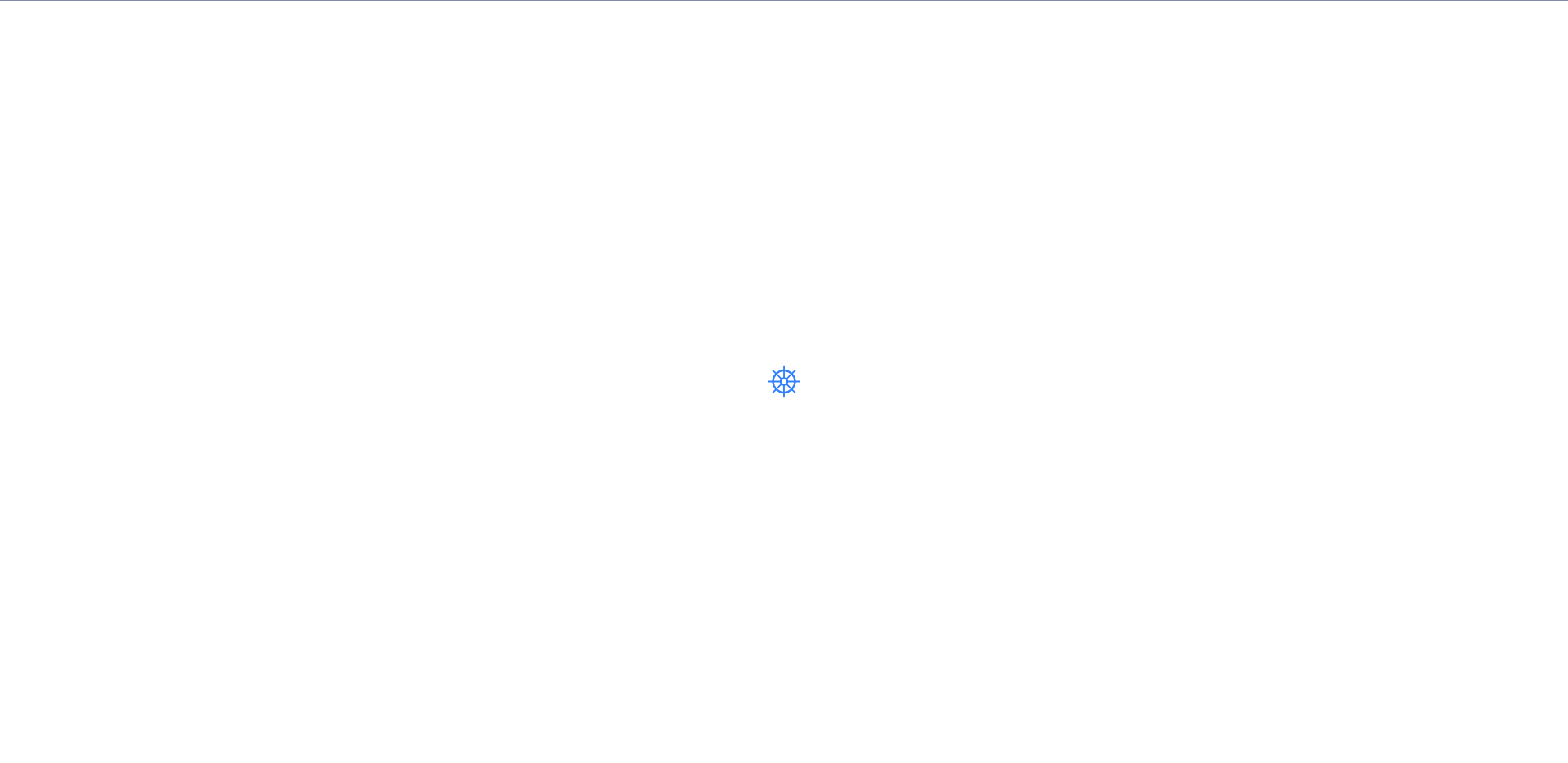 scroll, scrollTop: 0, scrollLeft: 0, axis: both 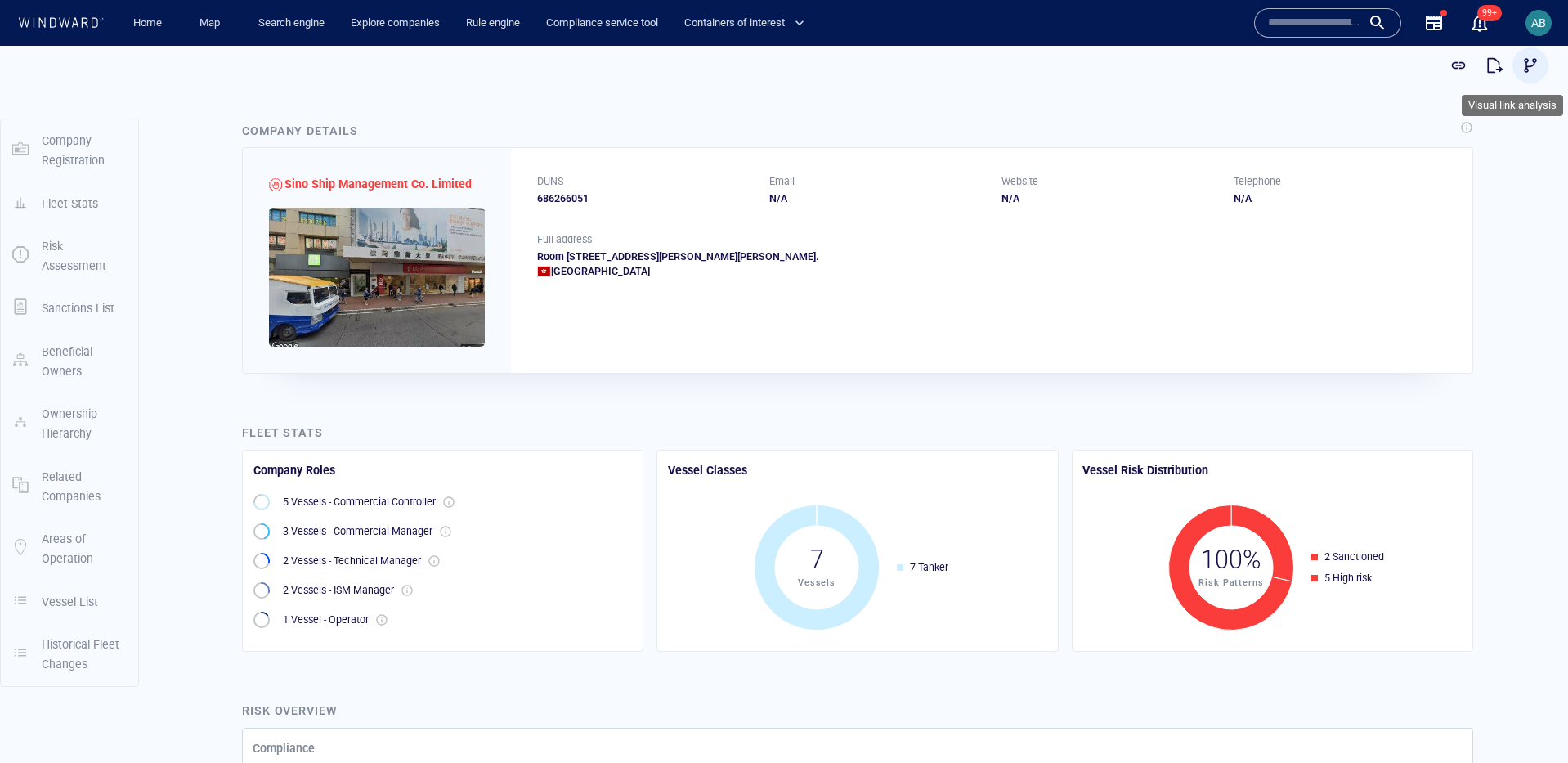 click at bounding box center [1530, 65] 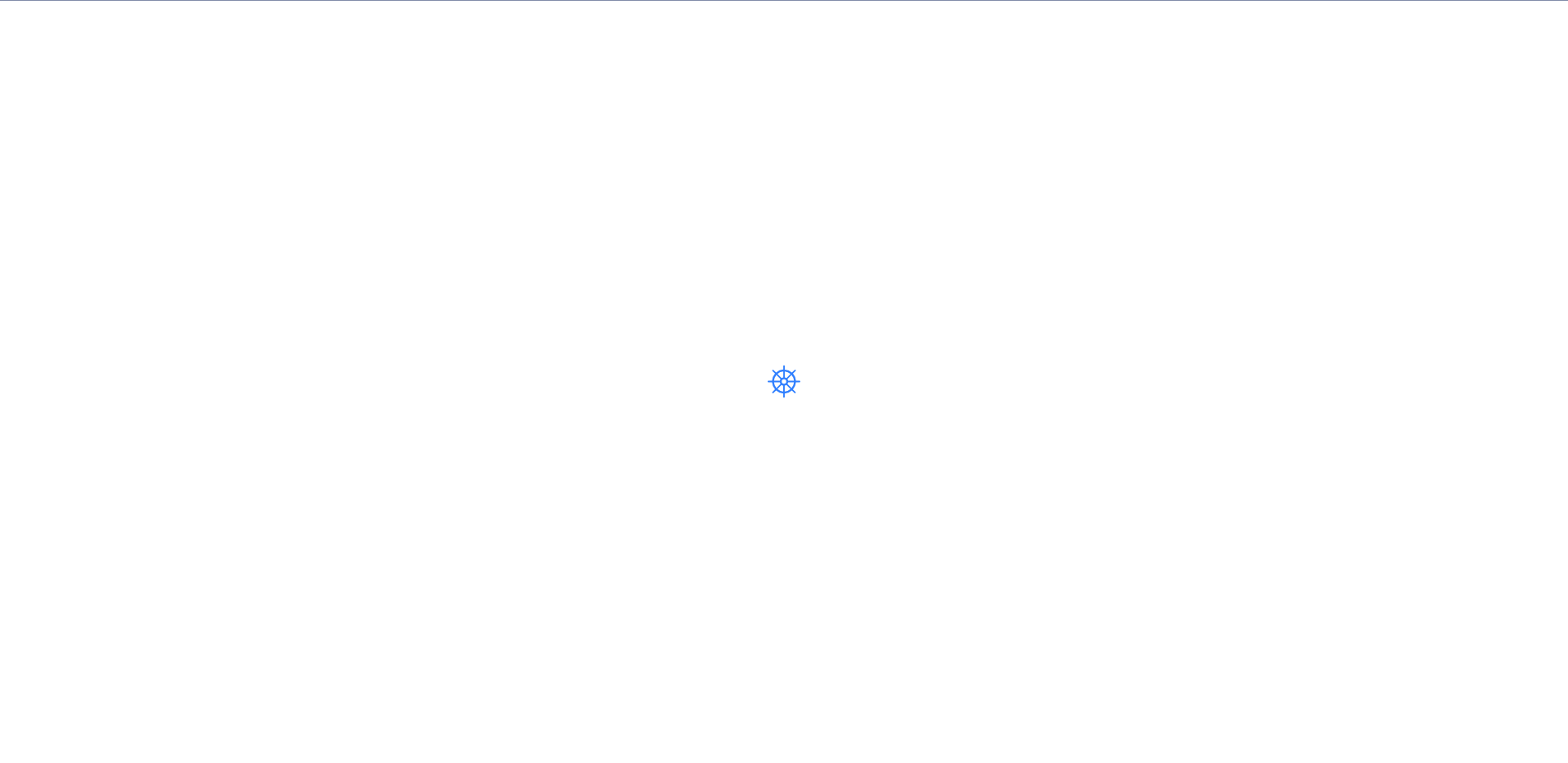scroll, scrollTop: 0, scrollLeft: 0, axis: both 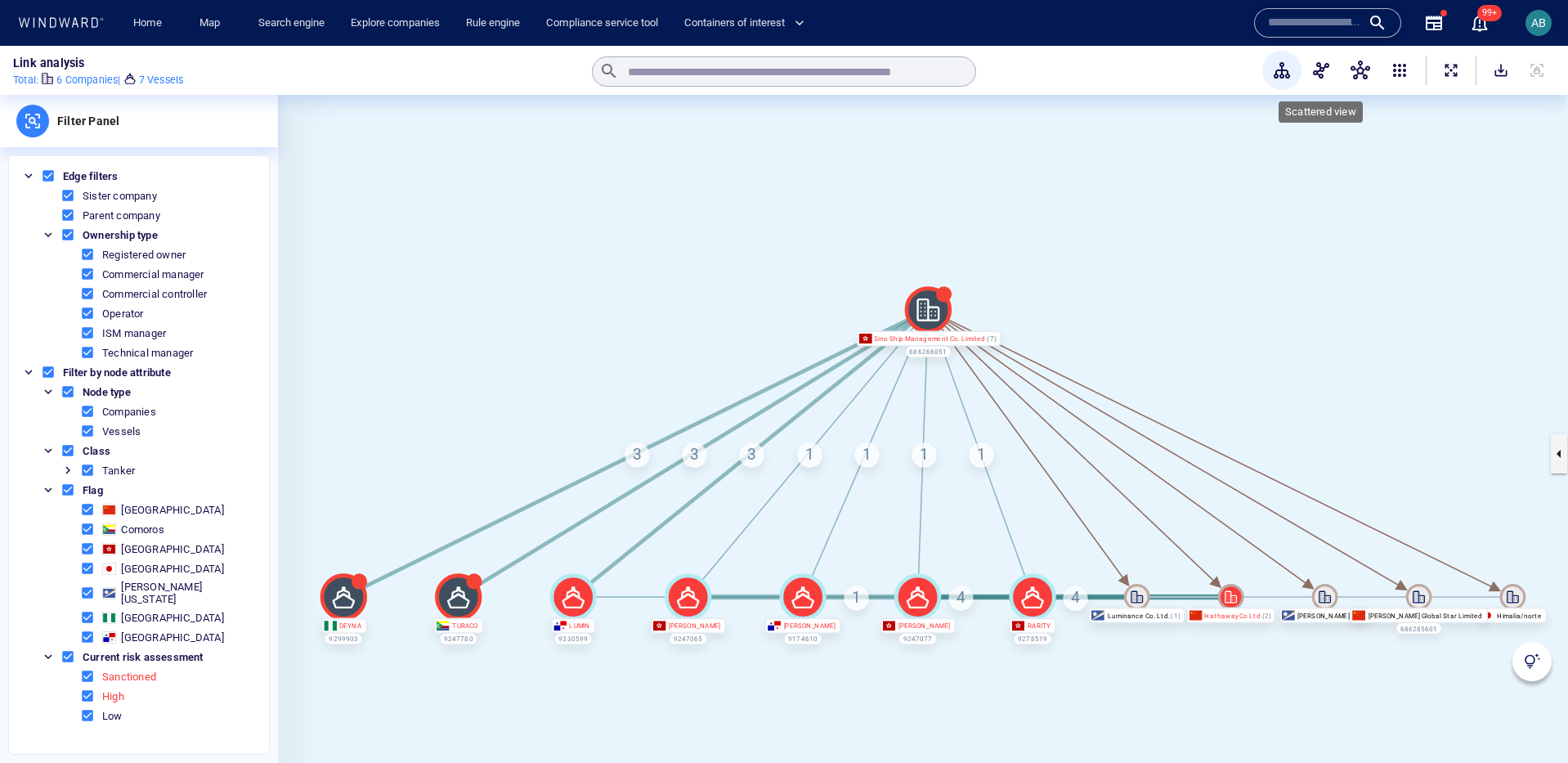 click at bounding box center (1321, 70) 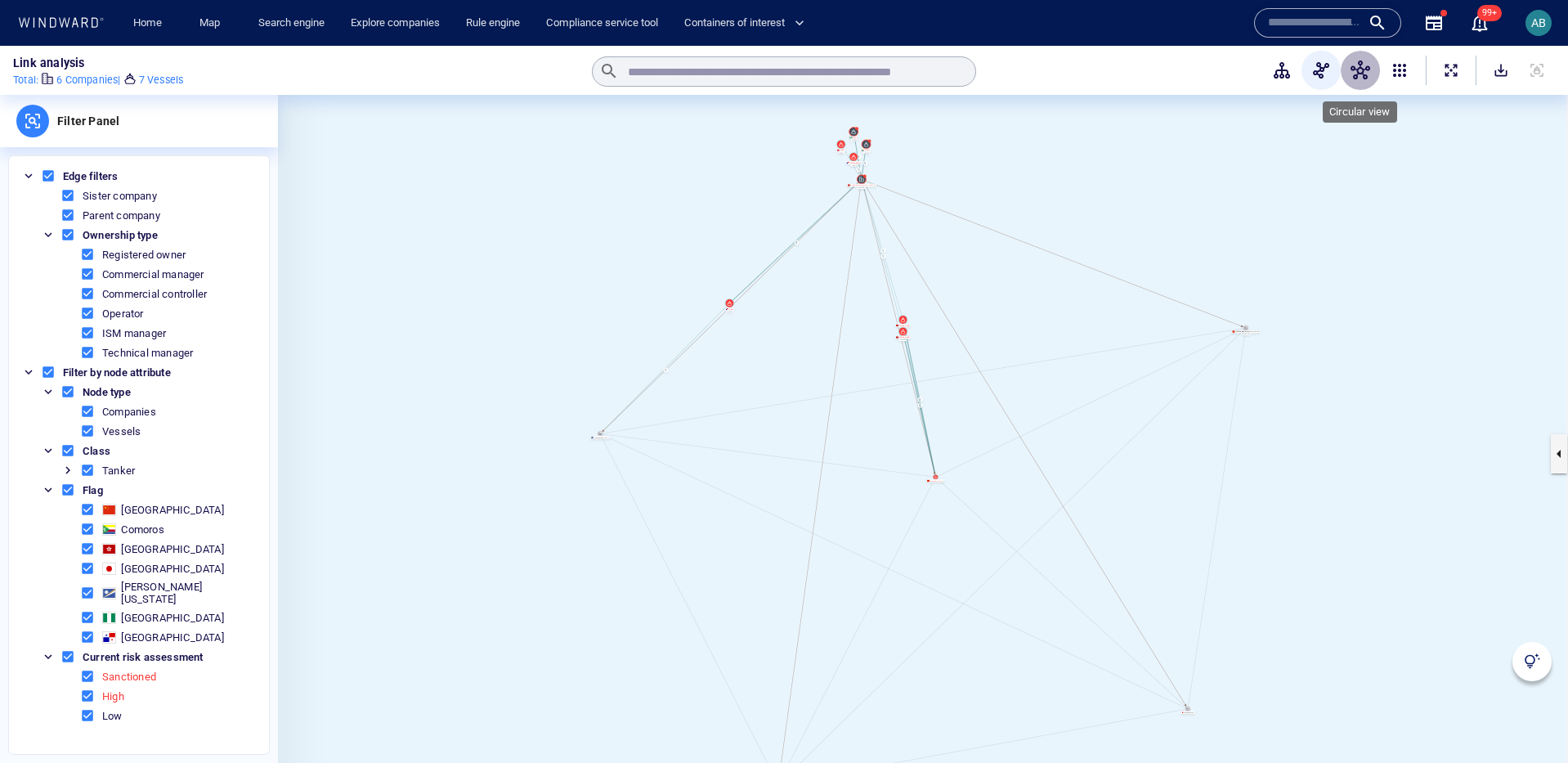 click at bounding box center (1360, 70) 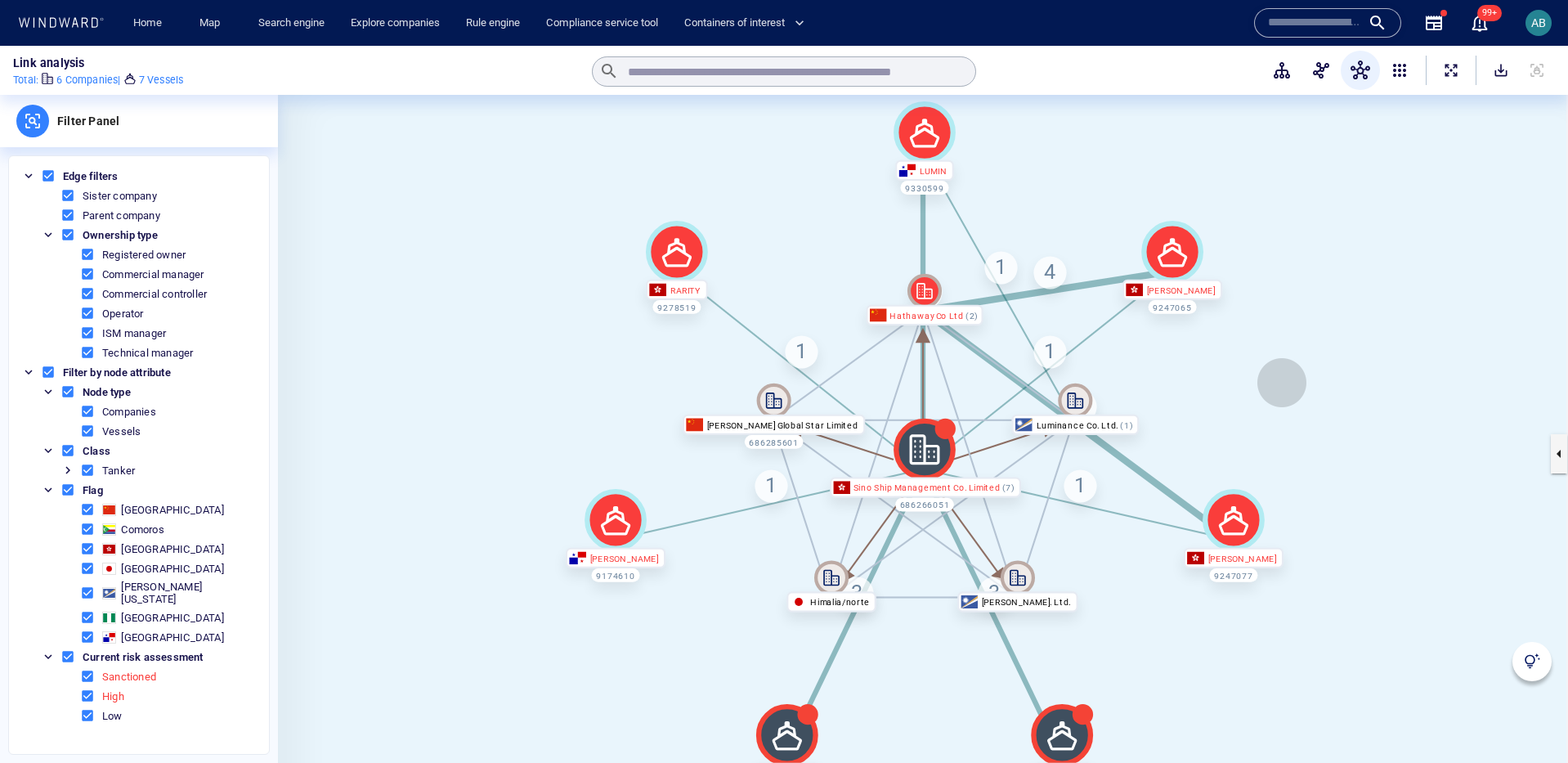 drag, startPoint x: 1282, startPoint y: 383, endPoint x: 1284, endPoint y: 363, distance: 20.099751 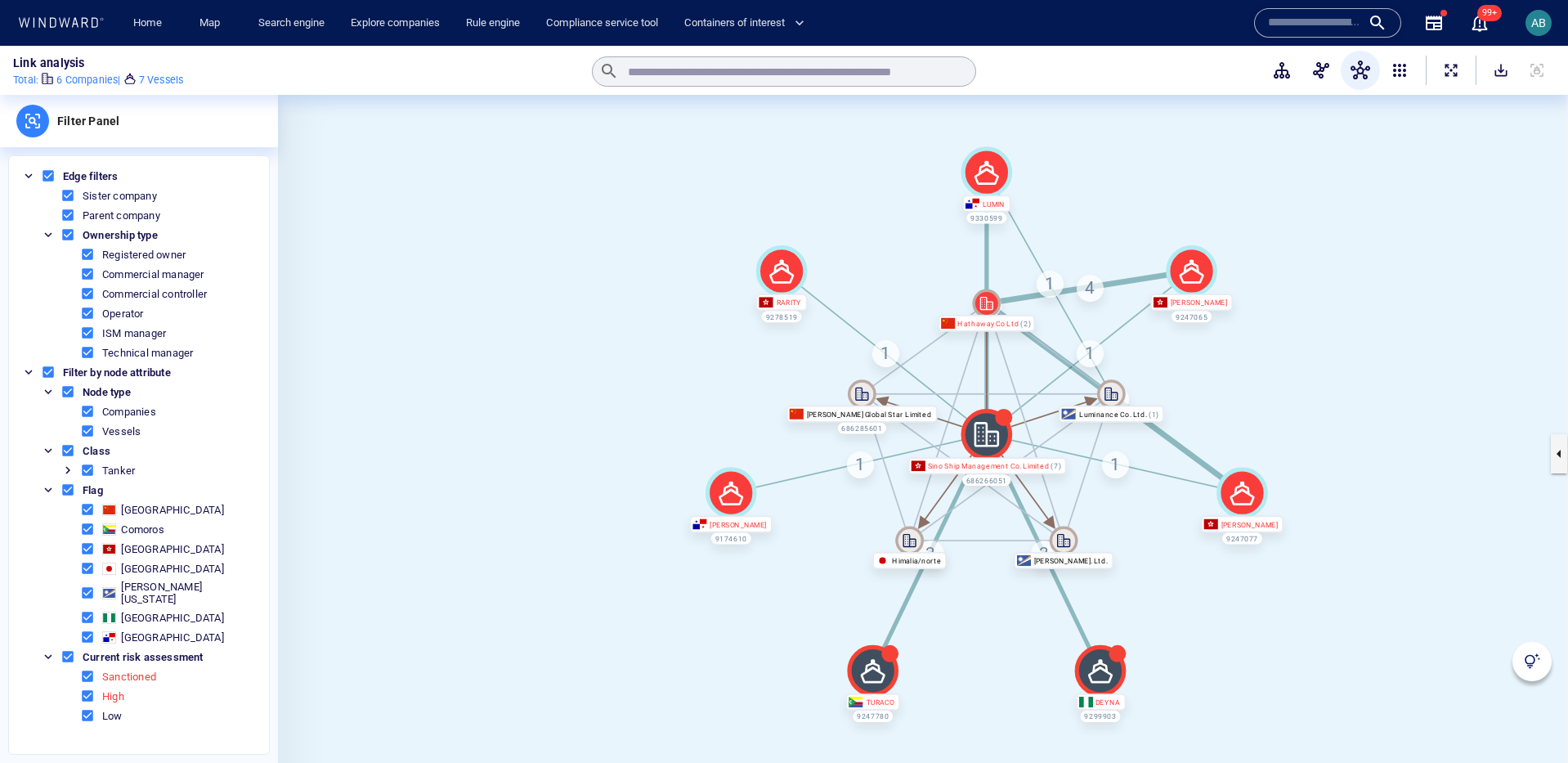 click 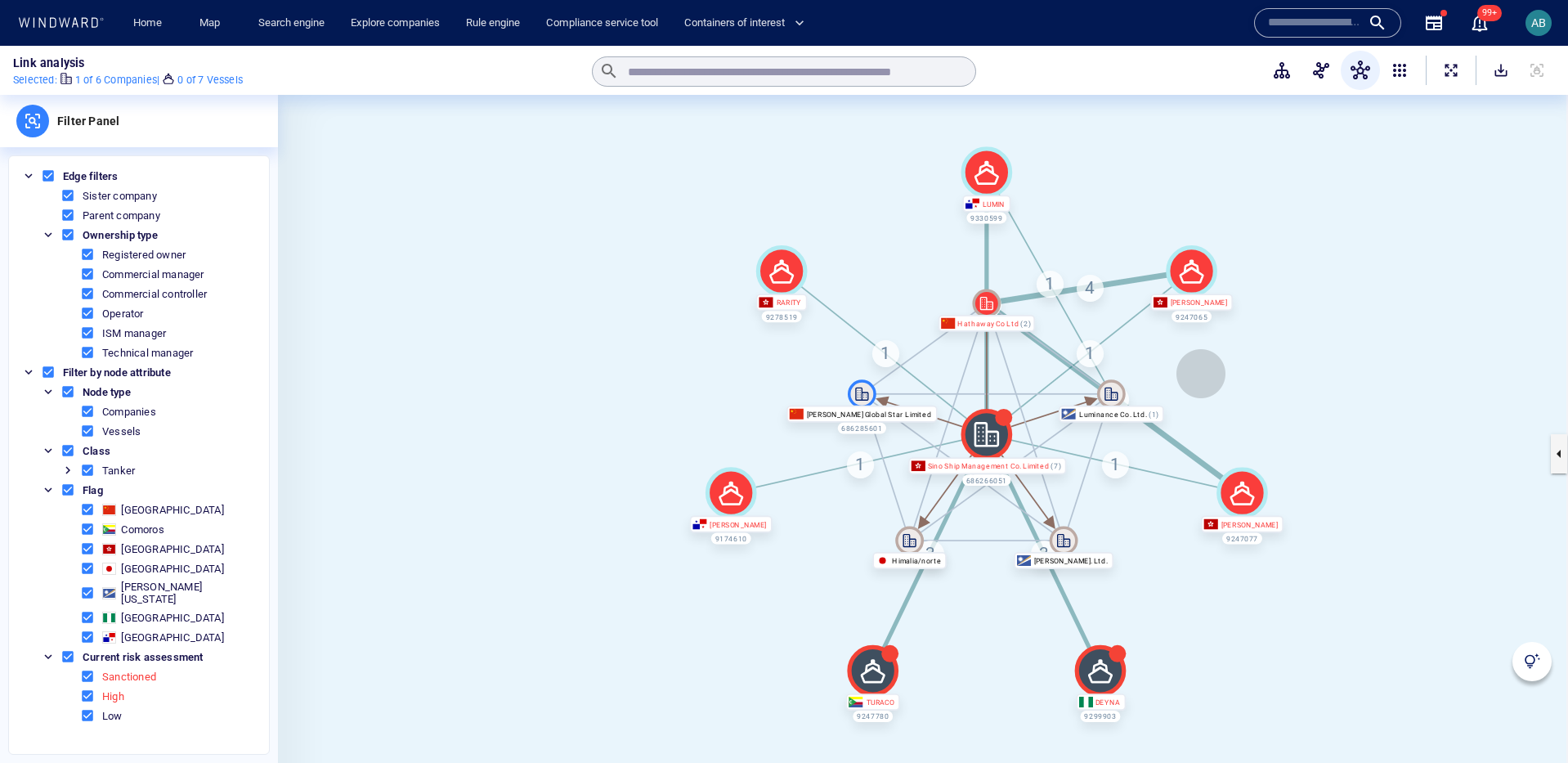 click at bounding box center [923, 453] 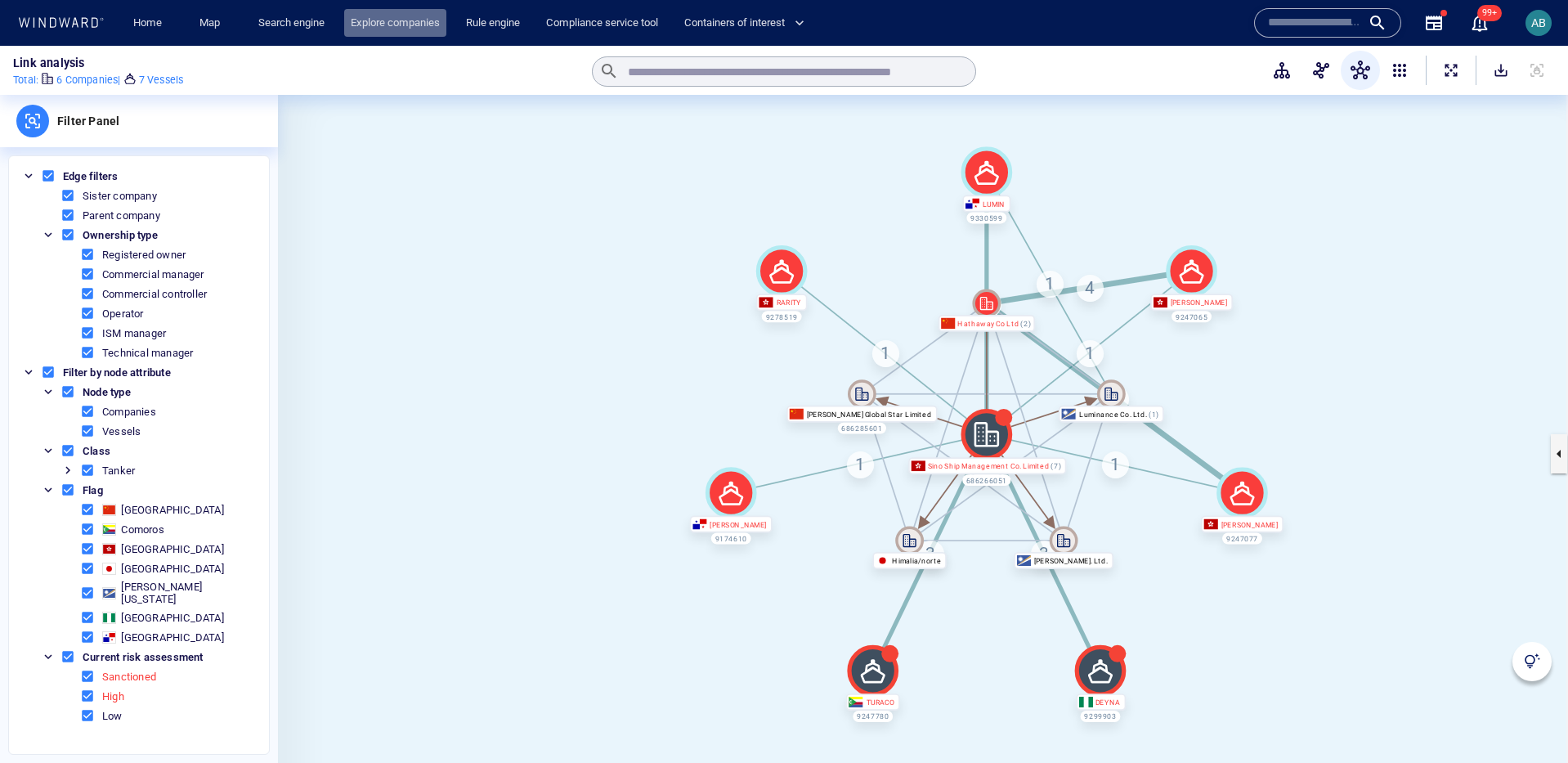 click on "Explore companies" at bounding box center (395, 23) 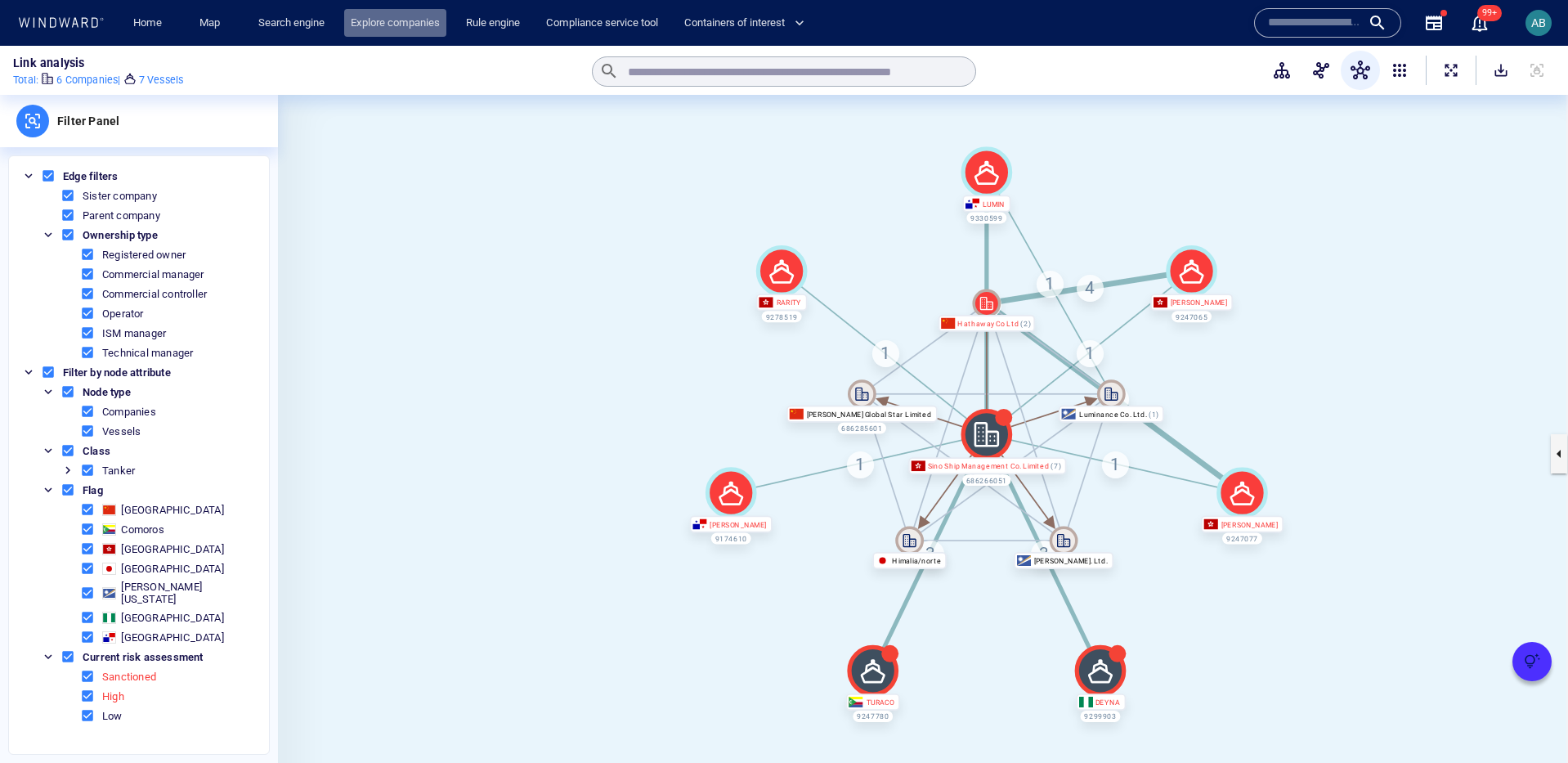 scroll, scrollTop: 0, scrollLeft: 0, axis: both 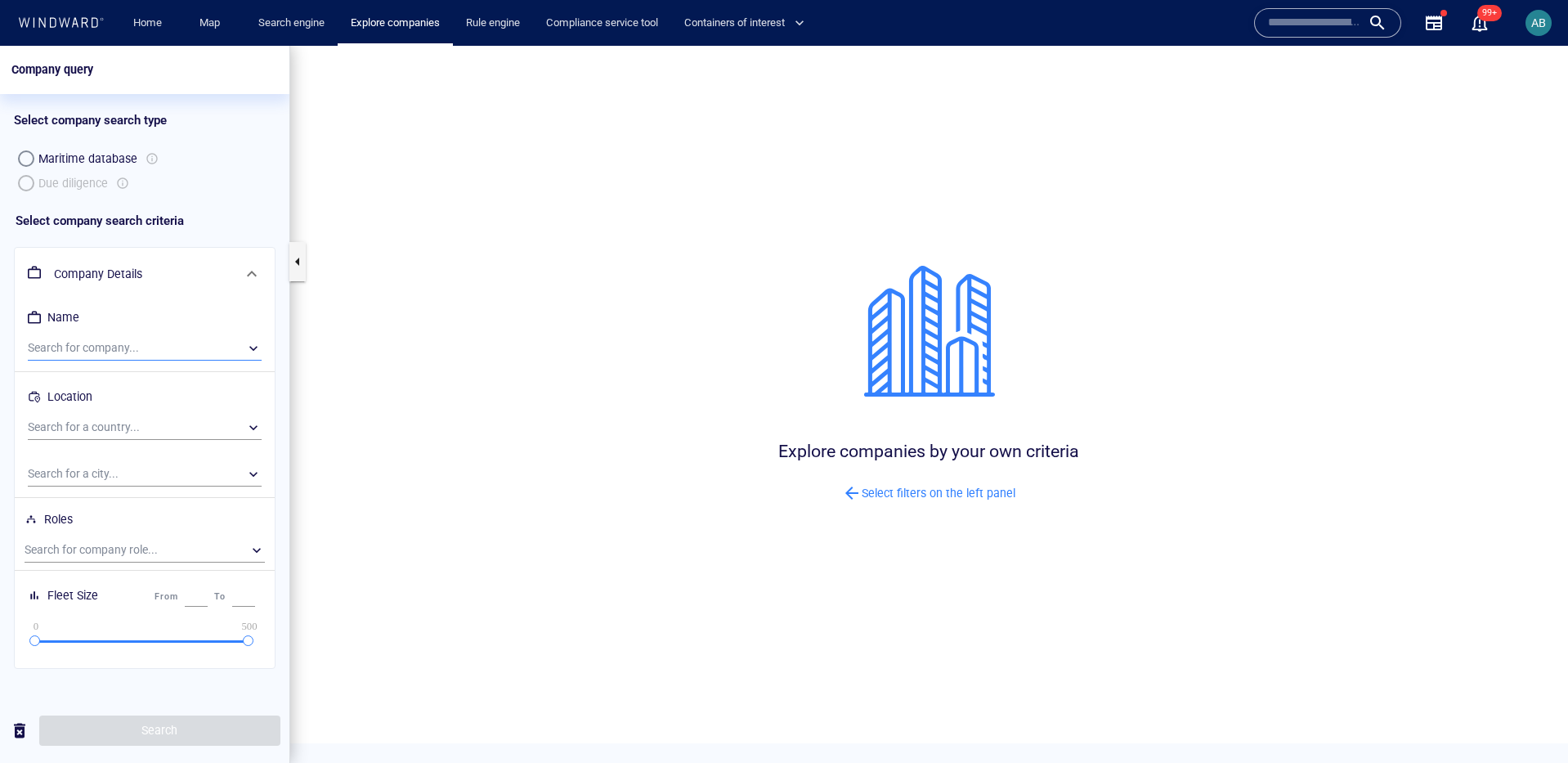 click on "​" at bounding box center [145, 348] 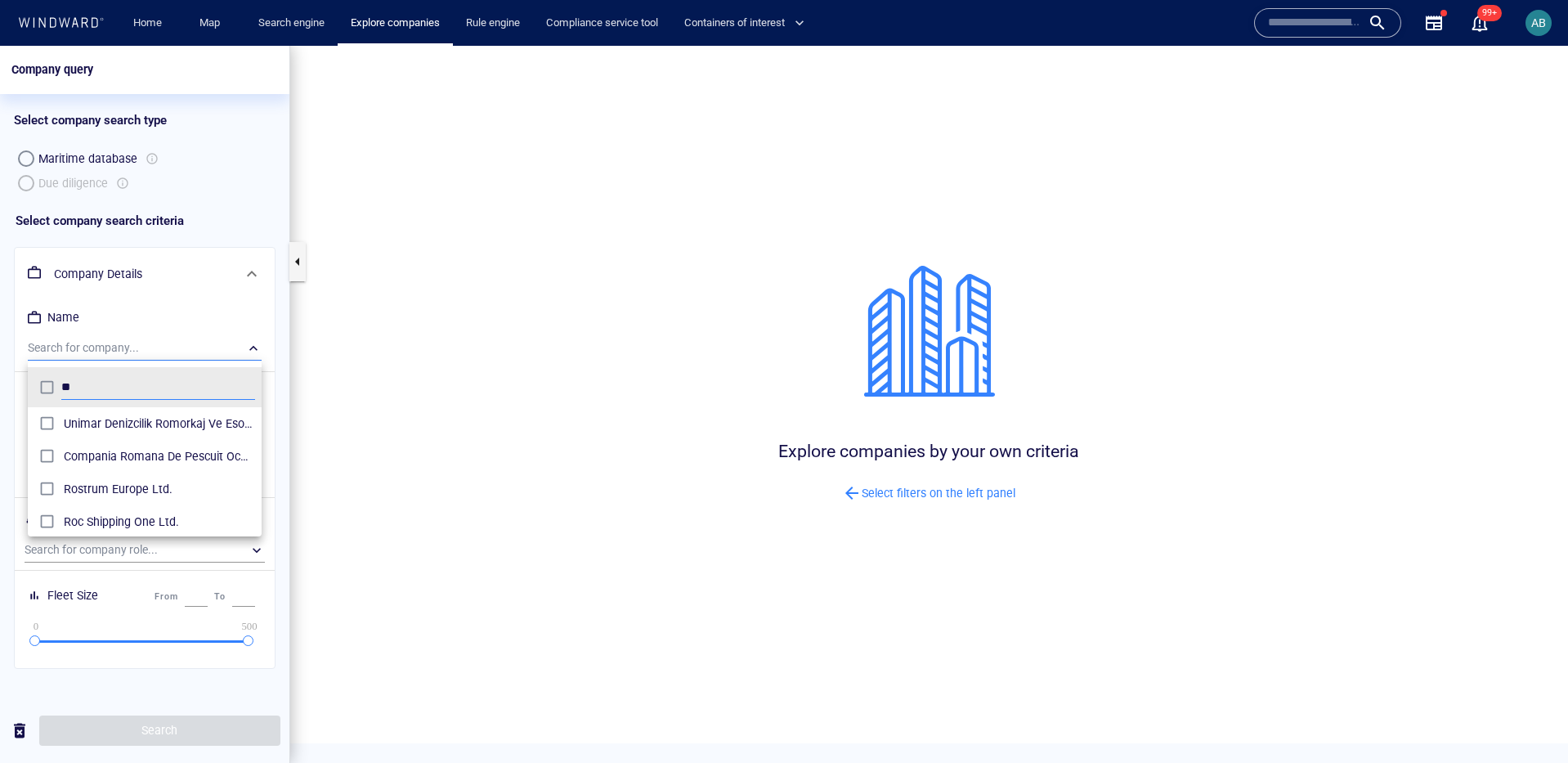 scroll, scrollTop: 0, scrollLeft: 1, axis: horizontal 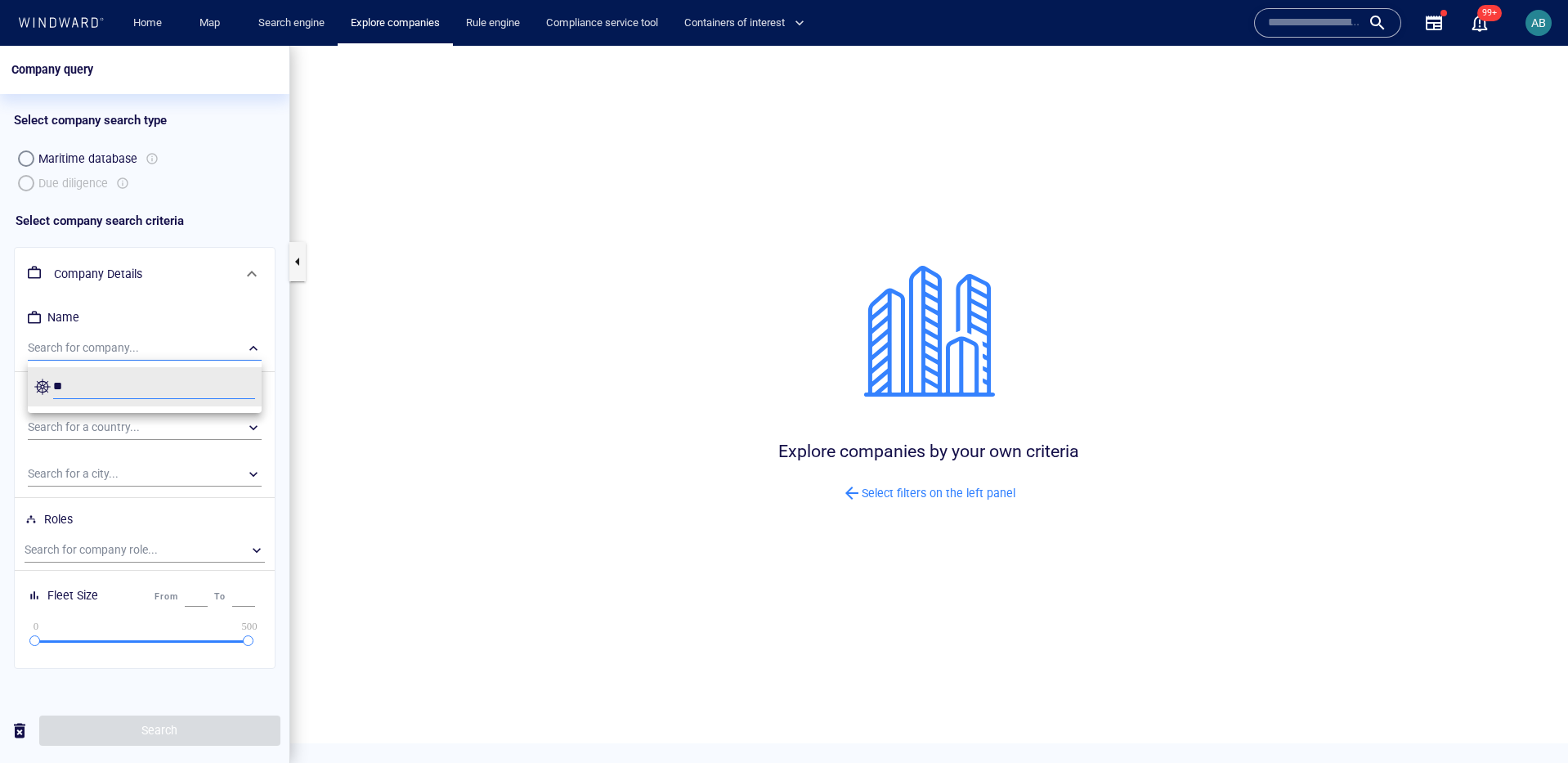 type on "*" 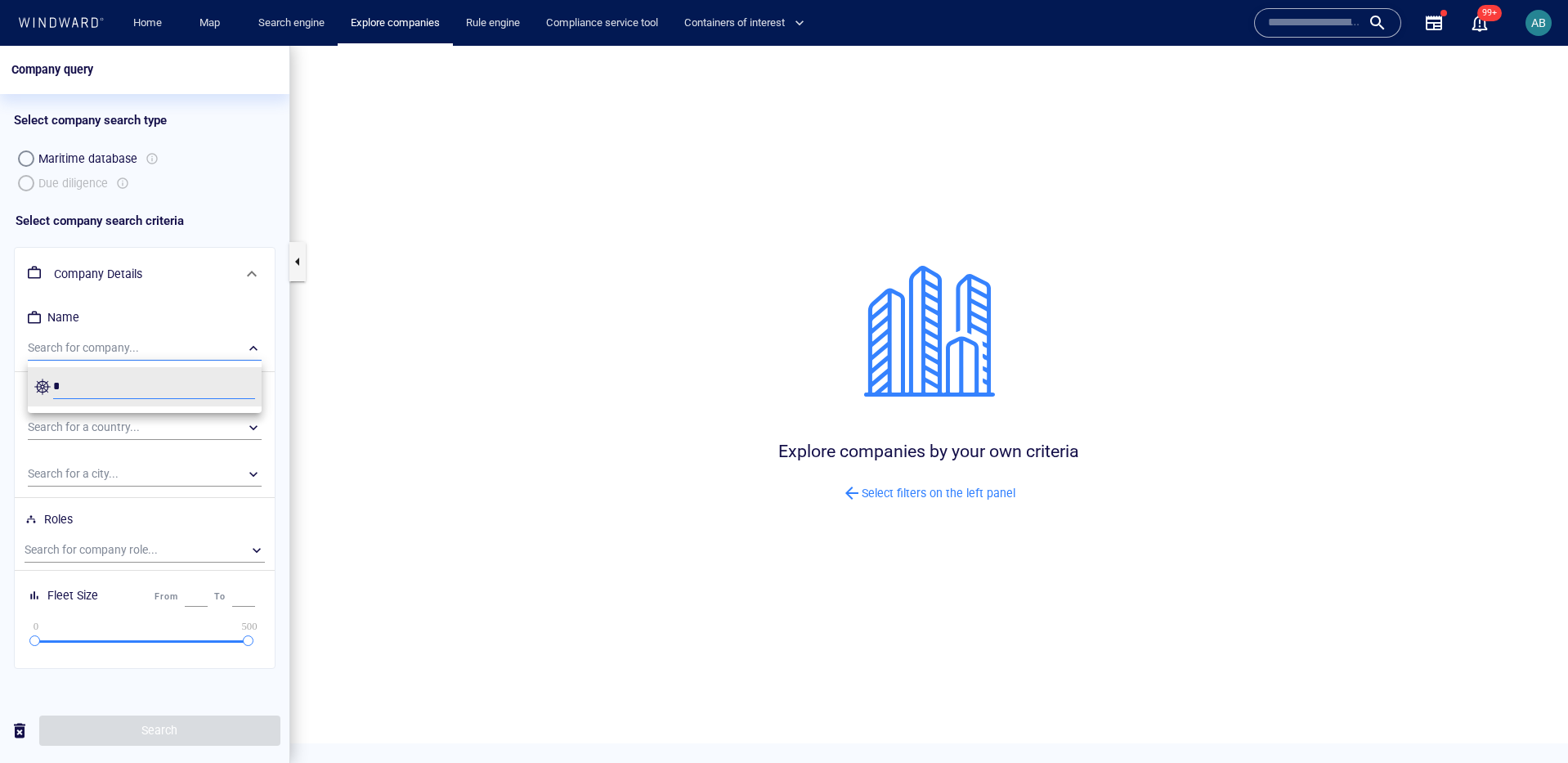 type 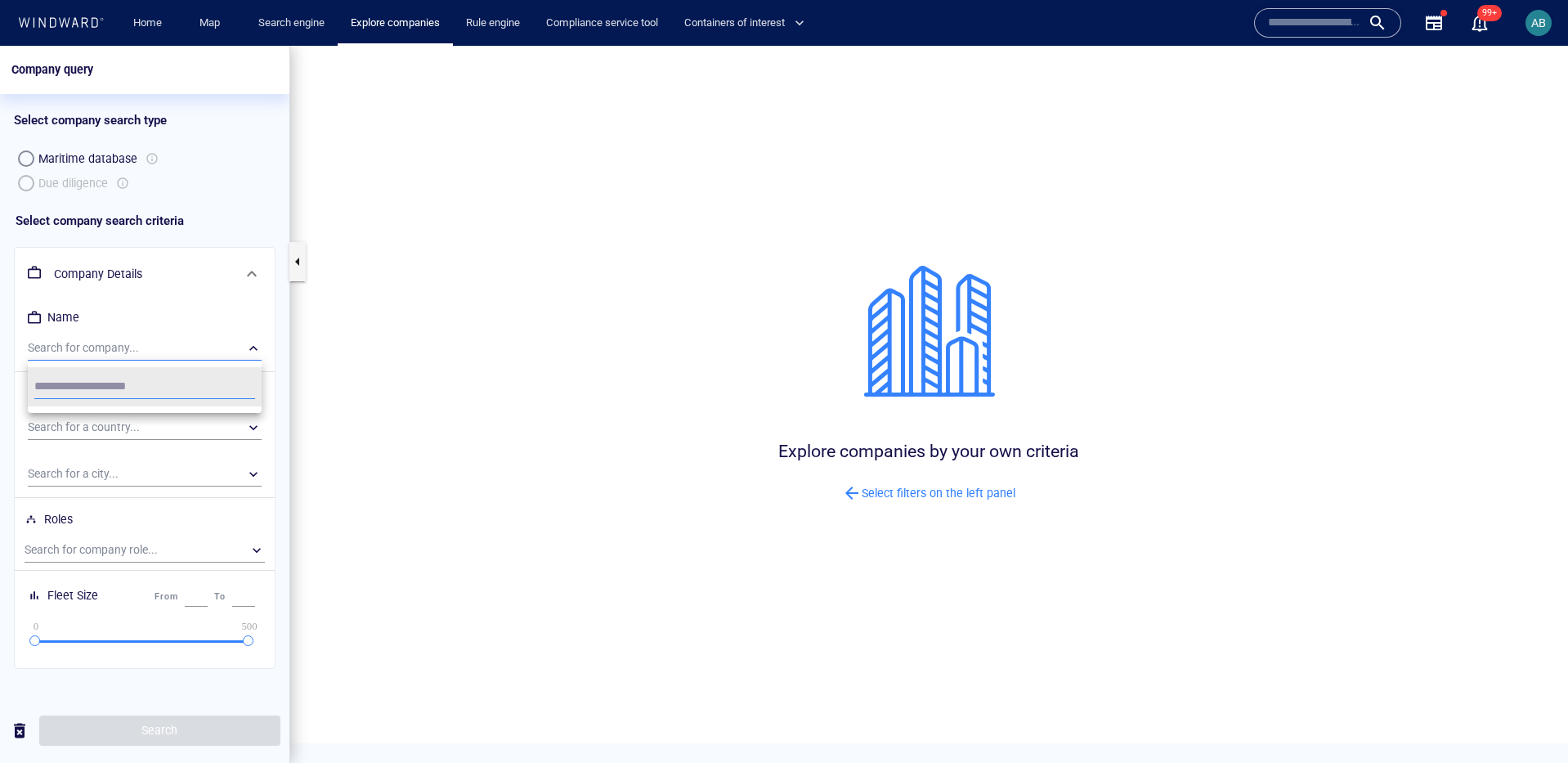 click at bounding box center [784, 404] 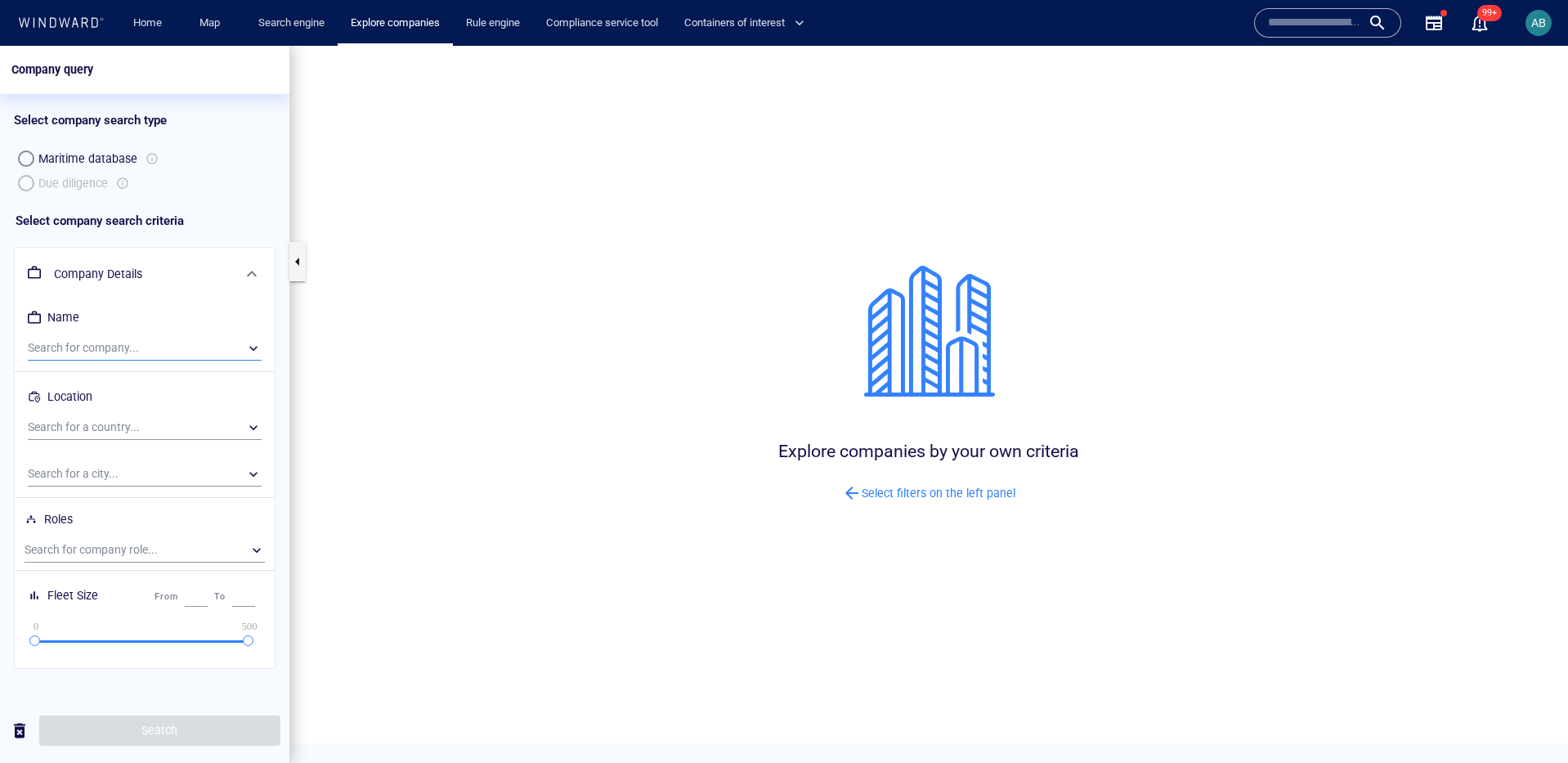 click on "​" at bounding box center [145, 348] 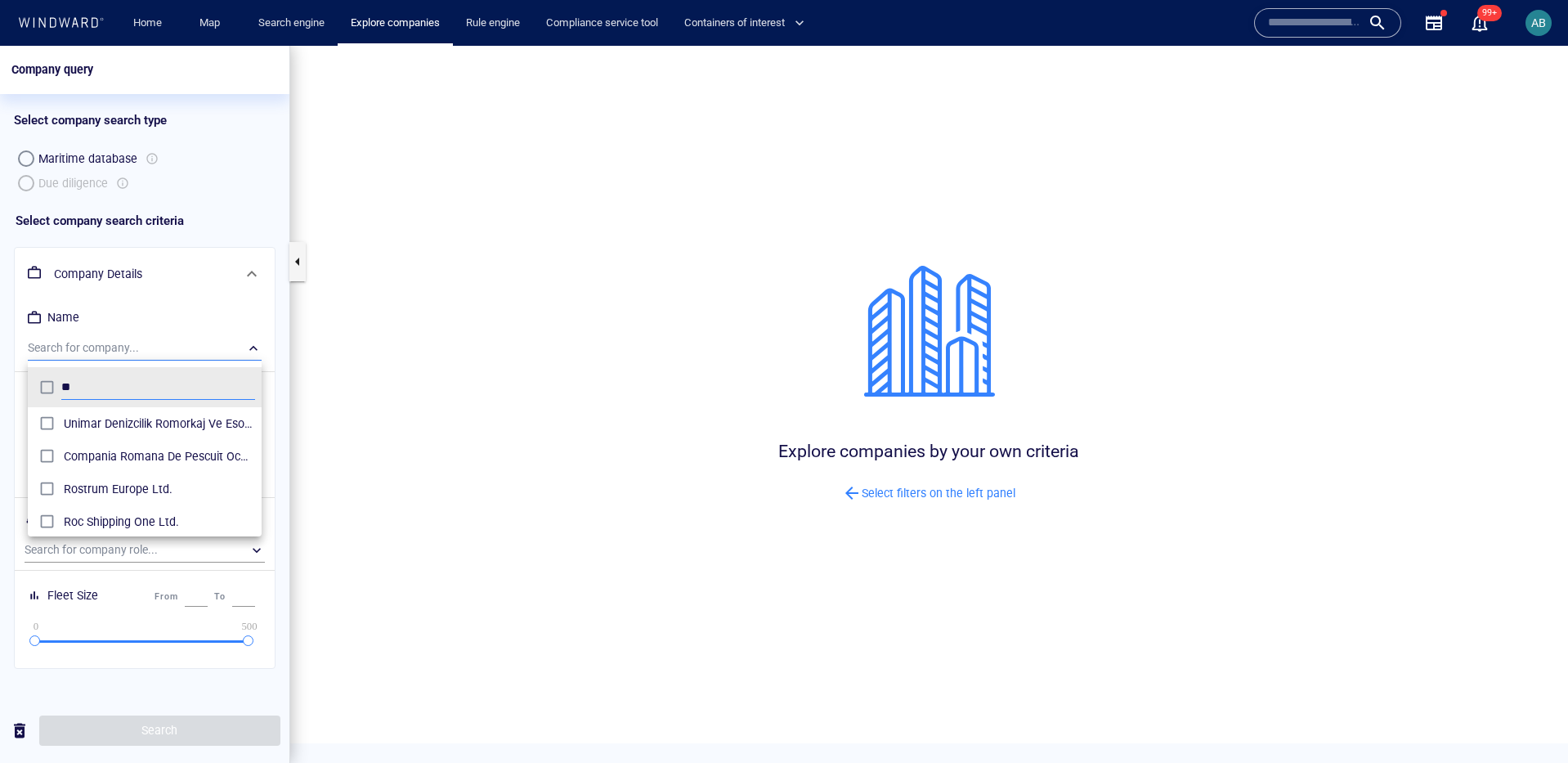 scroll, scrollTop: 0, scrollLeft: 1, axis: horizontal 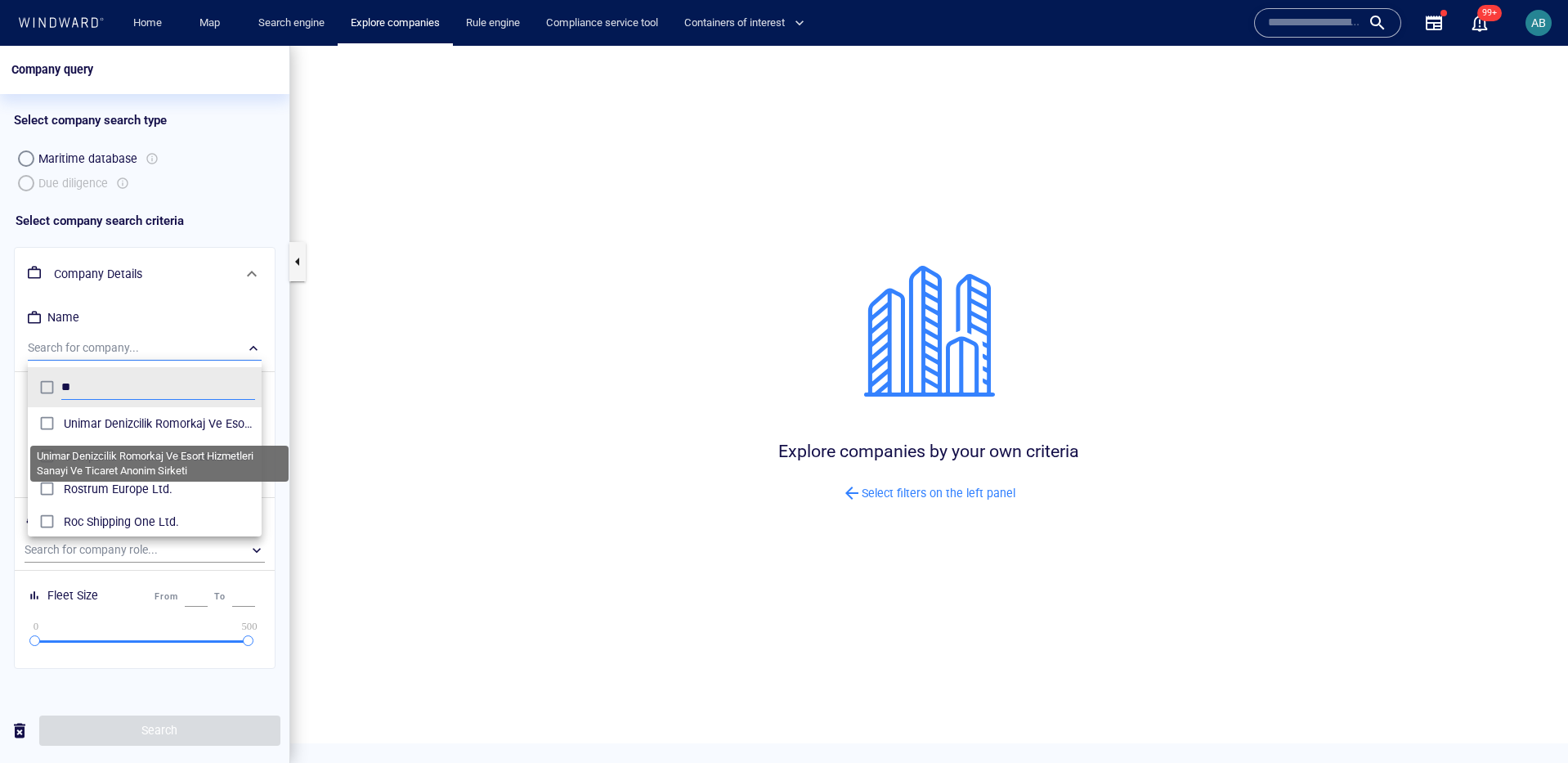 type on "**" 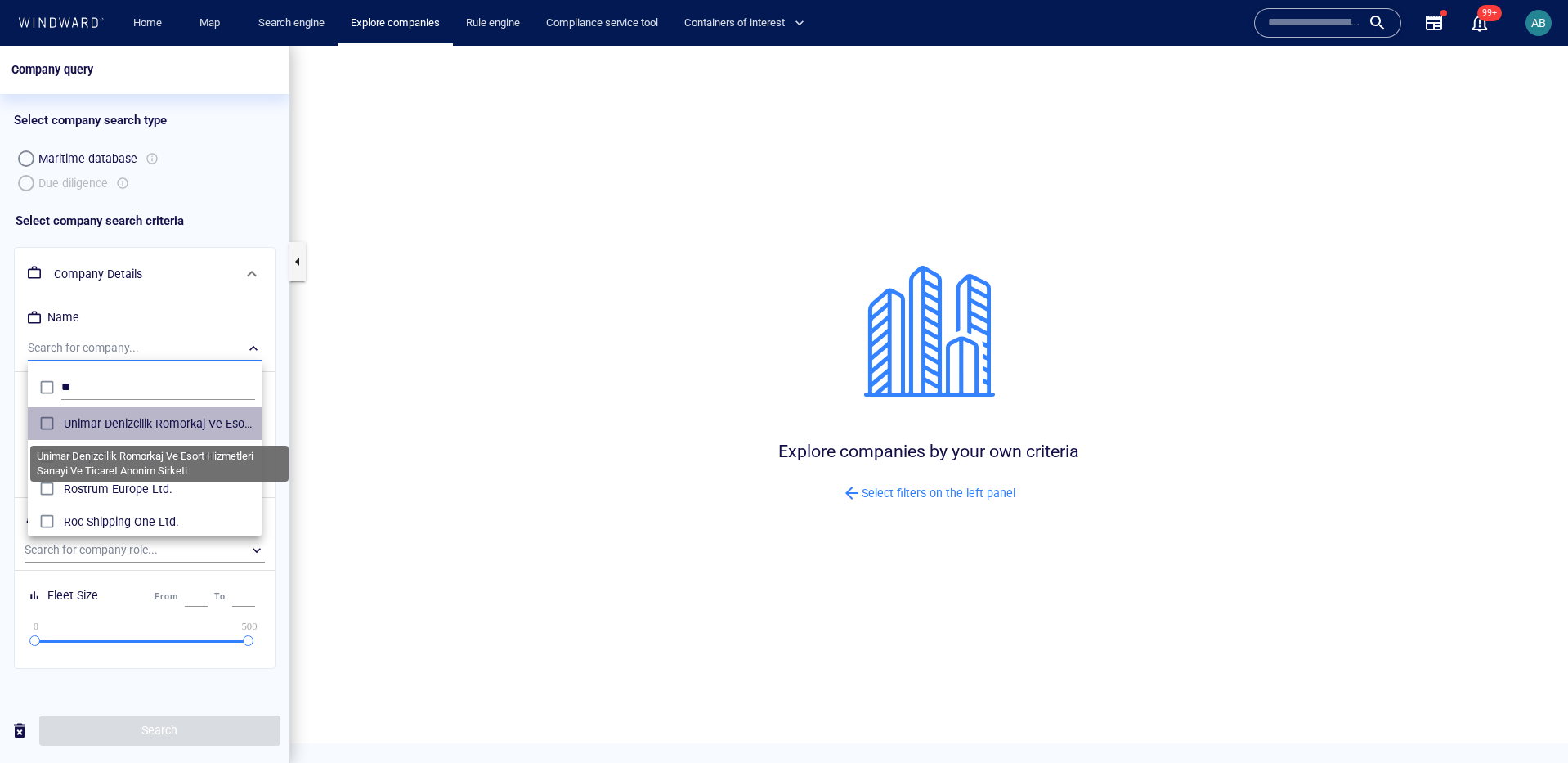 click on "Unimar Denizcilik Romorkaj Ve Esort Hizmetleri Sanayi Ve Ticaret Anonim Sirketi" at bounding box center [159, 424] 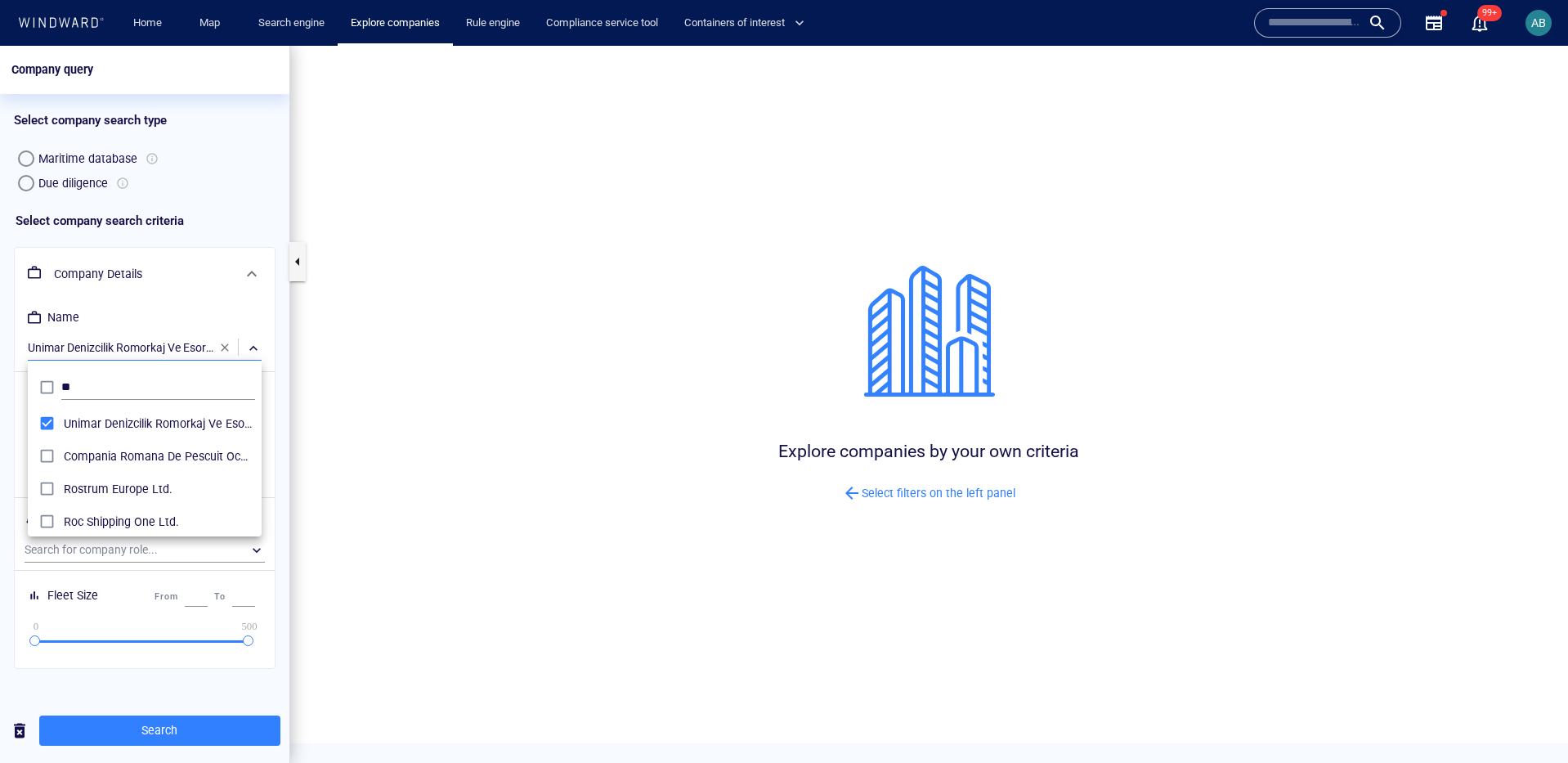 click at bounding box center (784, 404) 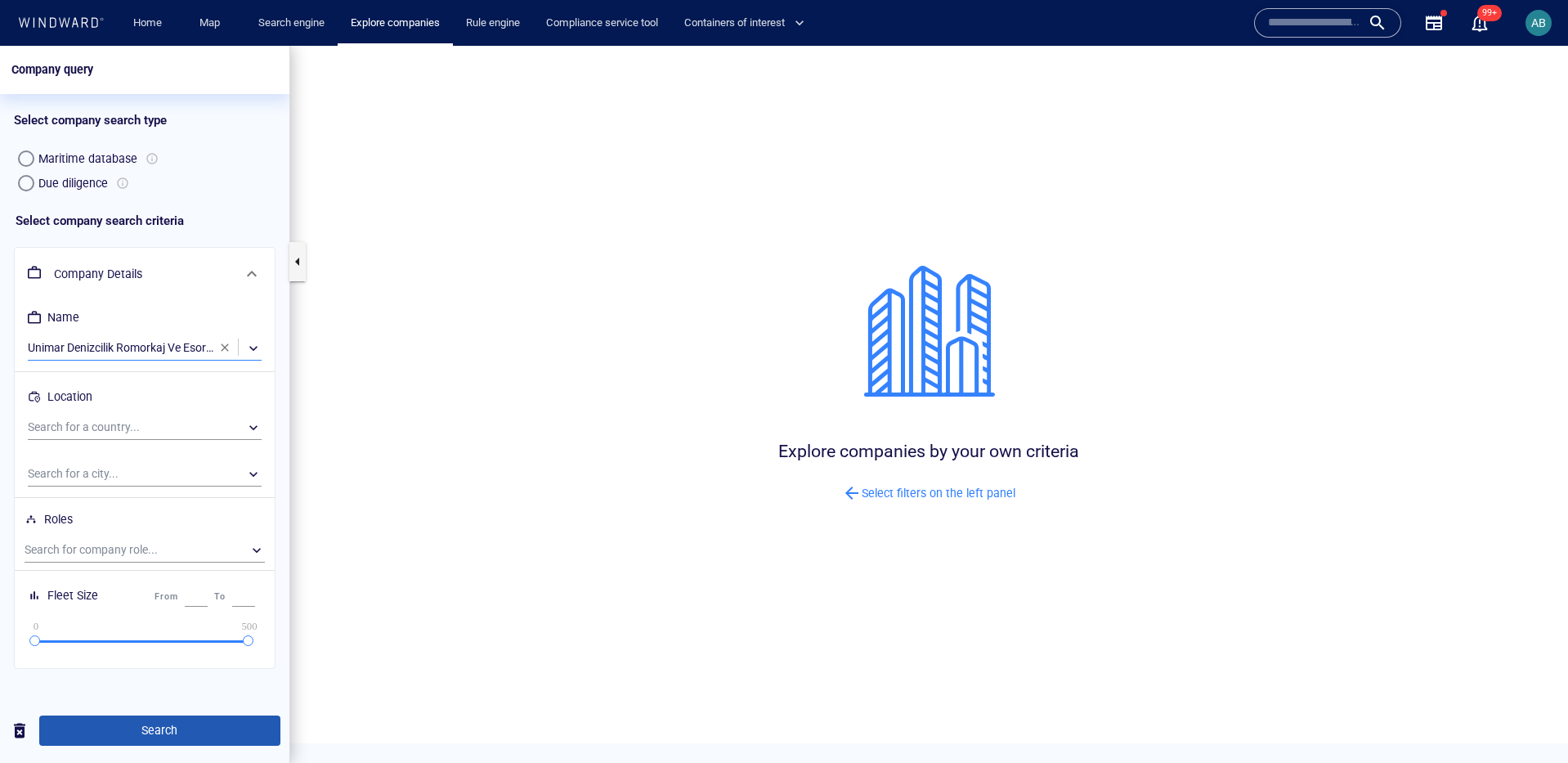 click on "Search" at bounding box center [159, 730] 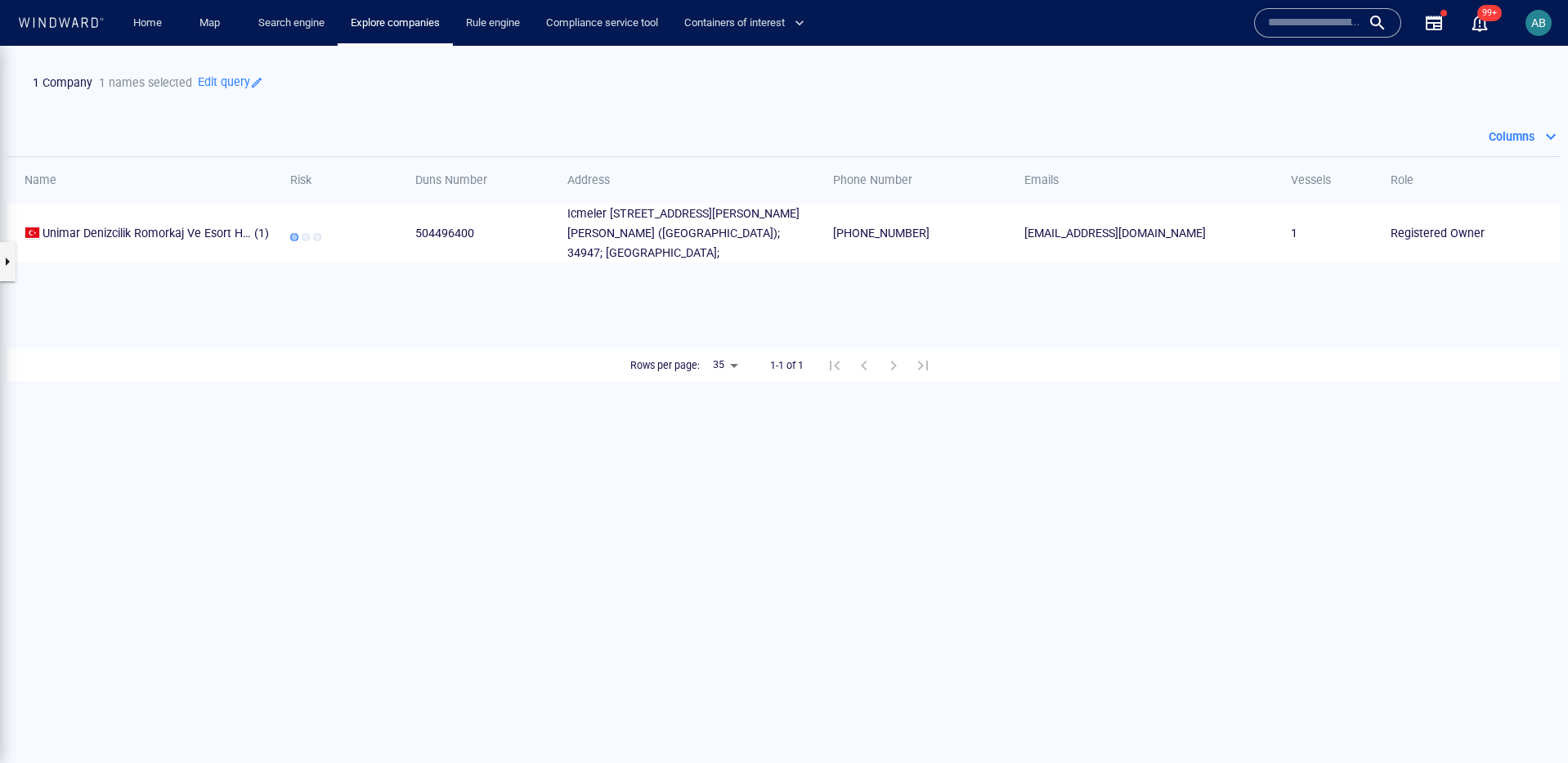 click on "Icmeler Mv.dtm Bag Bol 25, No:126 Aydin Tepe Mahallesi; Sahil Yolu Caddesi, Tuzla; Istanbul (anatolia); 34947; Turkiye;" at bounding box center [683, 233] 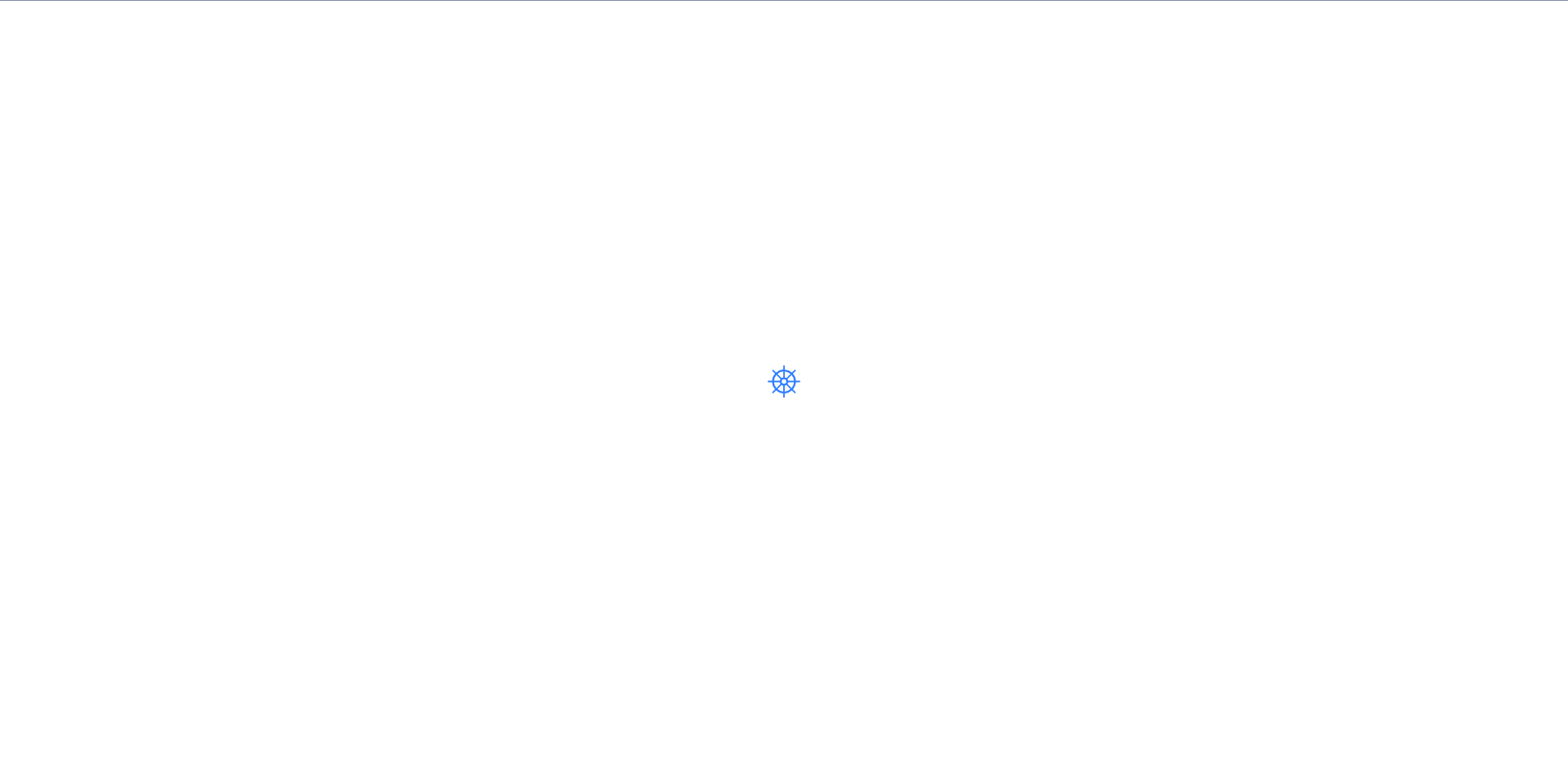 scroll, scrollTop: 0, scrollLeft: 0, axis: both 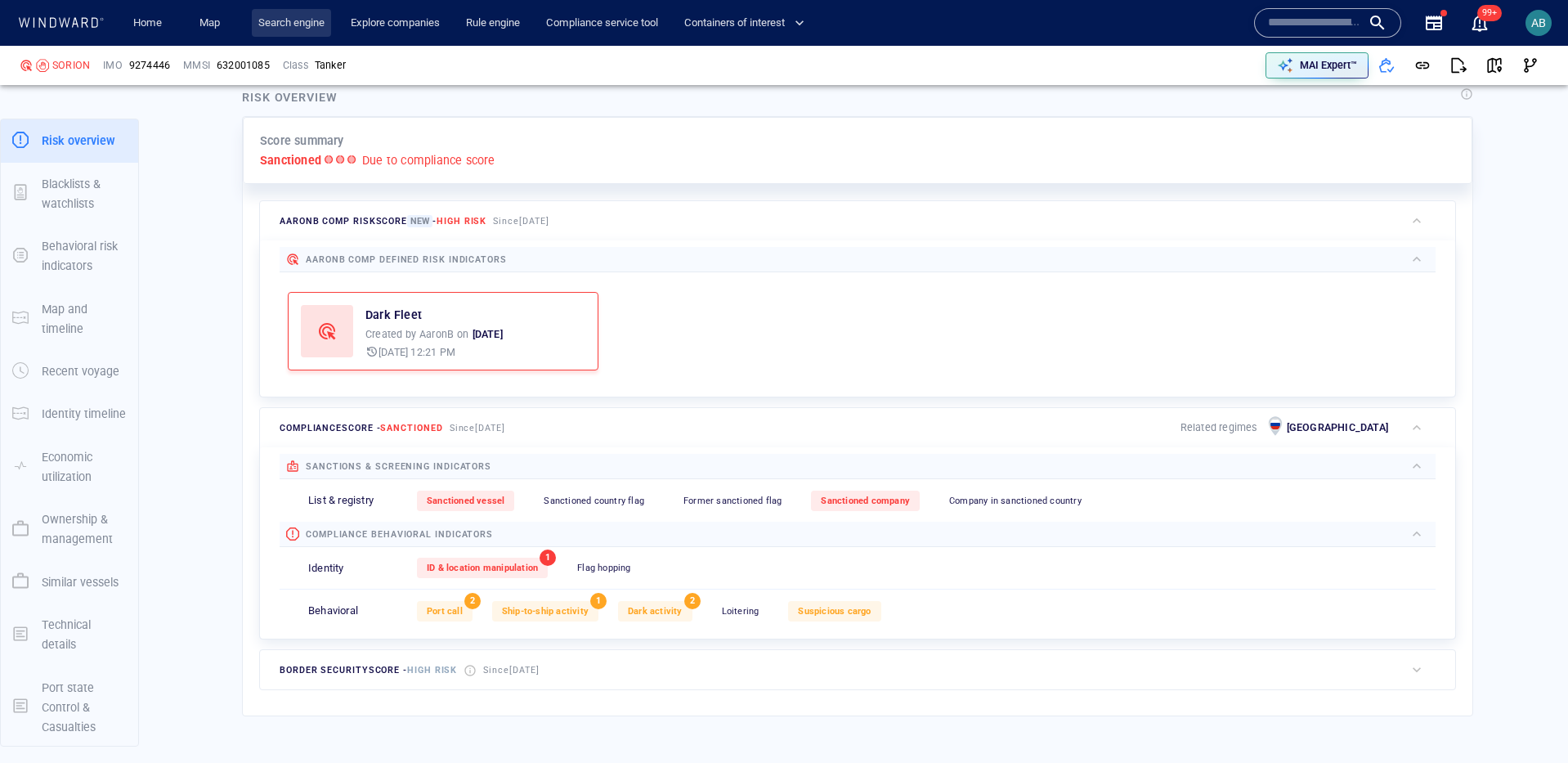 click on "Search engine" at bounding box center (291, 23) 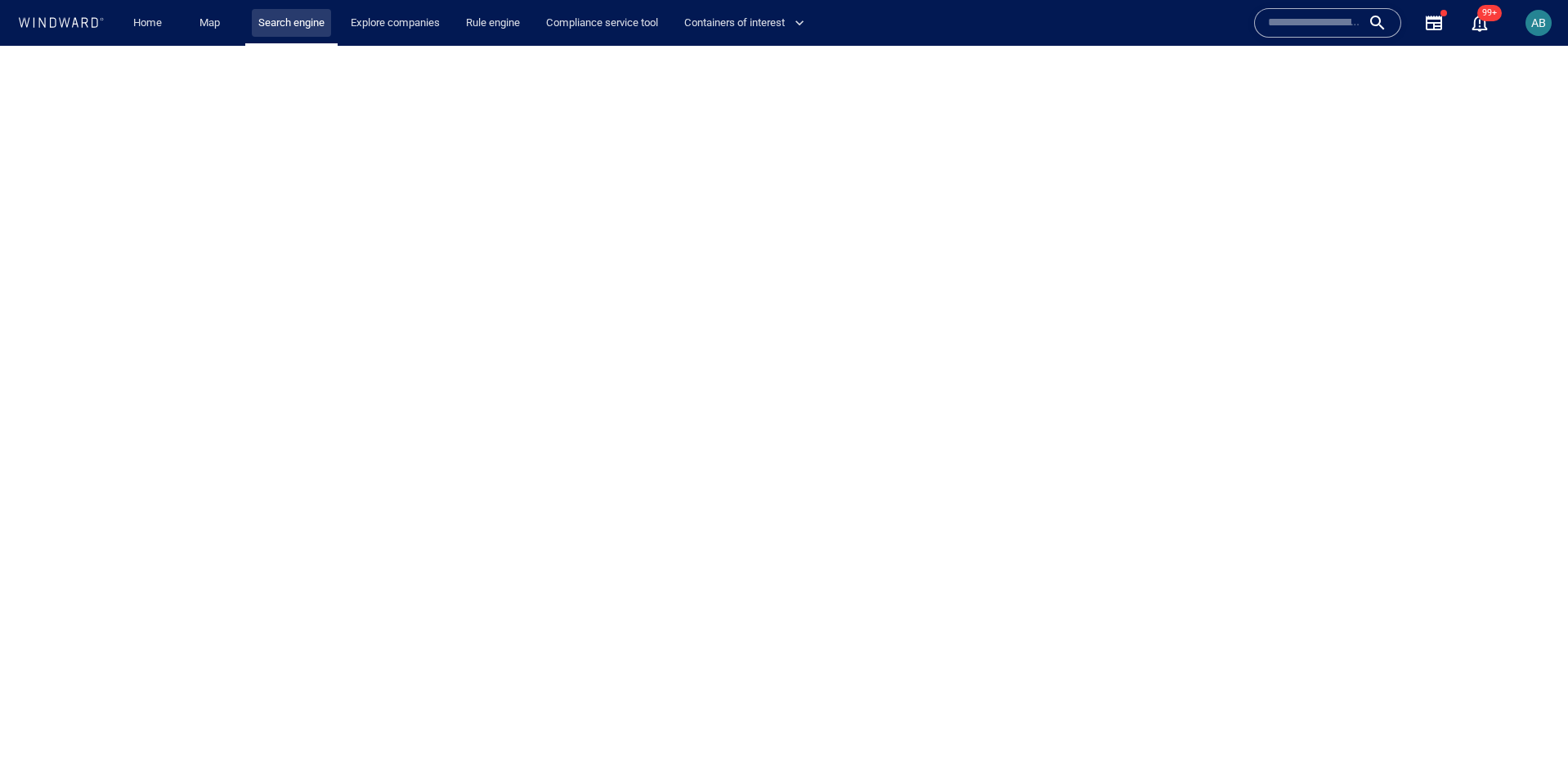 scroll, scrollTop: 0, scrollLeft: 0, axis: both 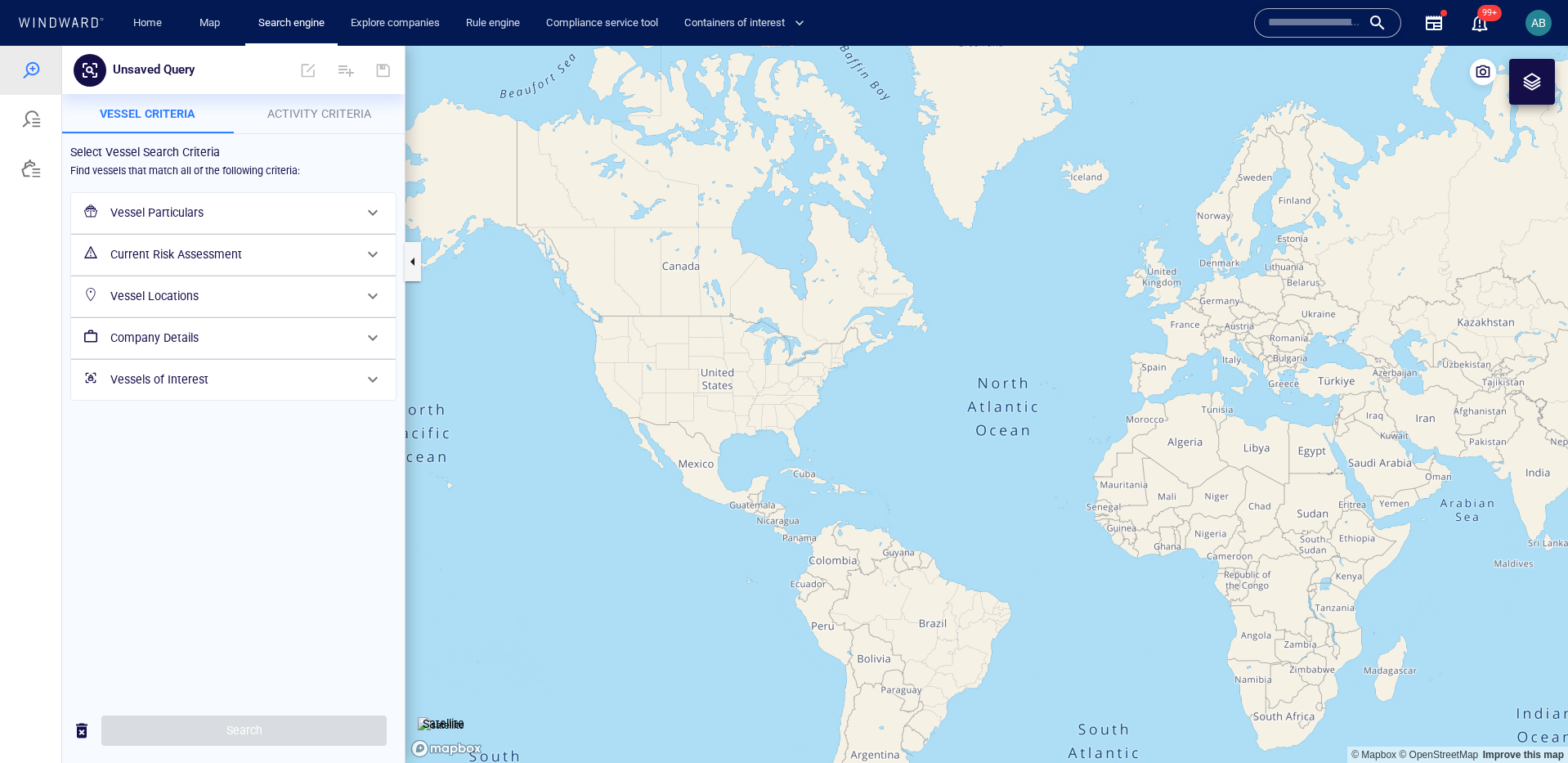 click on "Activity Criteria" at bounding box center (320, 114) 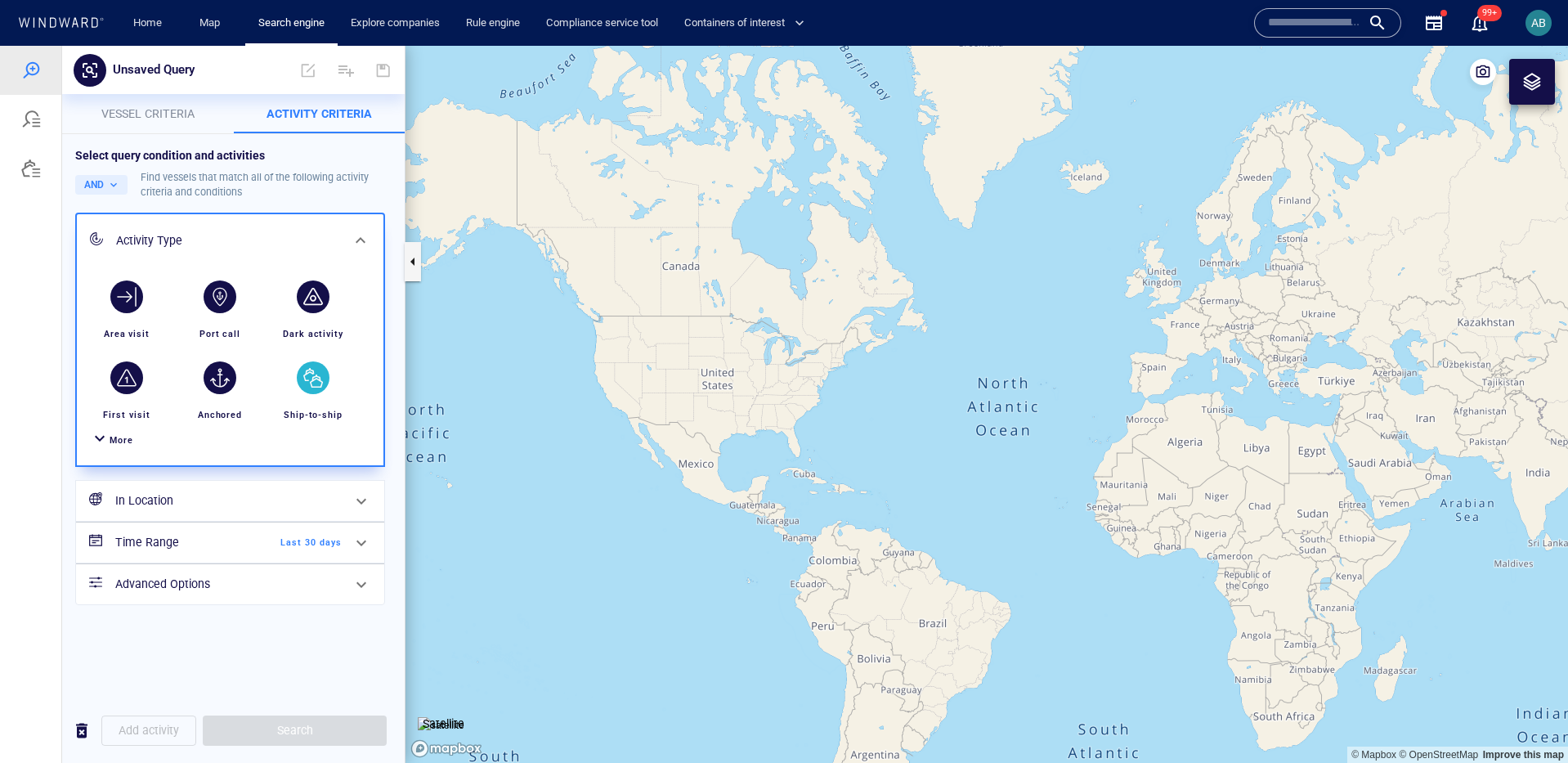click at bounding box center [313, 378] 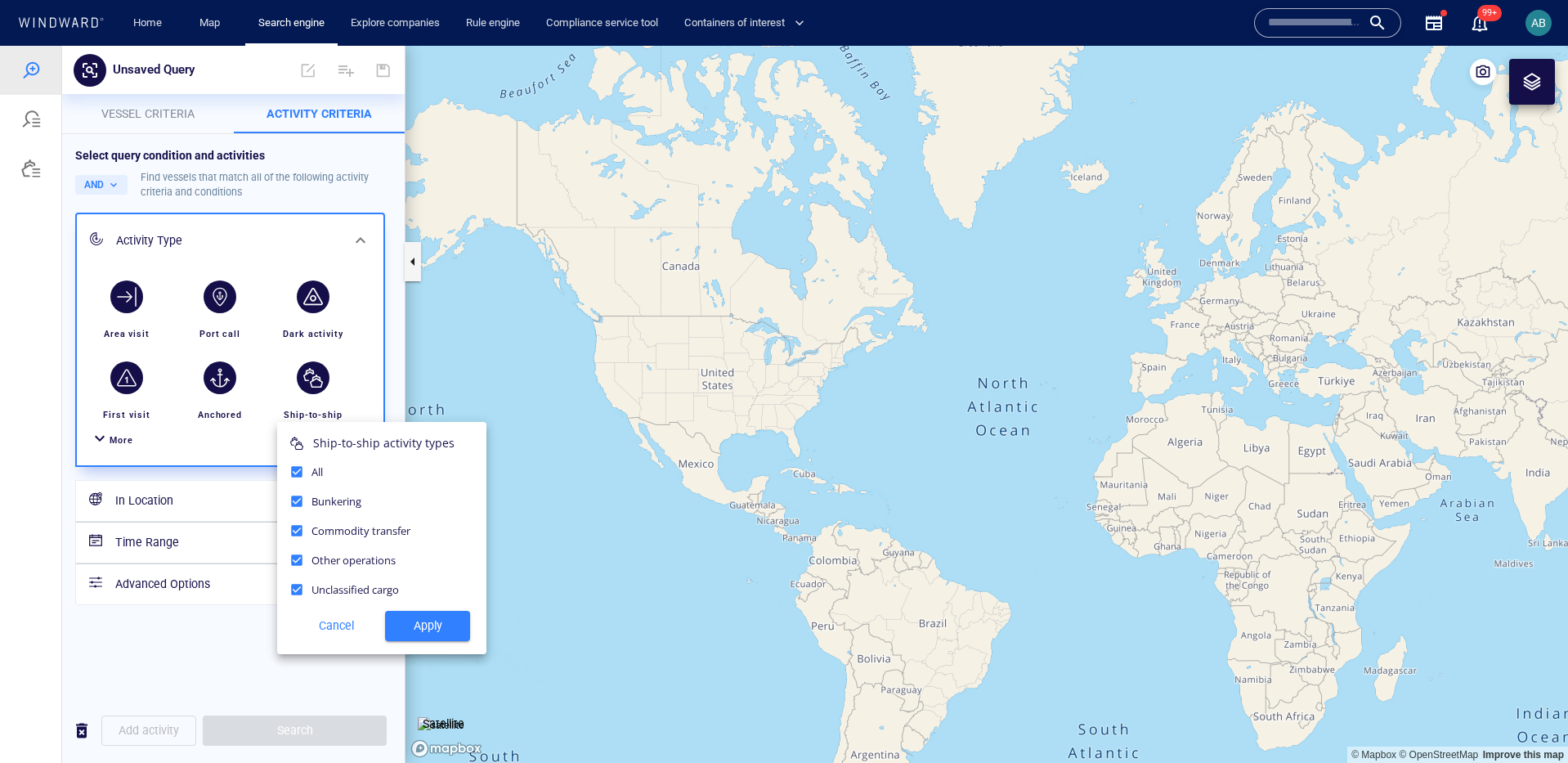 click at bounding box center [784, 404] 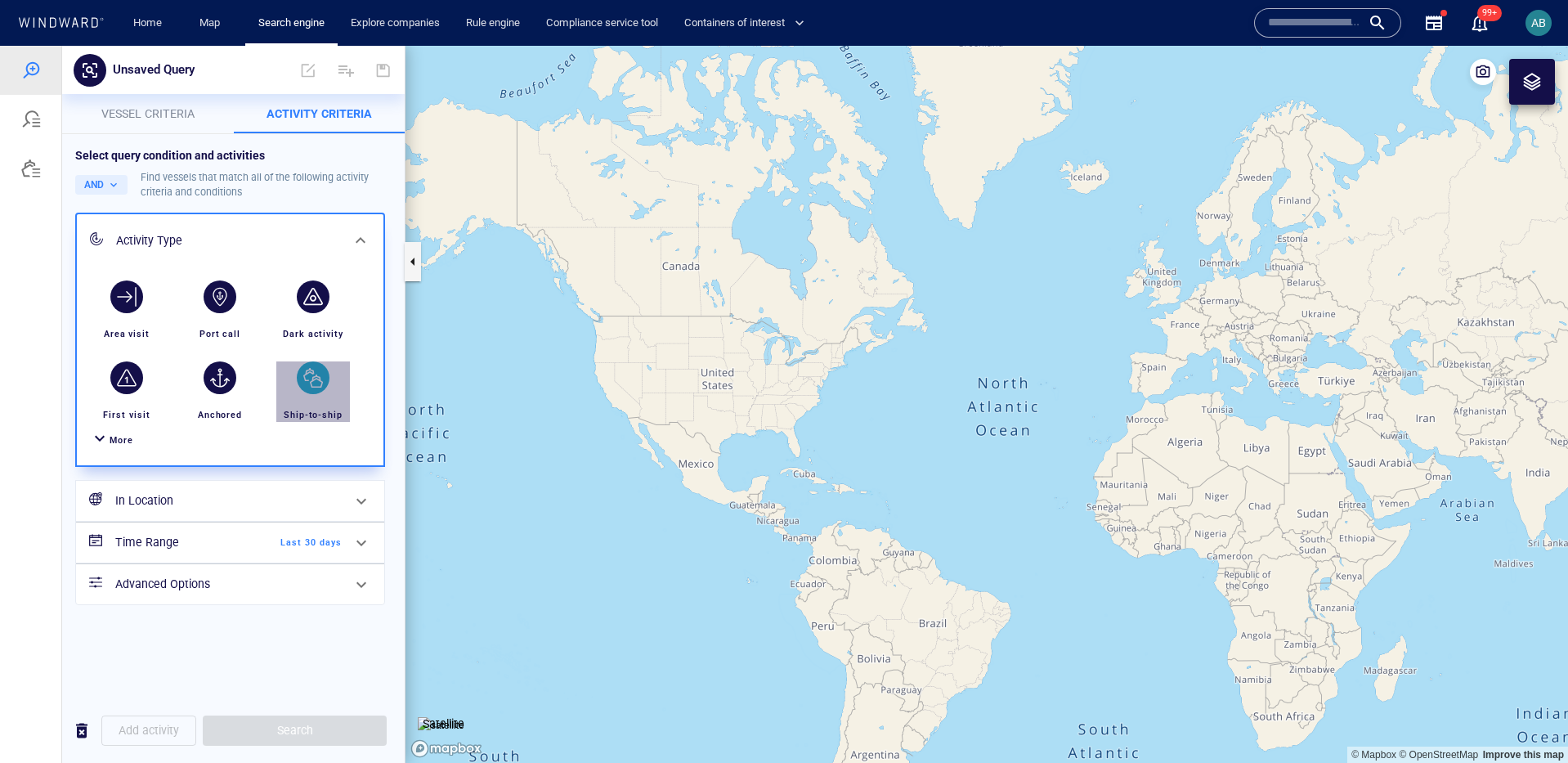 click at bounding box center (313, 378) 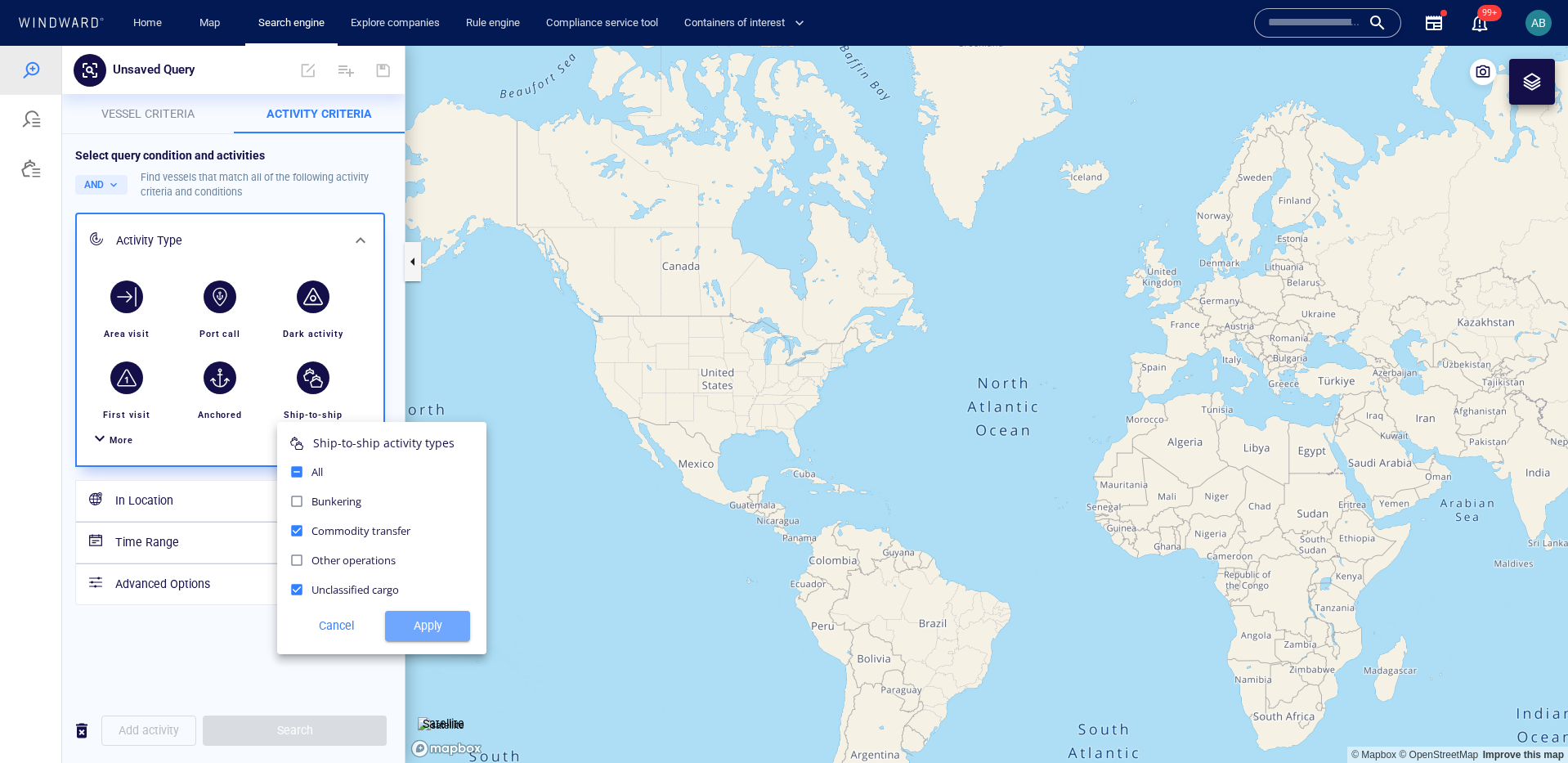 click on "Apply" at bounding box center [428, 626] 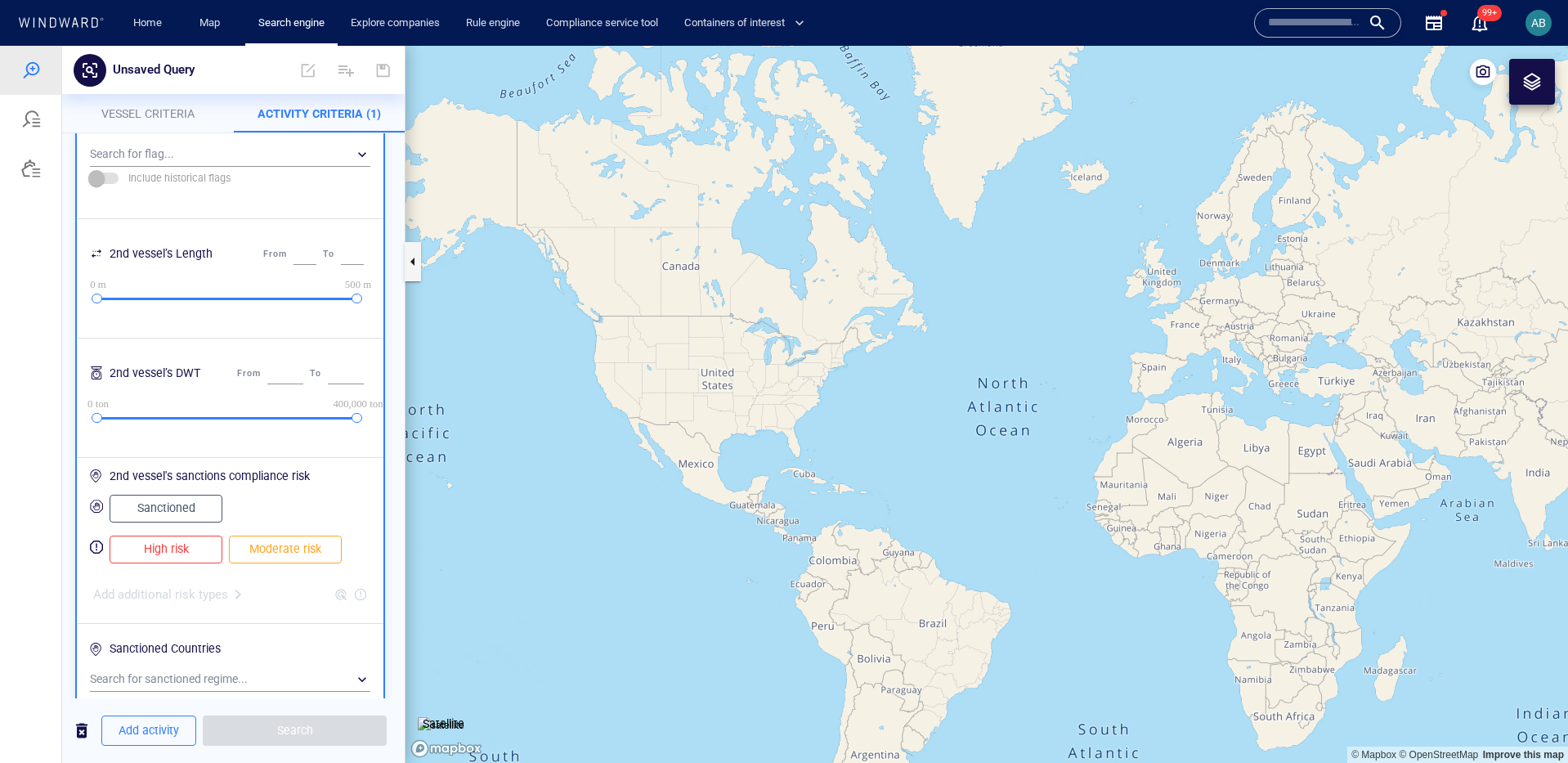 scroll, scrollTop: 398, scrollLeft: 0, axis: vertical 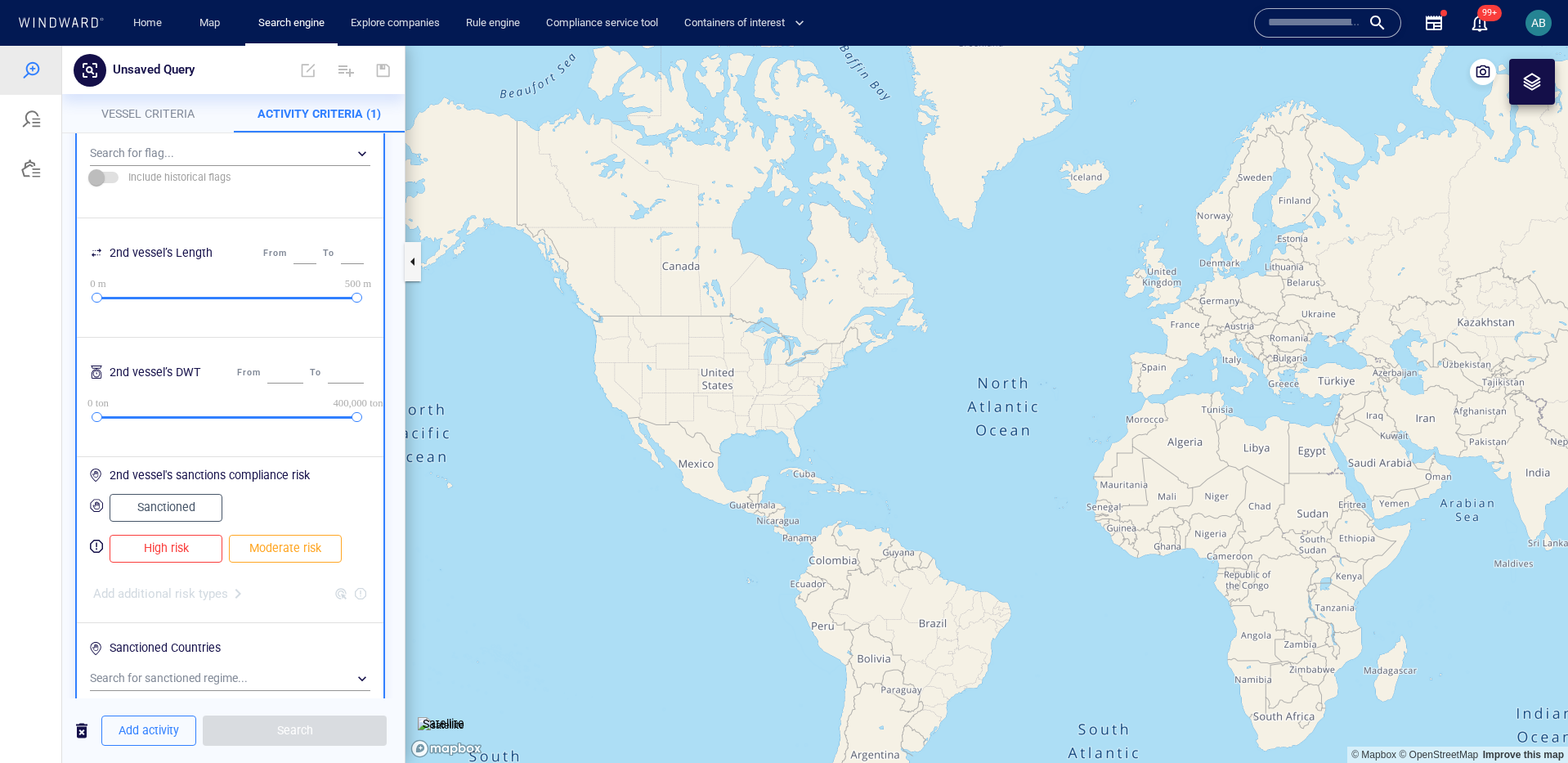 click on "Sanctioned" at bounding box center [166, 507] 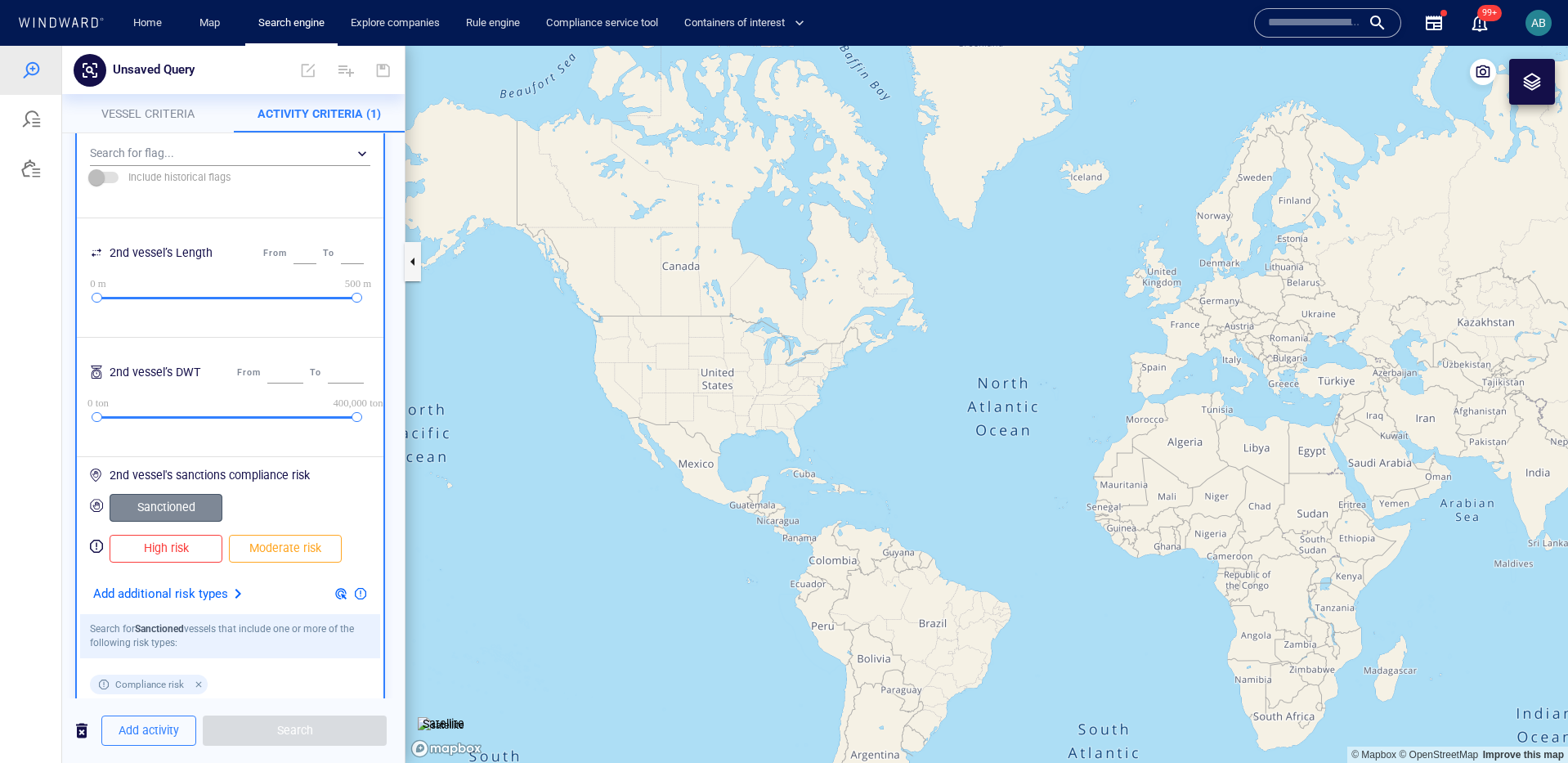 click on "Sanctioned" at bounding box center [166, 507] 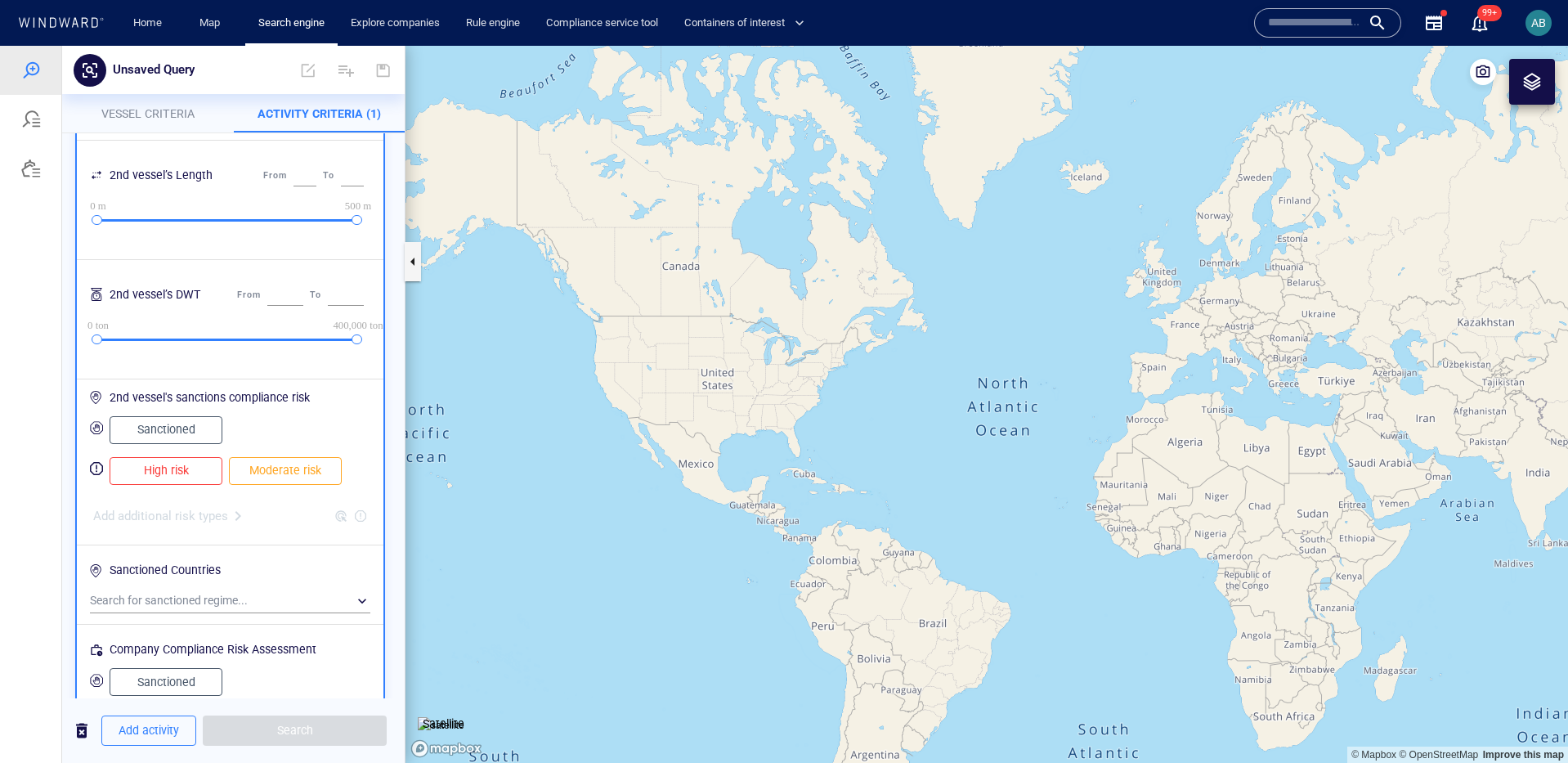 scroll, scrollTop: 486, scrollLeft: 0, axis: vertical 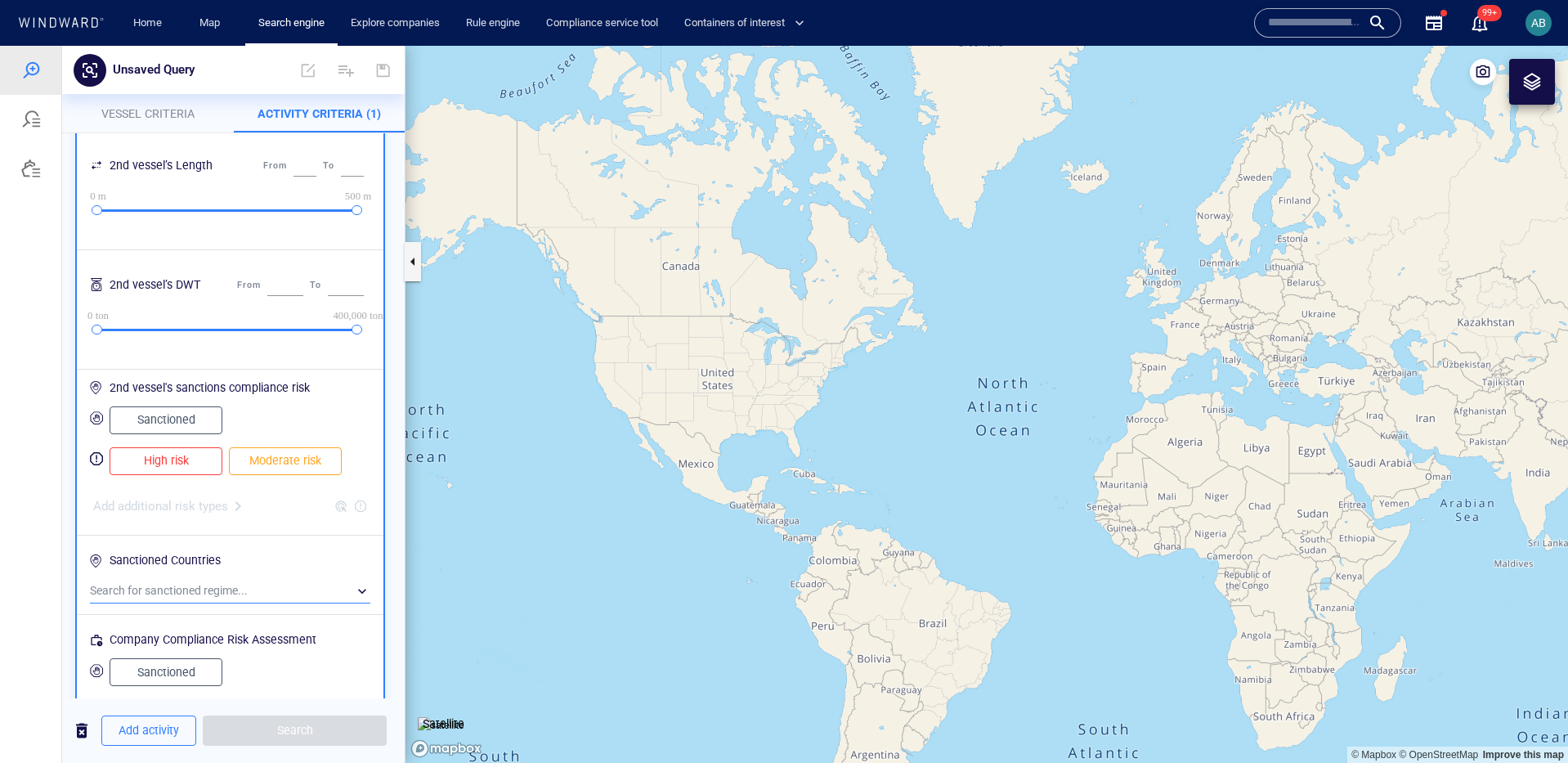 click on "​" at bounding box center (230, 591) 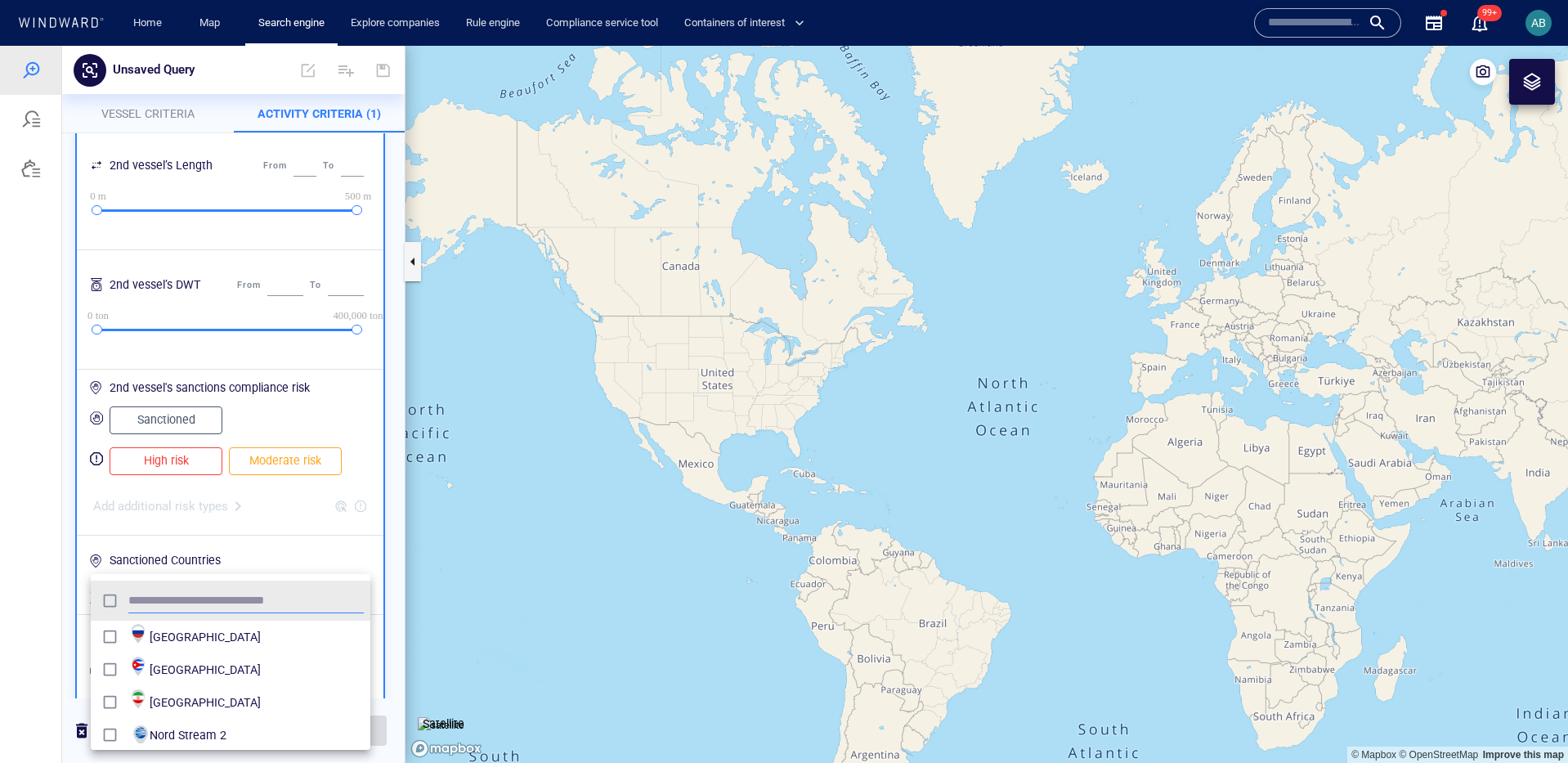 scroll, scrollTop: 0, scrollLeft: 1, axis: horizontal 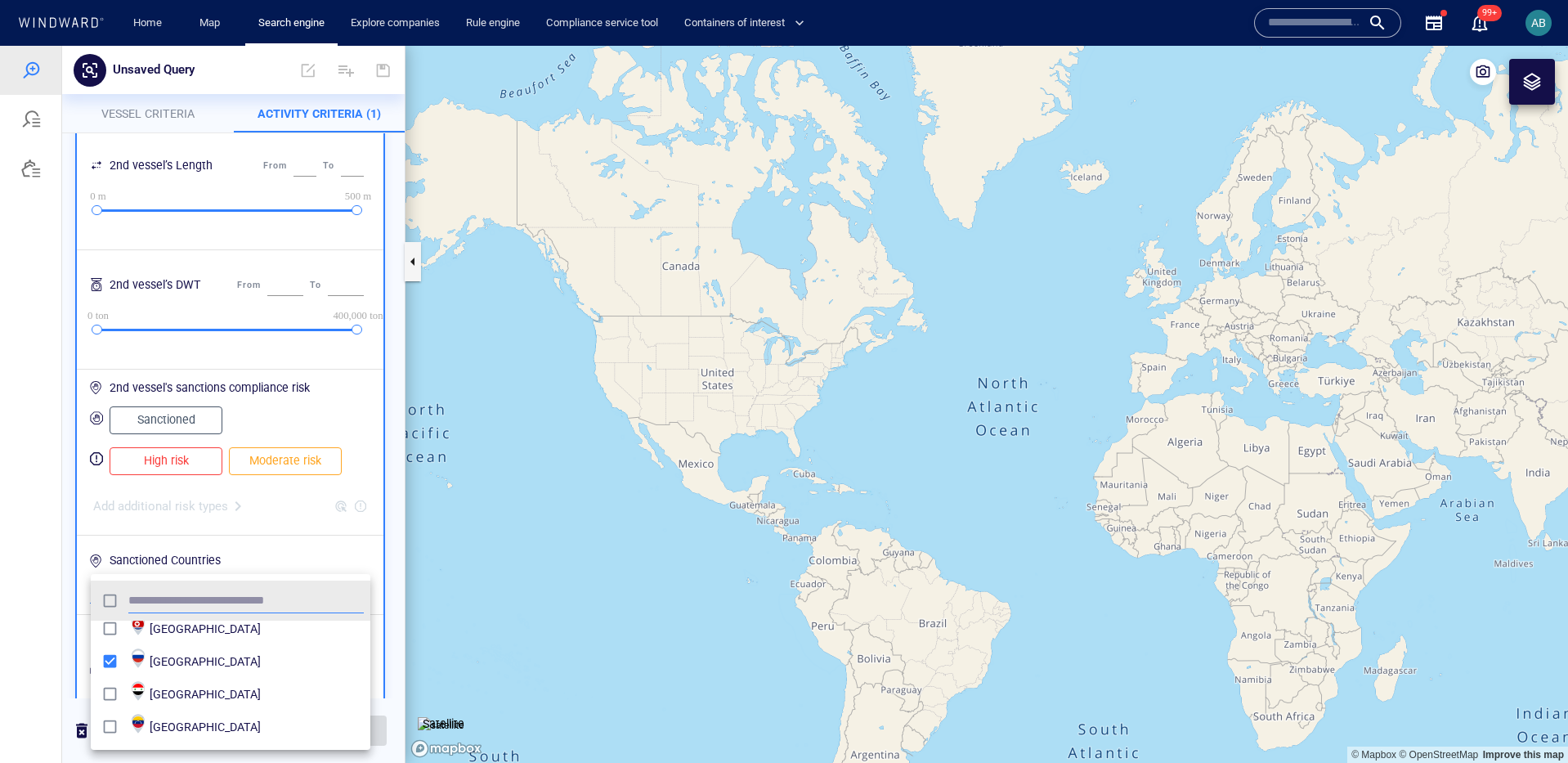 click at bounding box center [784, 404] 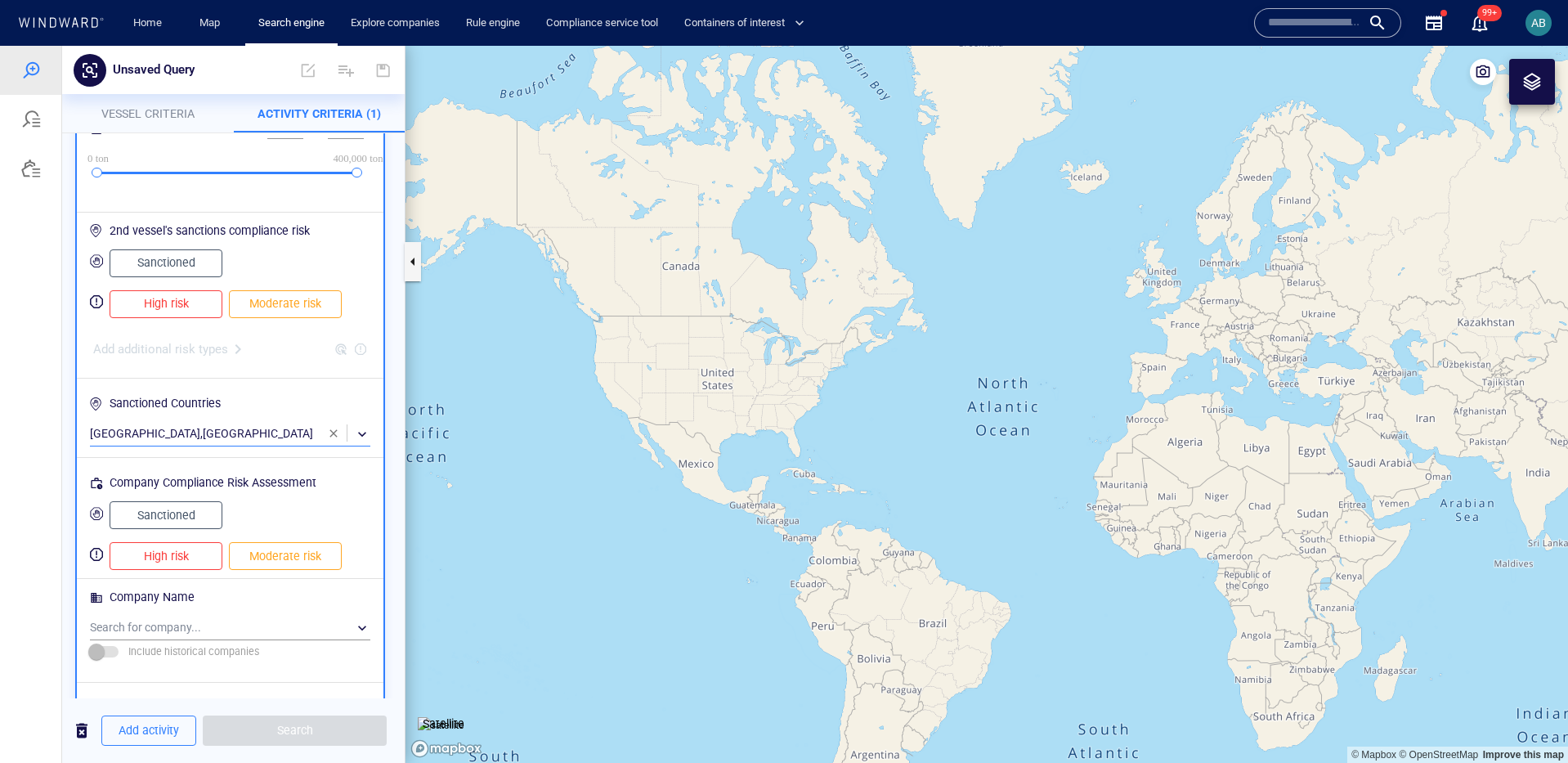 scroll, scrollTop: 701, scrollLeft: 0, axis: vertical 